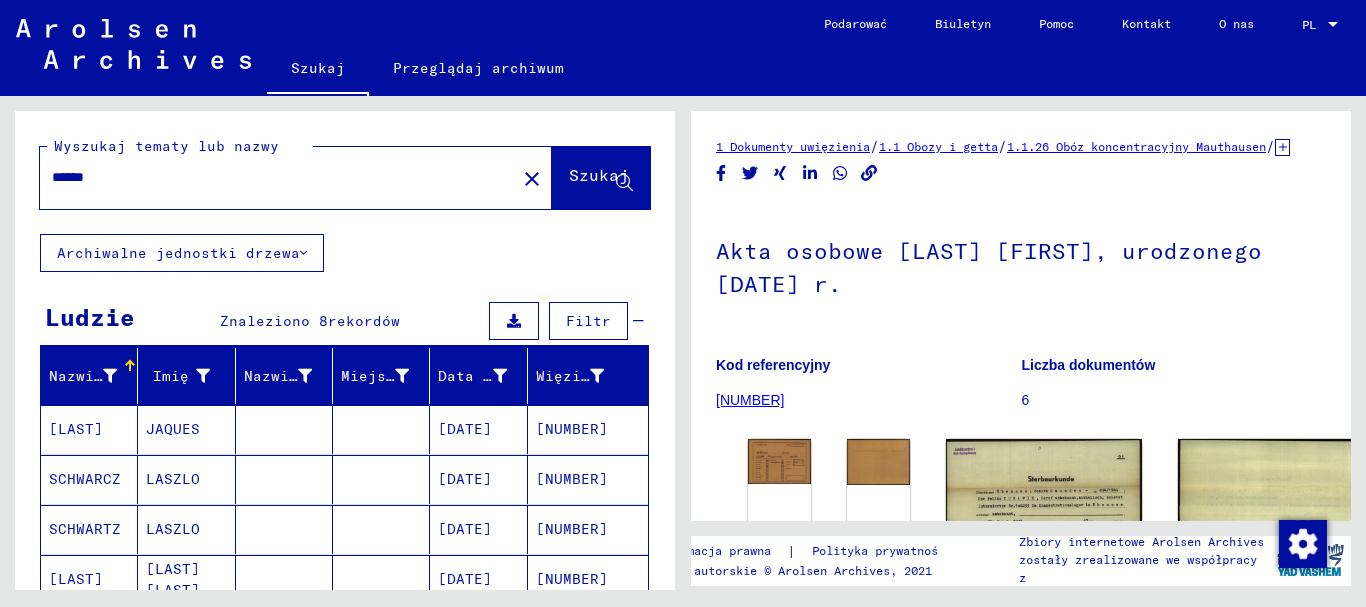 scroll, scrollTop: 0, scrollLeft: 0, axis: both 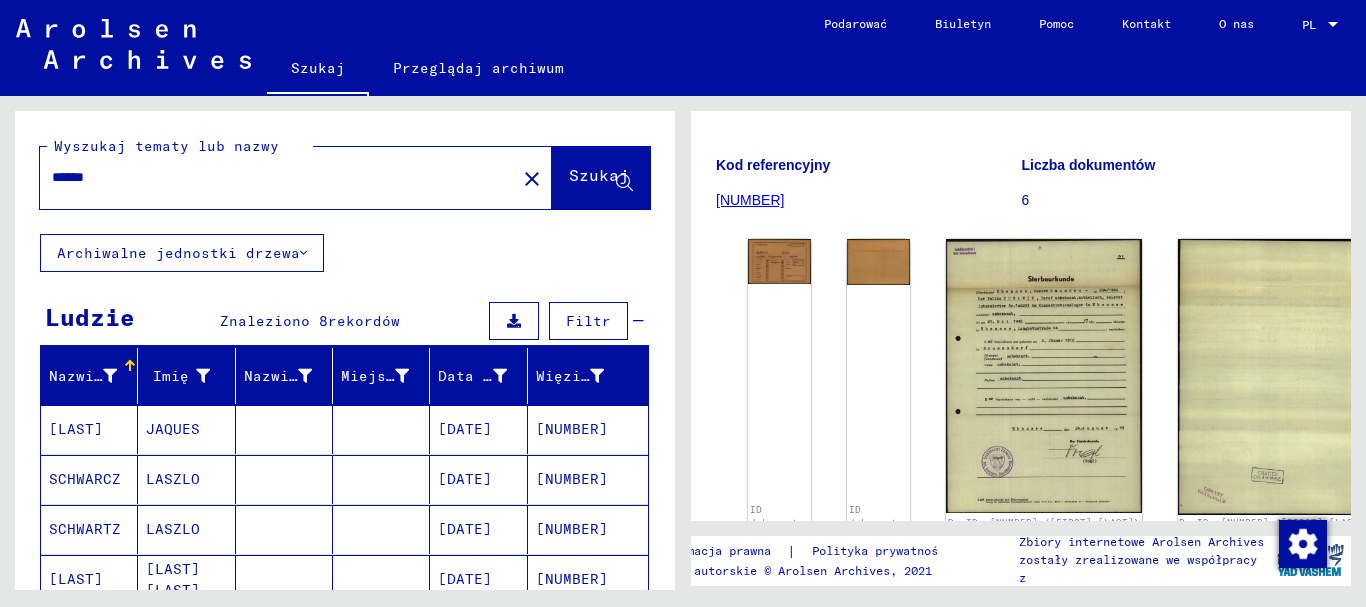 drag, startPoint x: 120, startPoint y: 175, endPoint x: 53, endPoint y: 179, distance: 67.11929 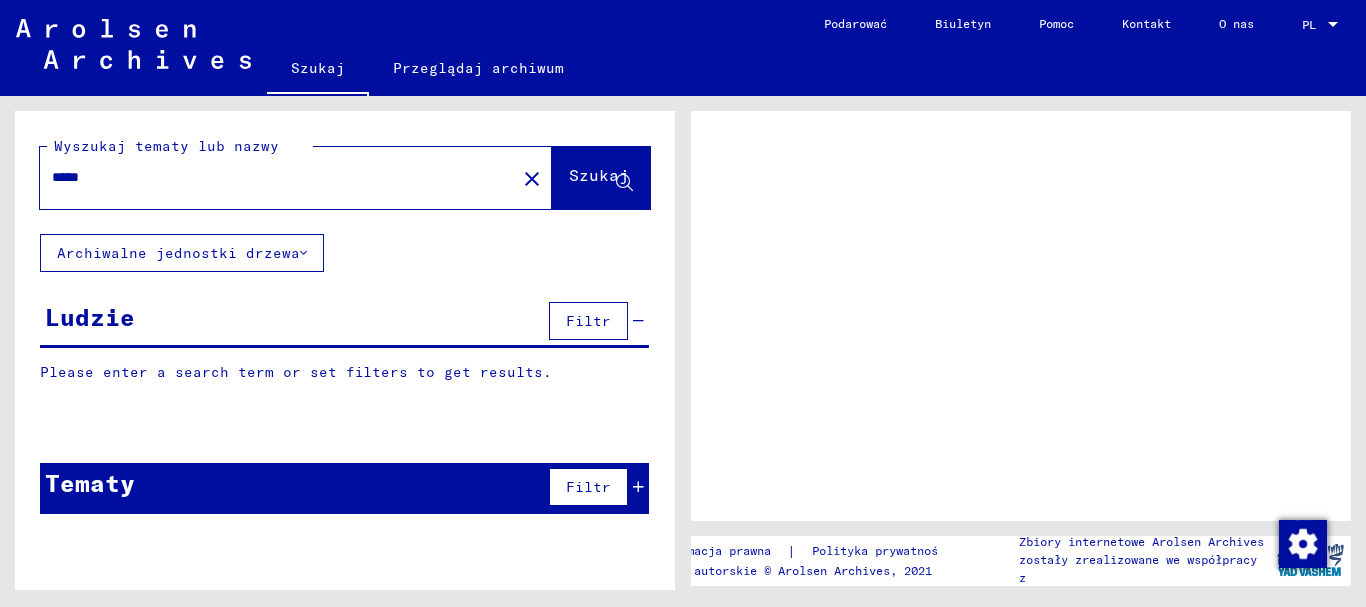 scroll, scrollTop: 0, scrollLeft: 0, axis: both 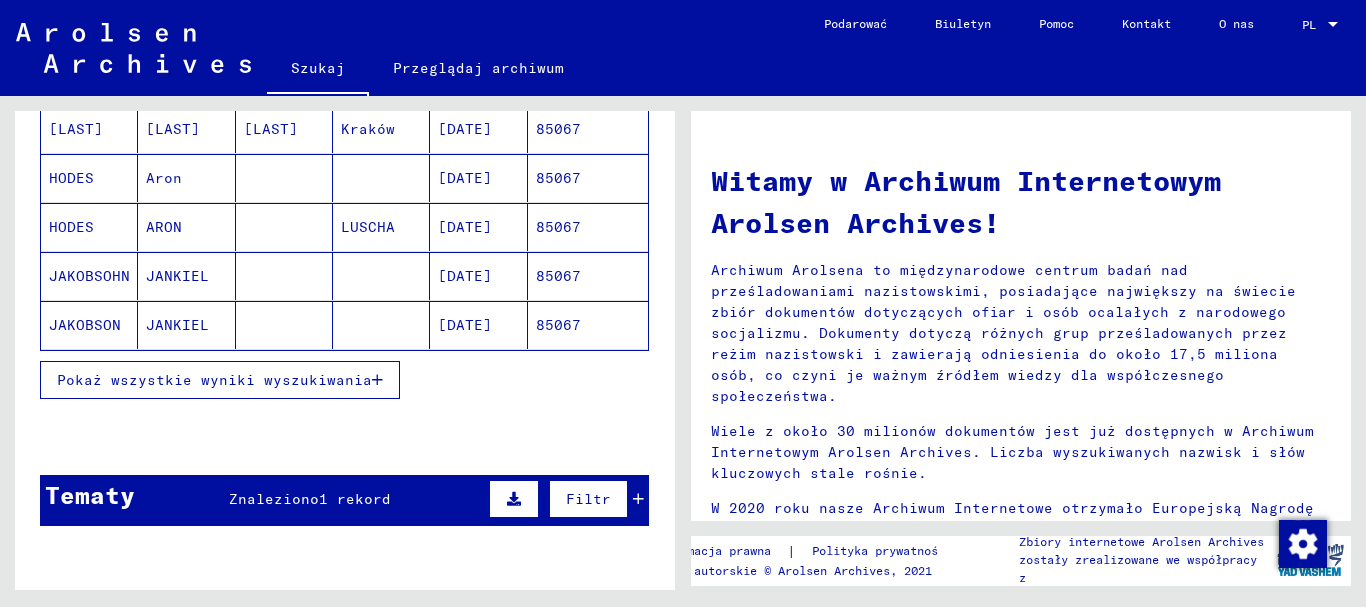 click on "Pokaż wszystkie wyniki wyszukiwania" at bounding box center [214, 380] 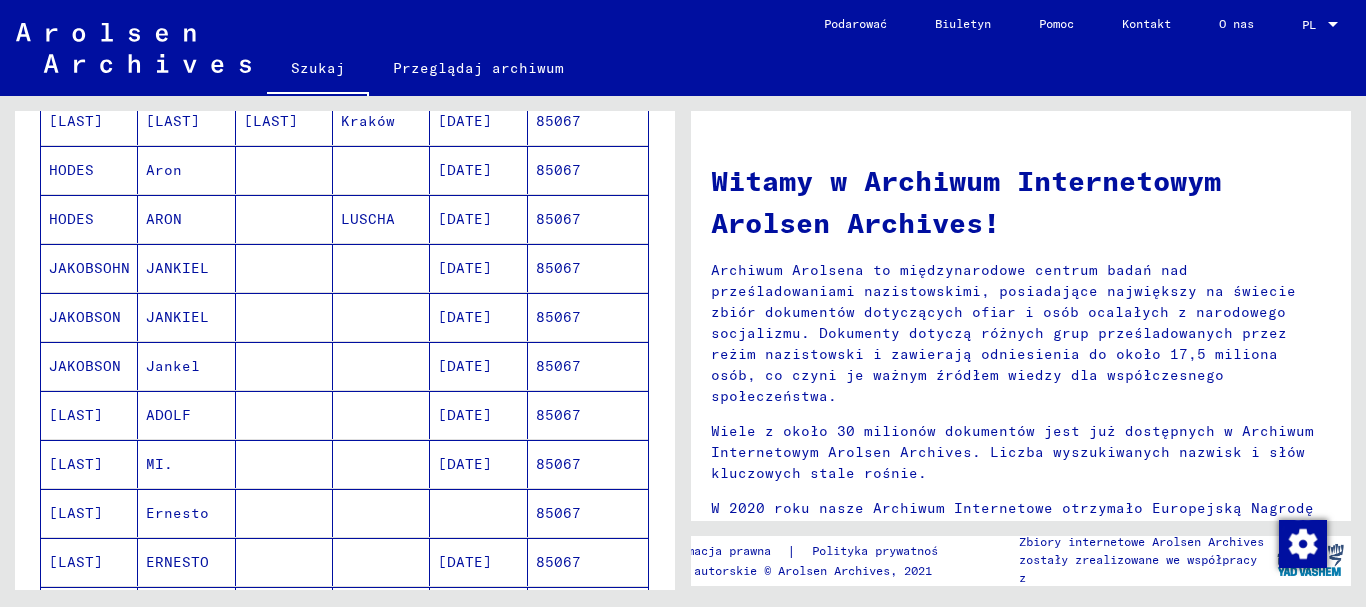 scroll, scrollTop: 300, scrollLeft: 0, axis: vertical 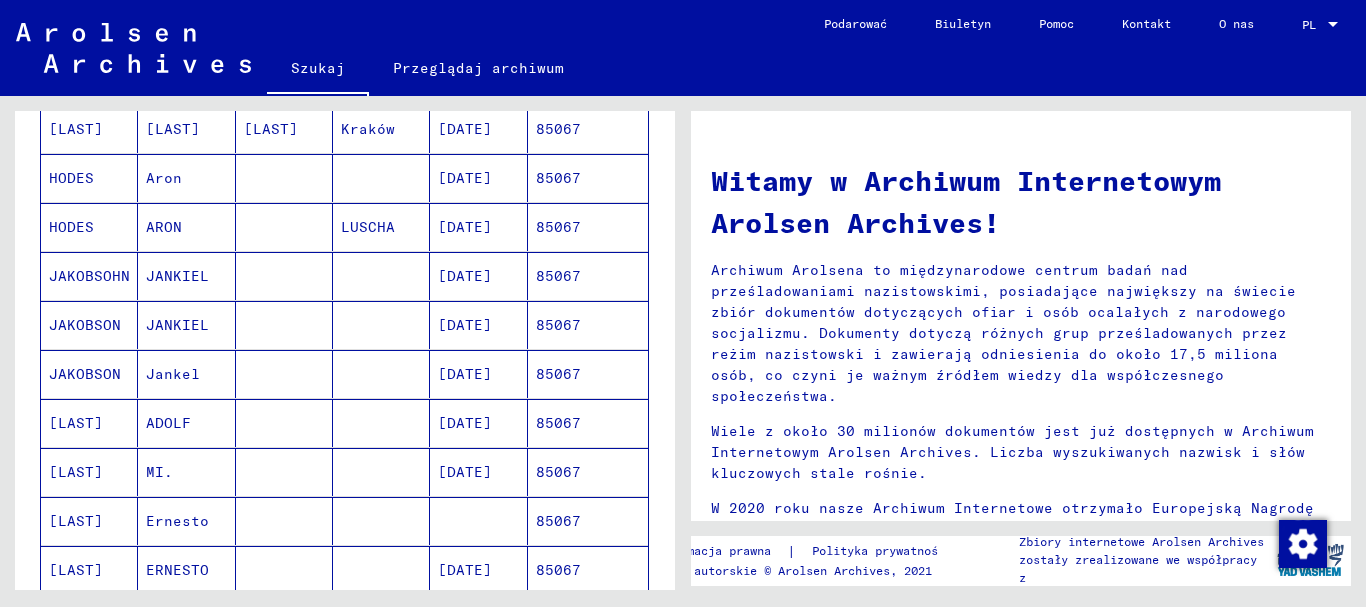 click on "85067" at bounding box center (558, 325) 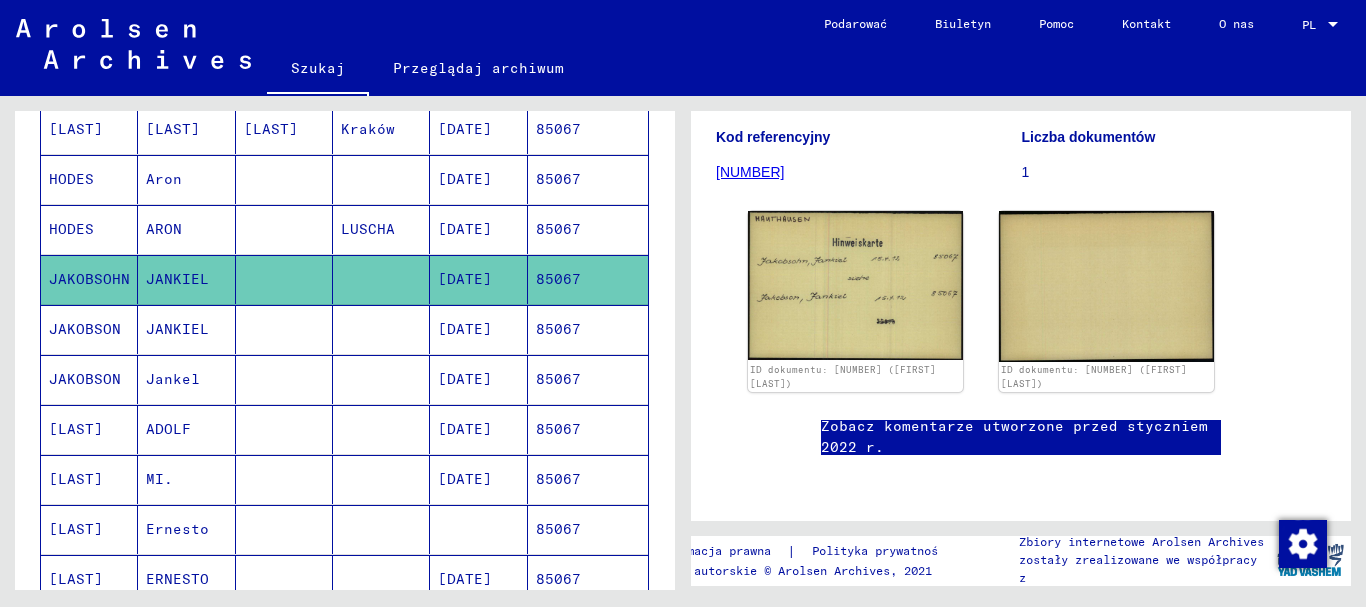 scroll, scrollTop: 277, scrollLeft: 0, axis: vertical 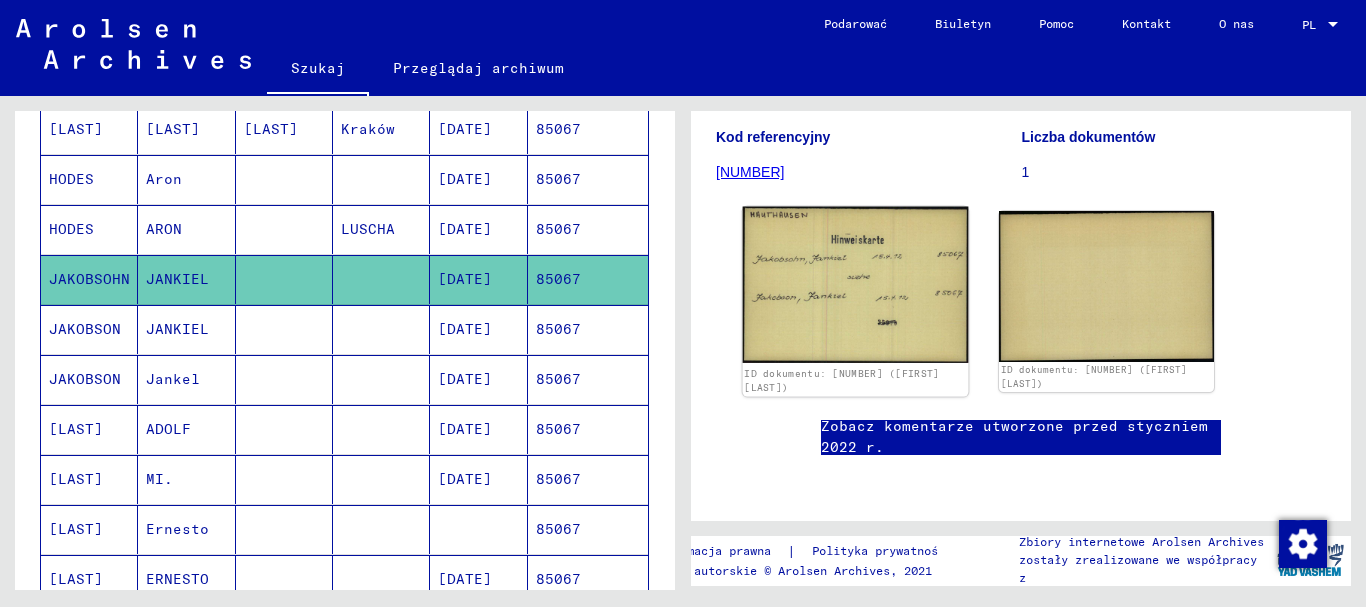 click 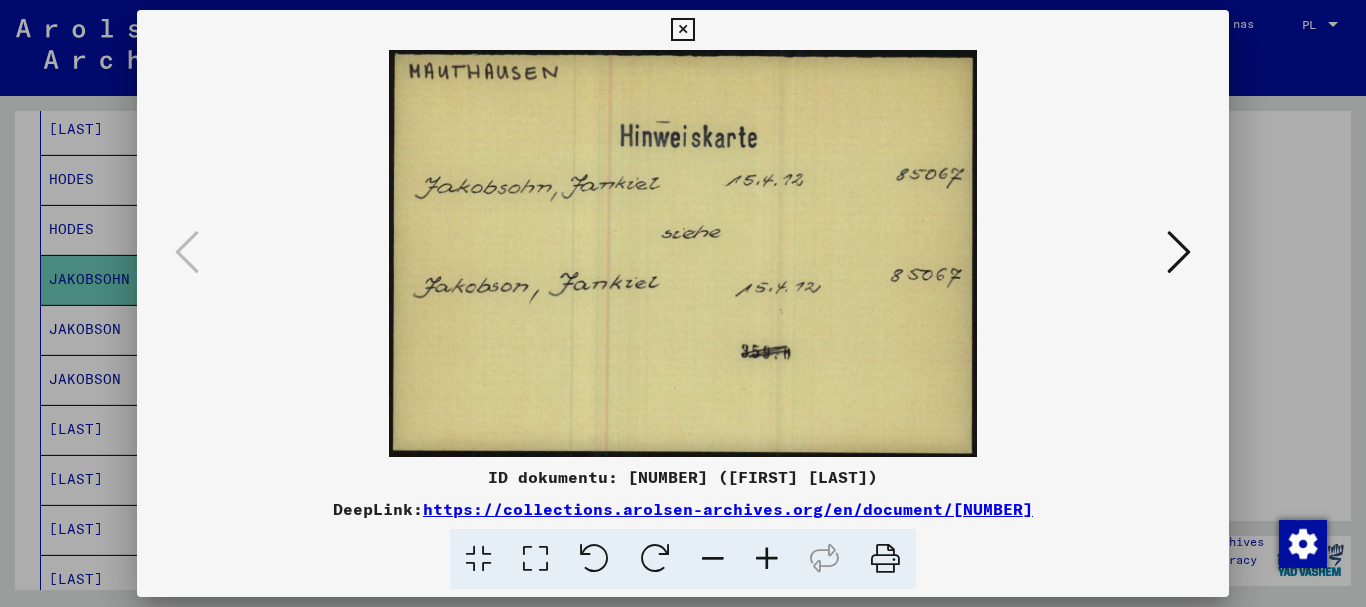 click at bounding box center [1179, 252] 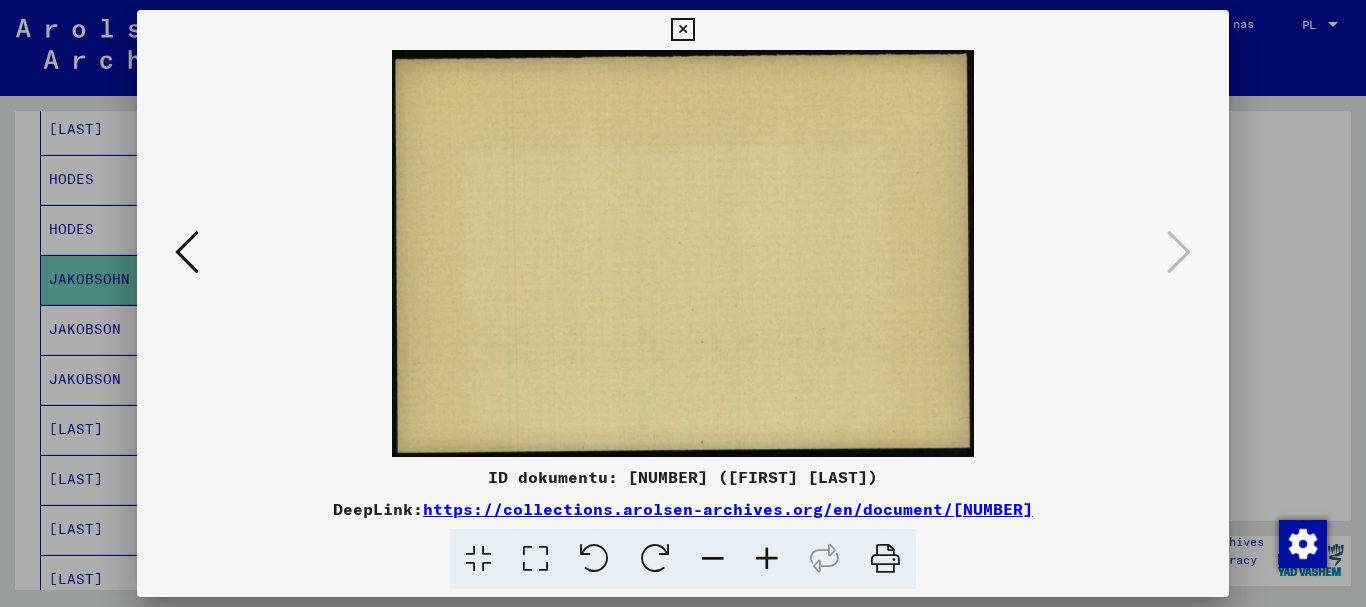 click at bounding box center [682, 30] 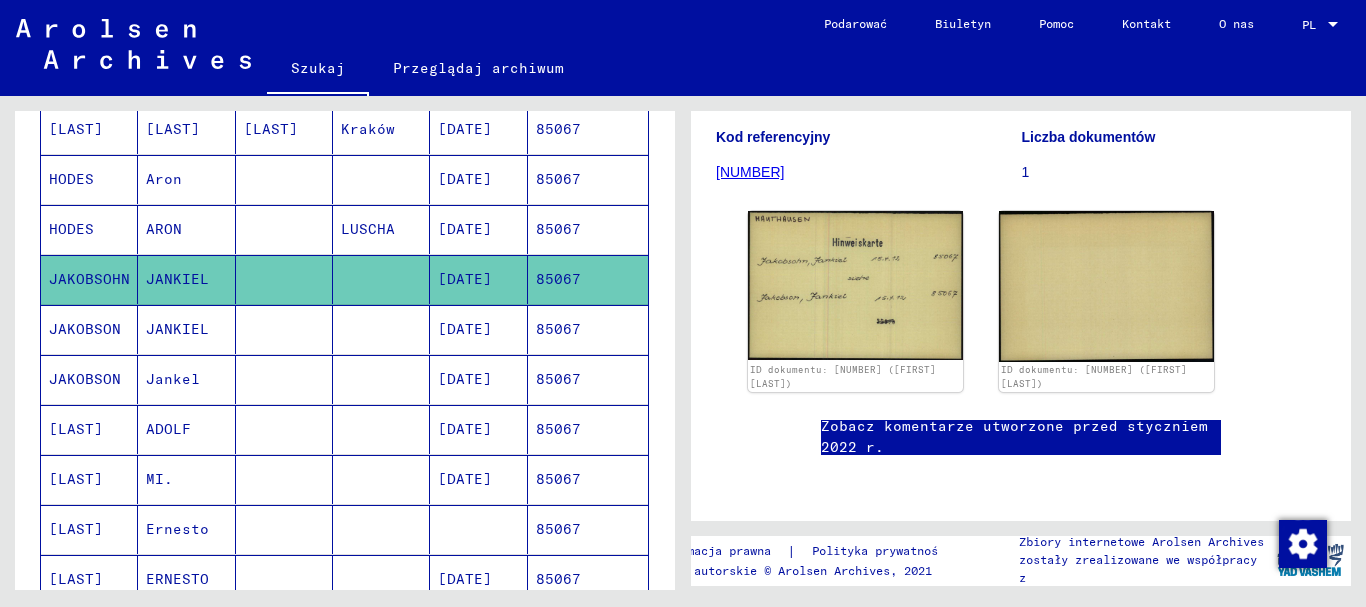 click on "85067" at bounding box center [558, 379] 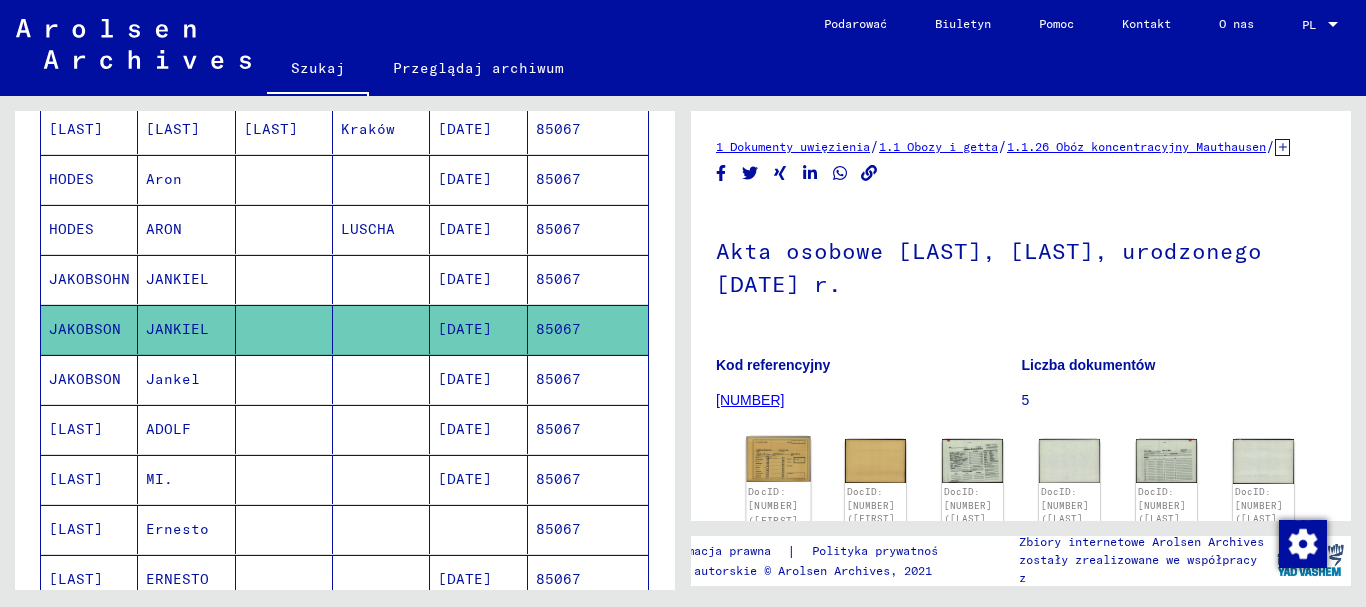 click 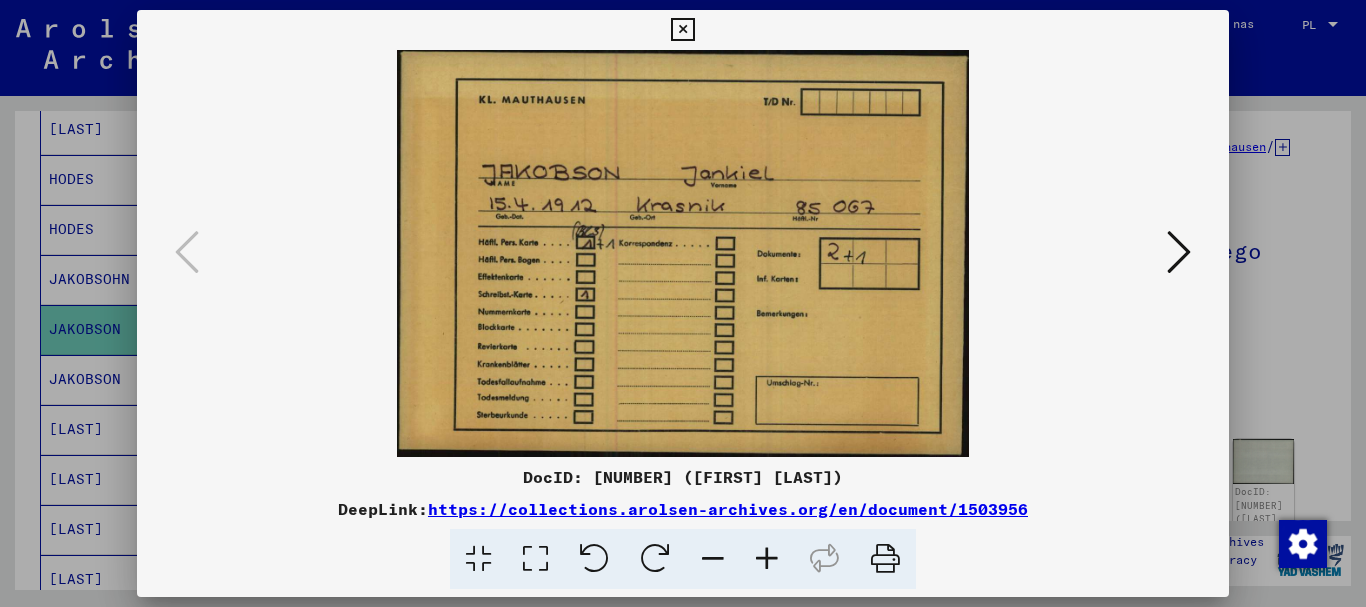 click at bounding box center (1179, 252) 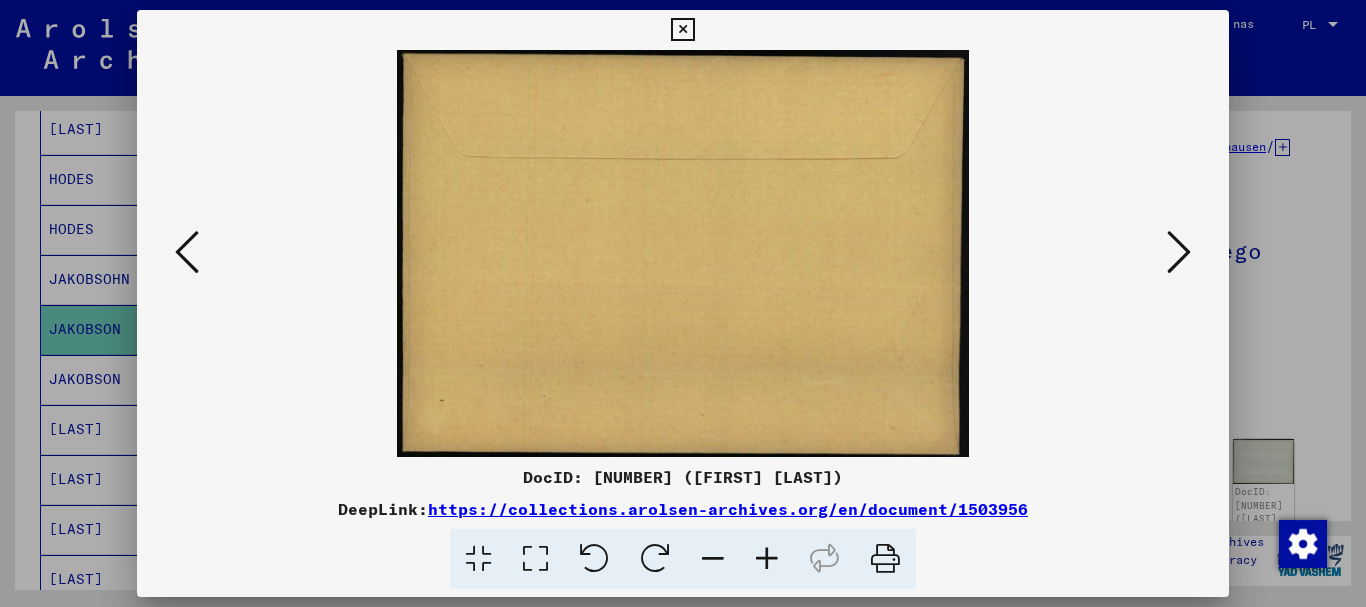 click at bounding box center [1179, 252] 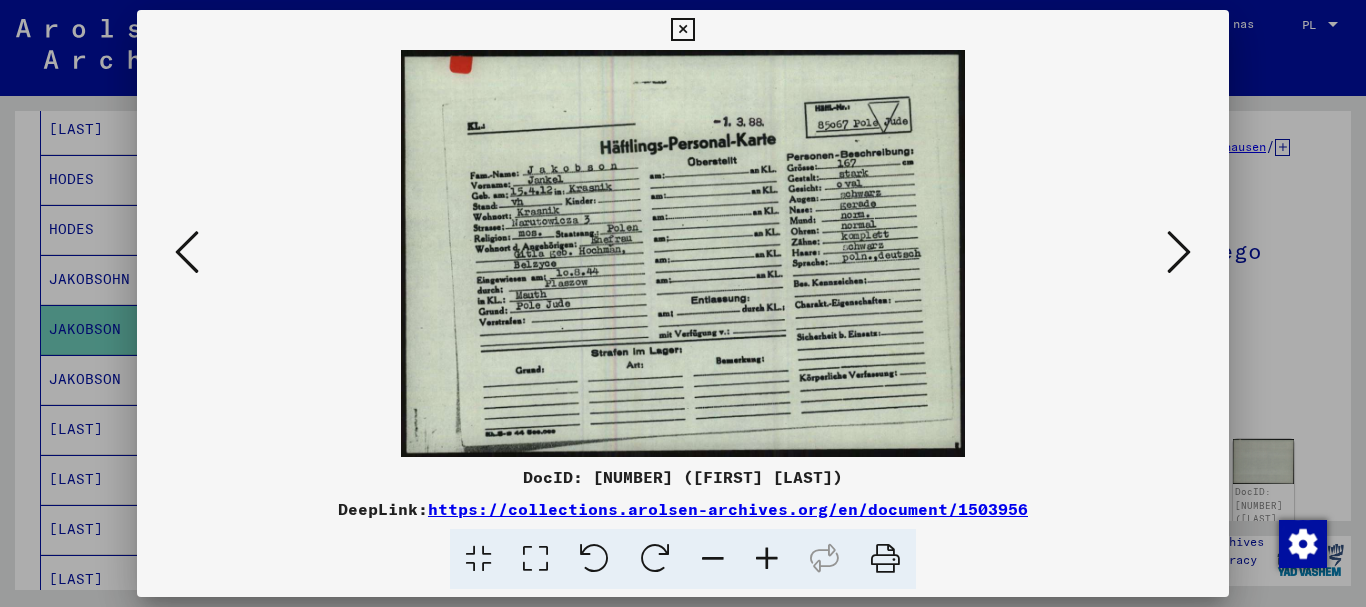 click at bounding box center [1179, 252] 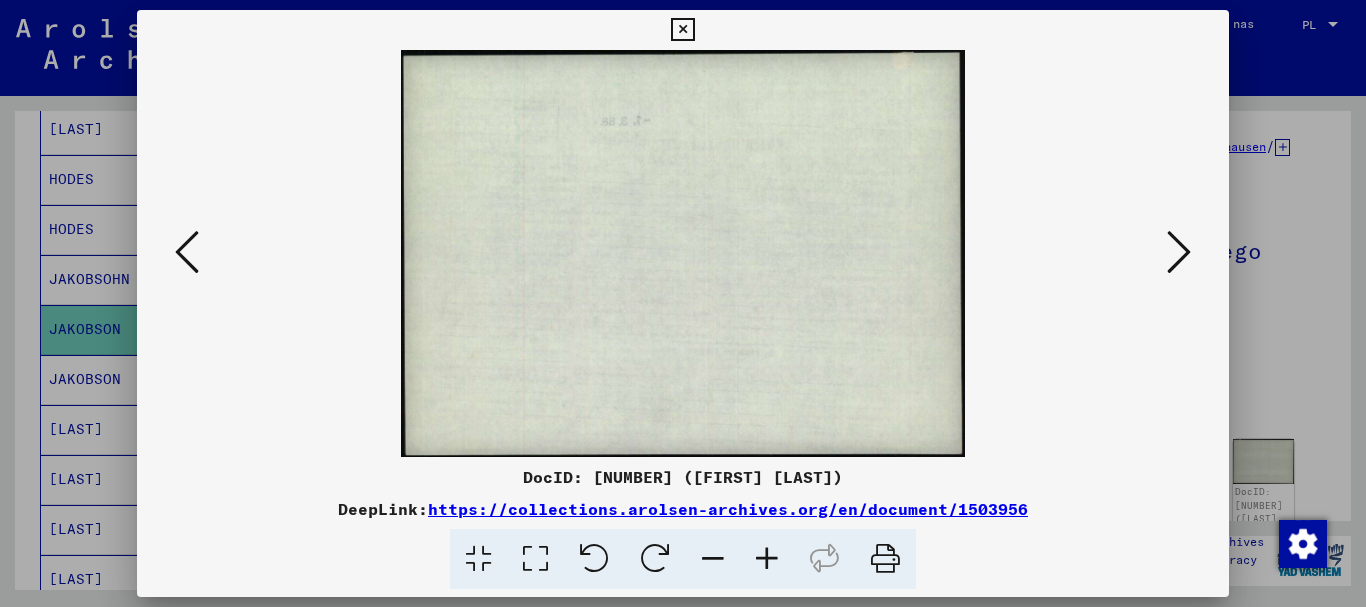 click at bounding box center (1179, 252) 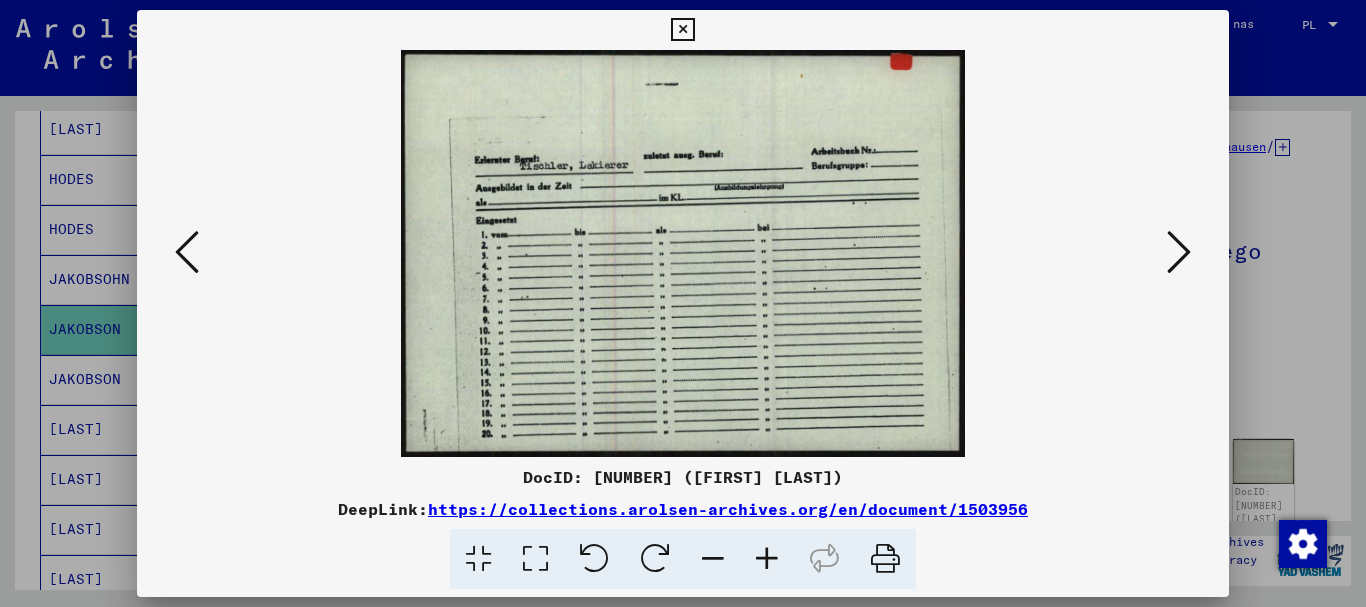 click at bounding box center [1179, 252] 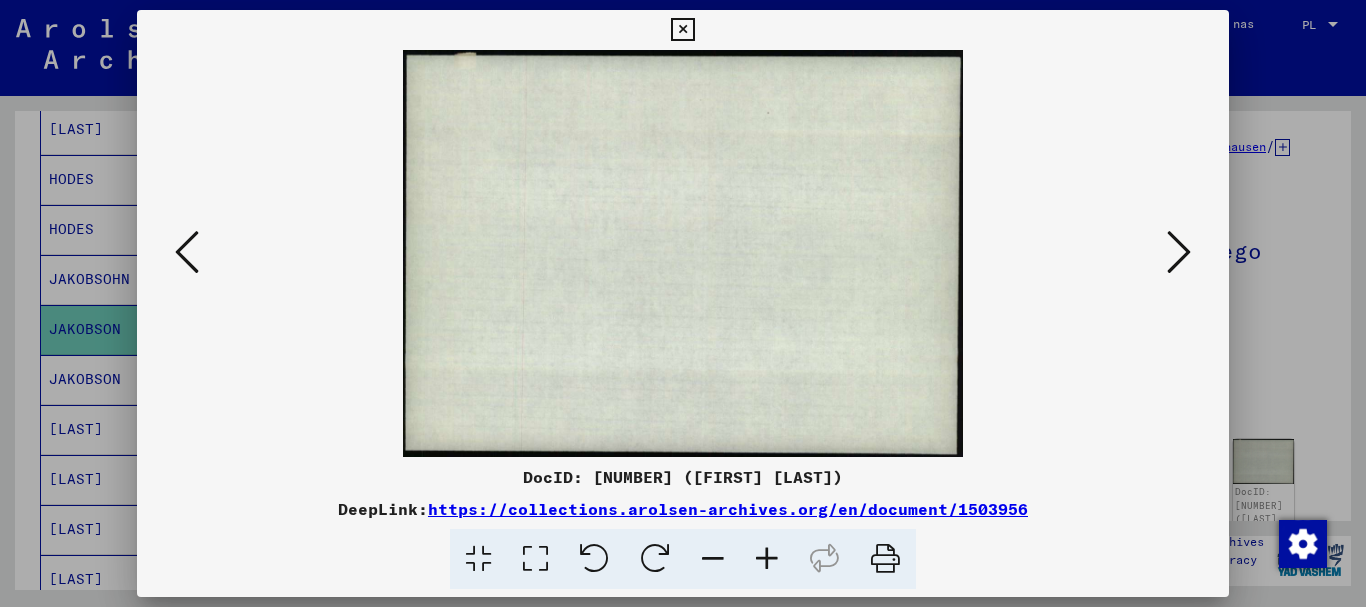click at bounding box center [1179, 252] 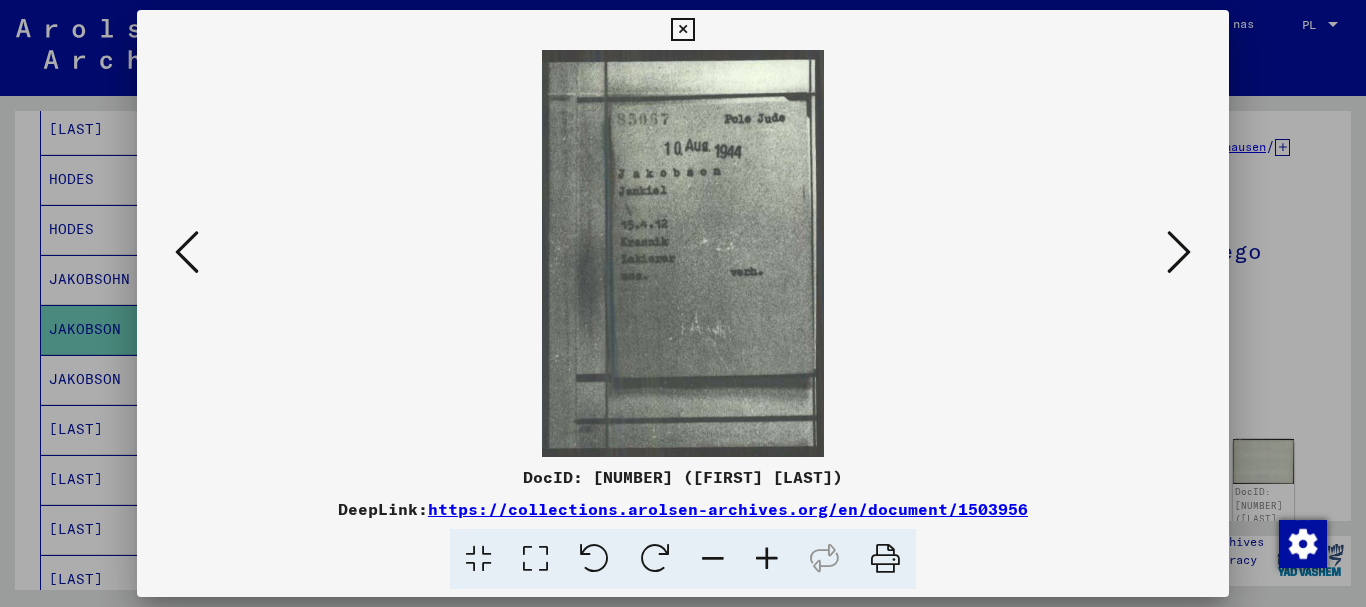 click at bounding box center (1179, 252) 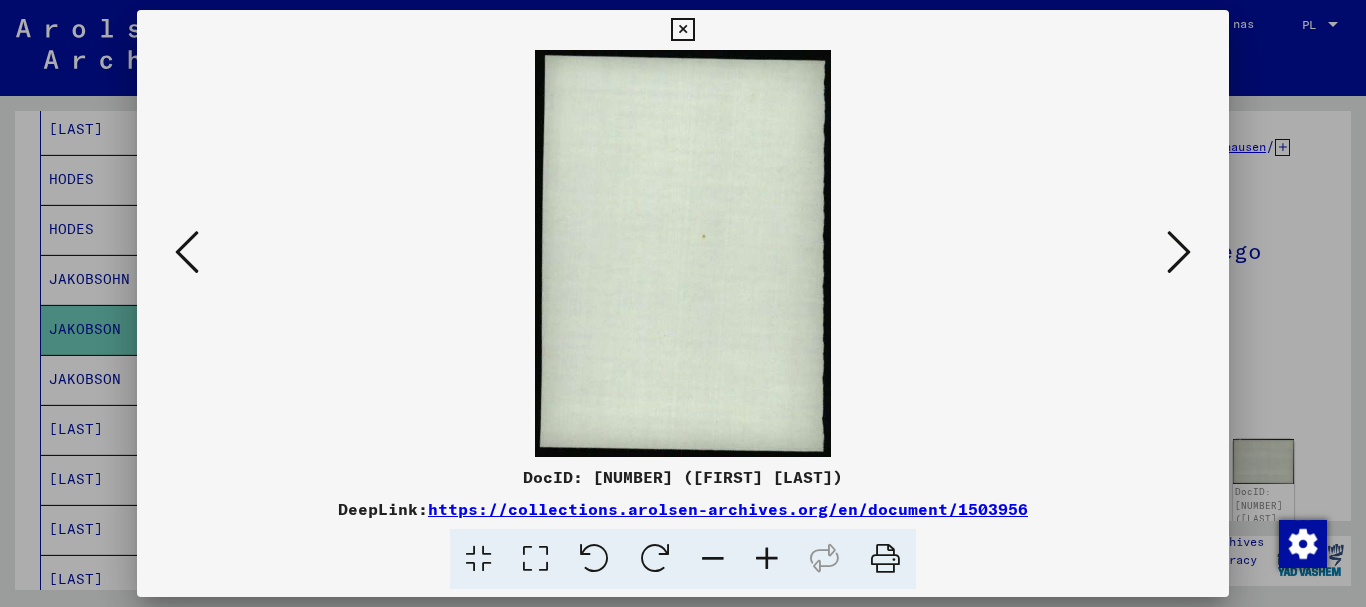 click at bounding box center (1179, 252) 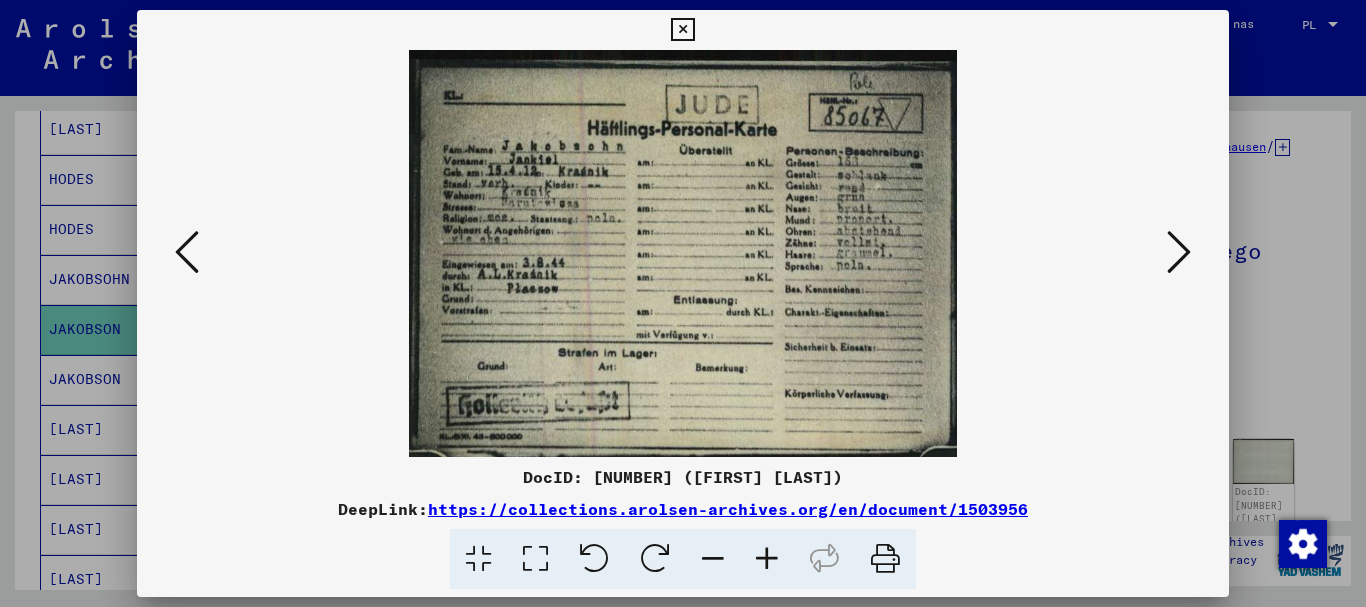click at bounding box center (1179, 252) 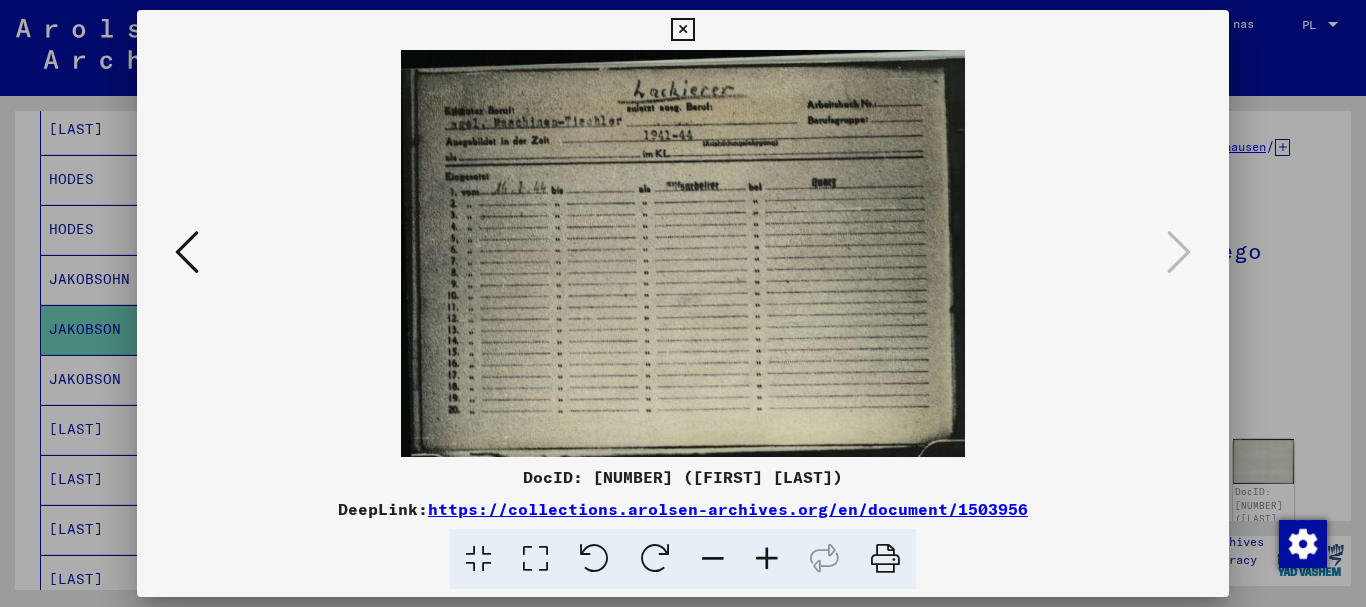 click at bounding box center (682, 30) 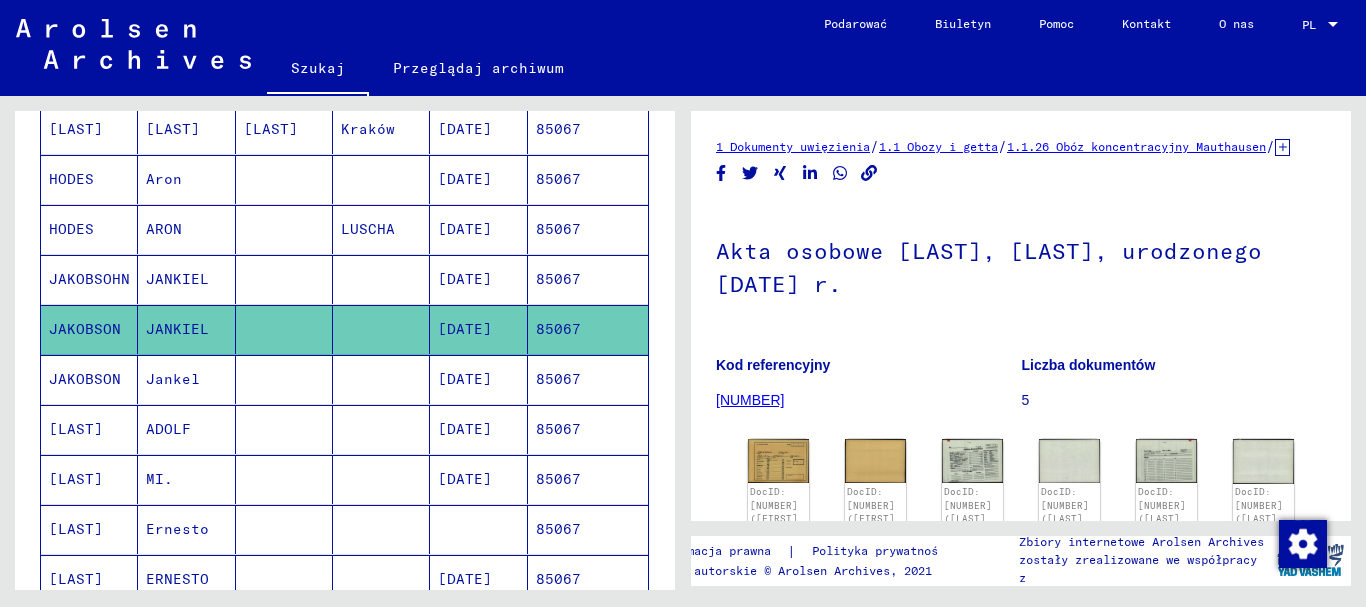 click on "85067" at bounding box center [558, 429] 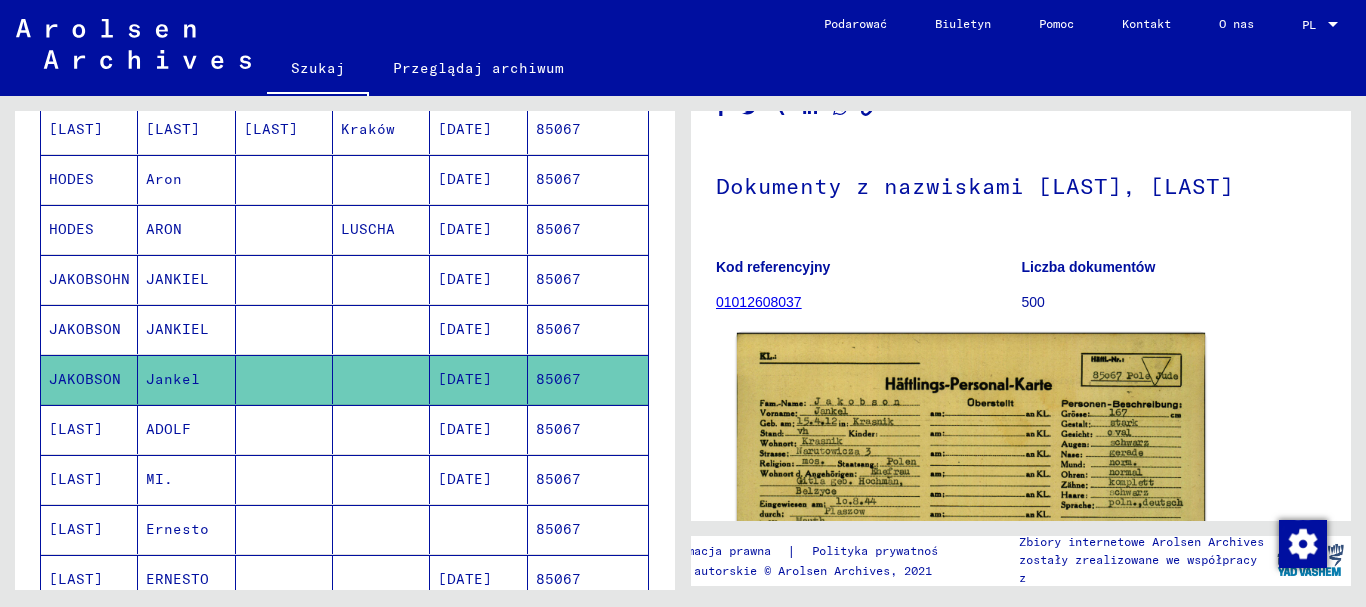 scroll, scrollTop: 200, scrollLeft: 0, axis: vertical 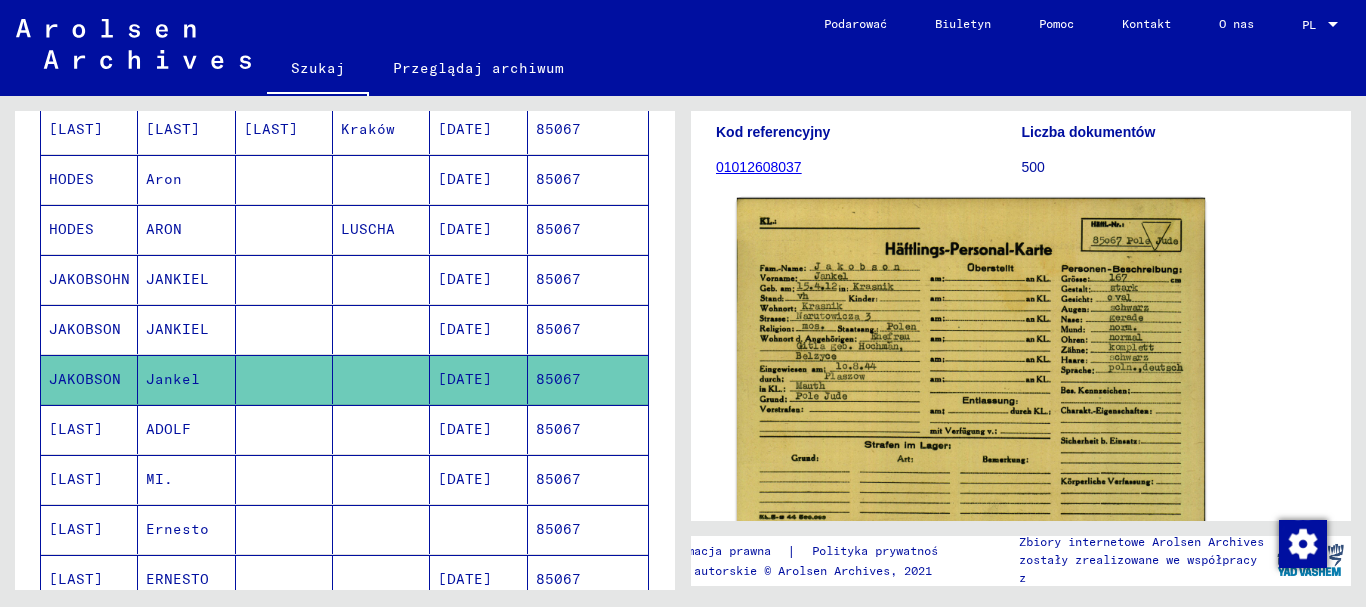 click 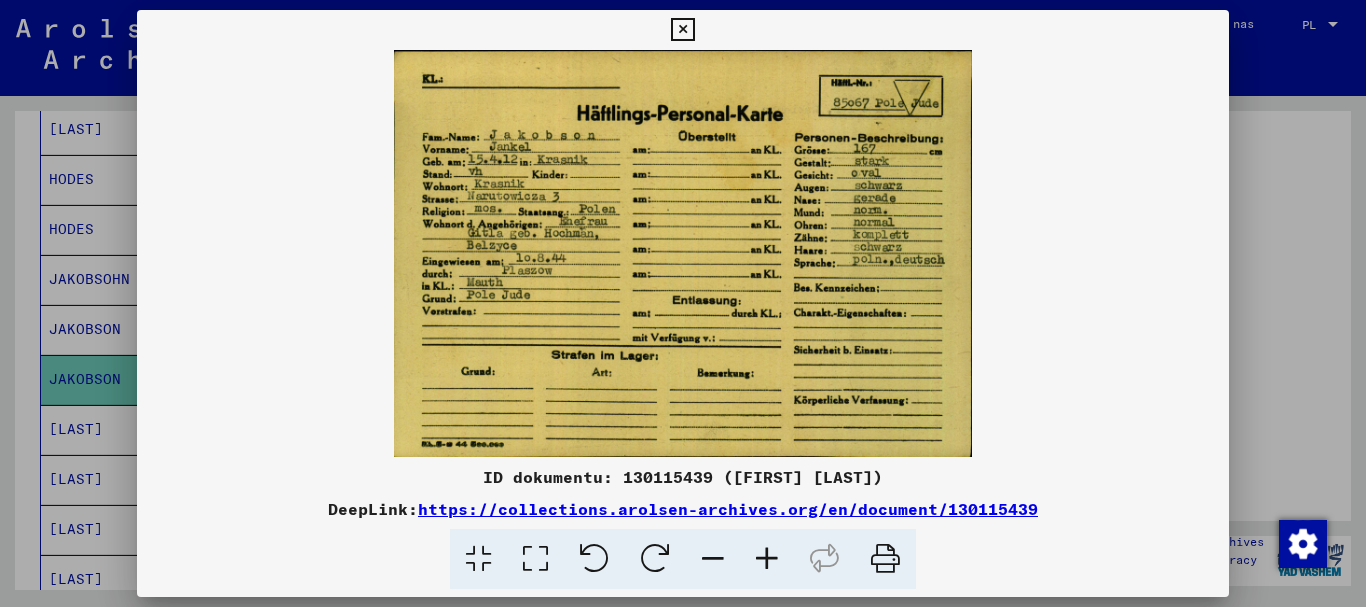 click at bounding box center [682, 30] 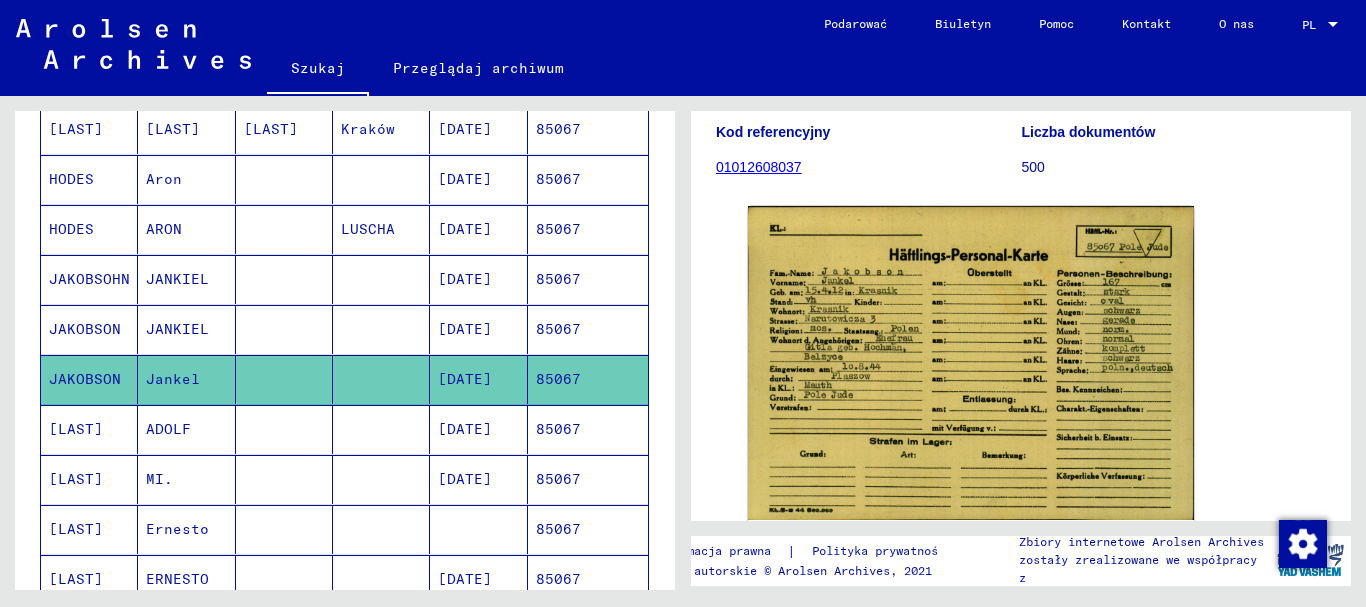 scroll, scrollTop: 0, scrollLeft: 0, axis: both 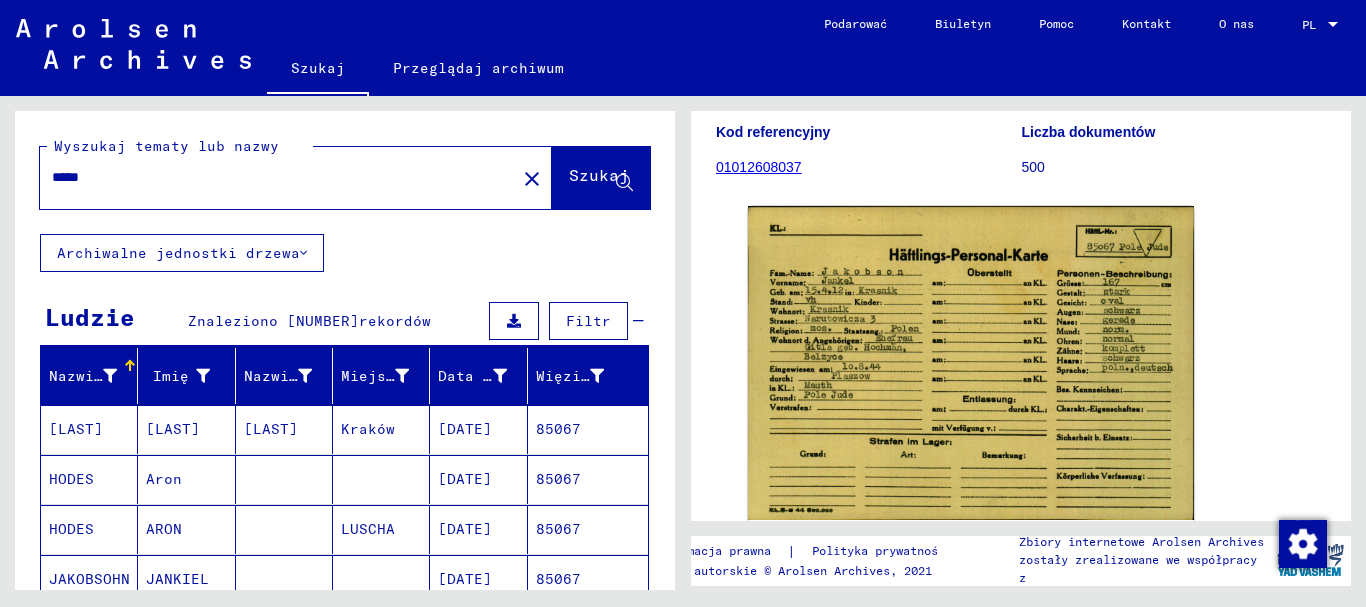 drag, startPoint x: 149, startPoint y: 168, endPoint x: 38, endPoint y: 174, distance: 111.16204 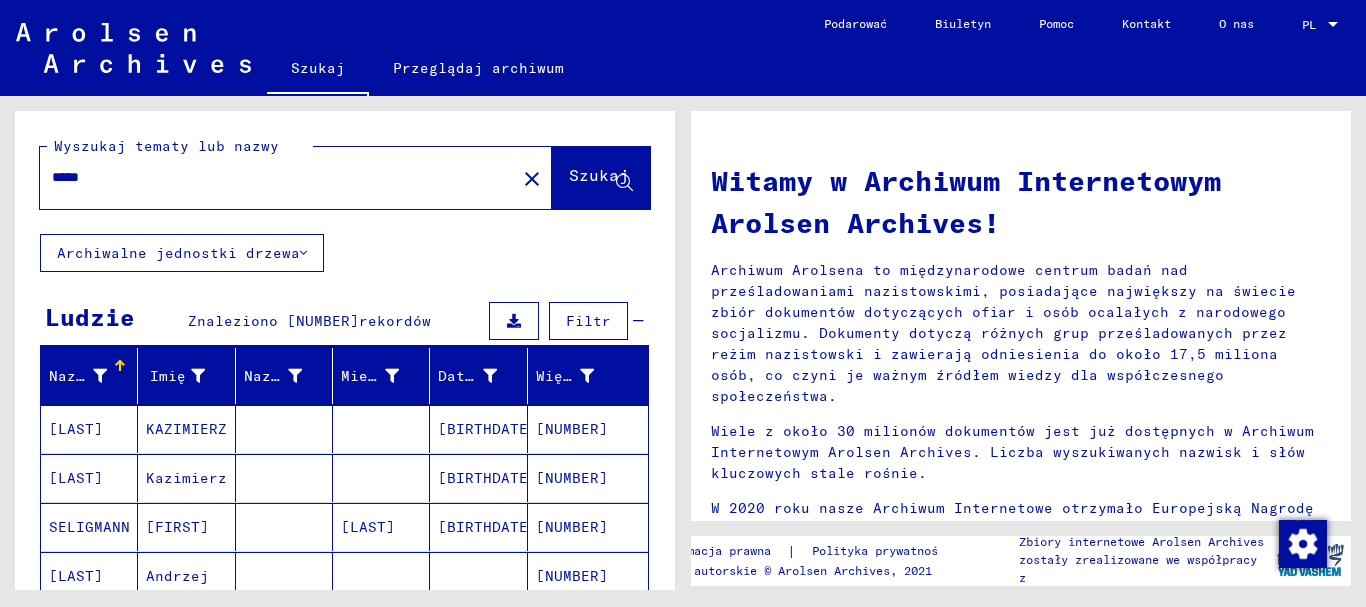 click on "[NUMBER]" at bounding box center [572, 478] 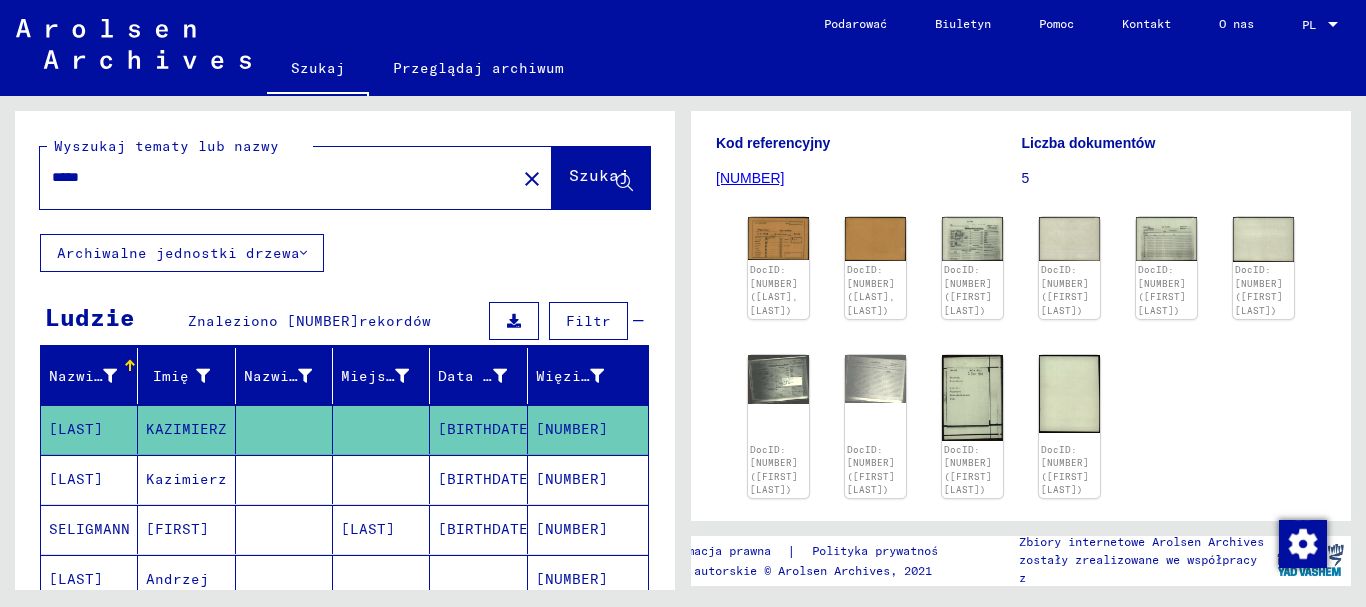 scroll, scrollTop: 200, scrollLeft: 0, axis: vertical 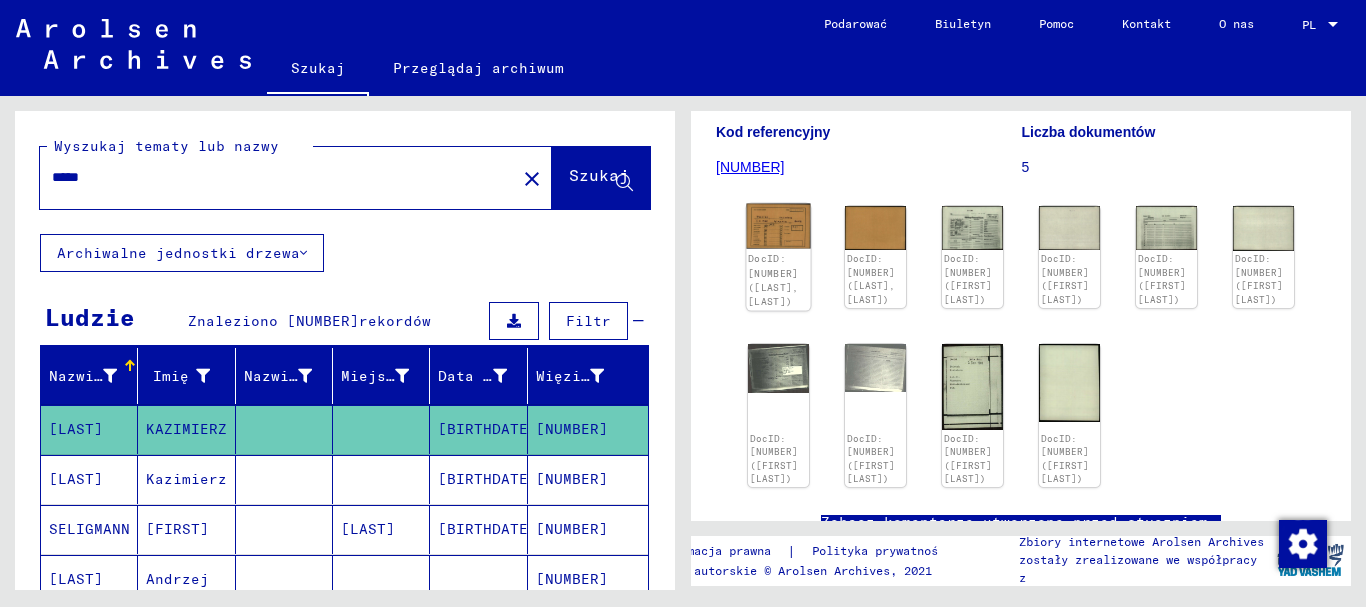 click 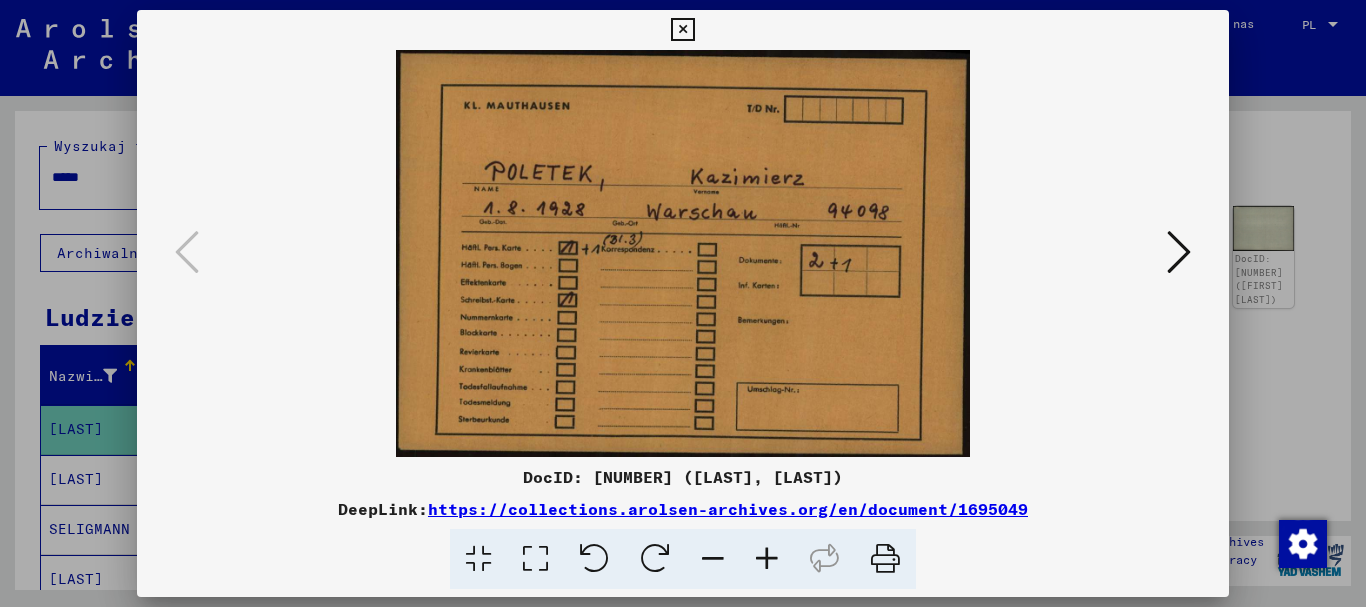 click at bounding box center [682, 30] 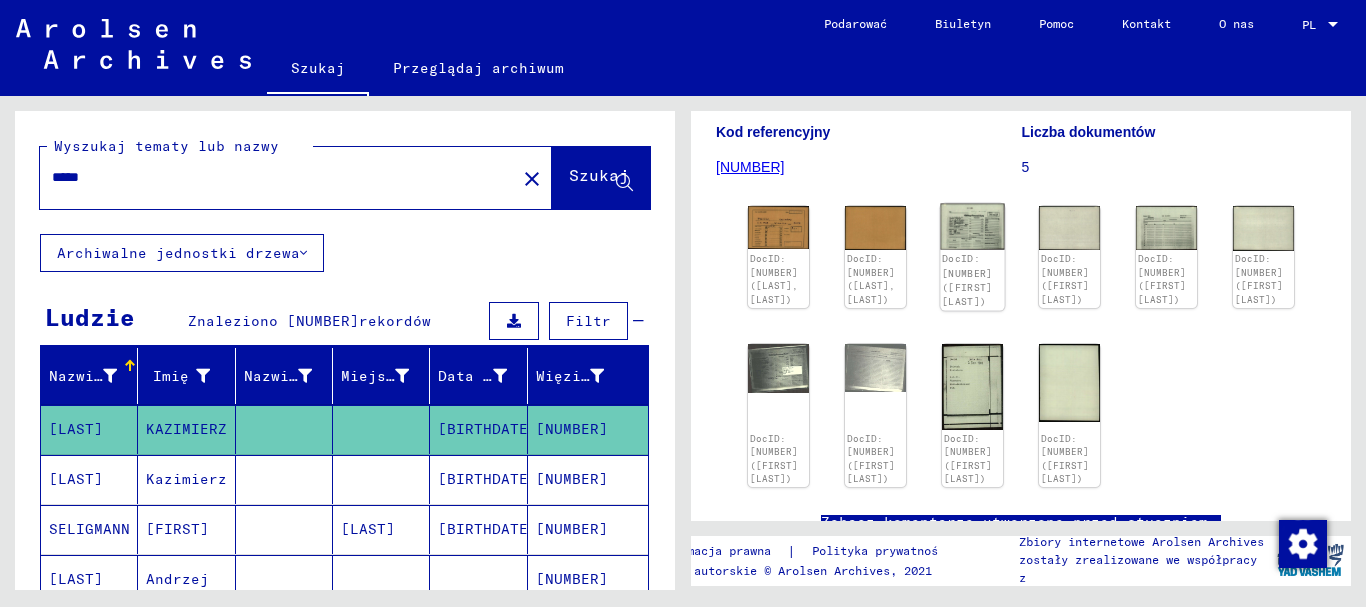 click 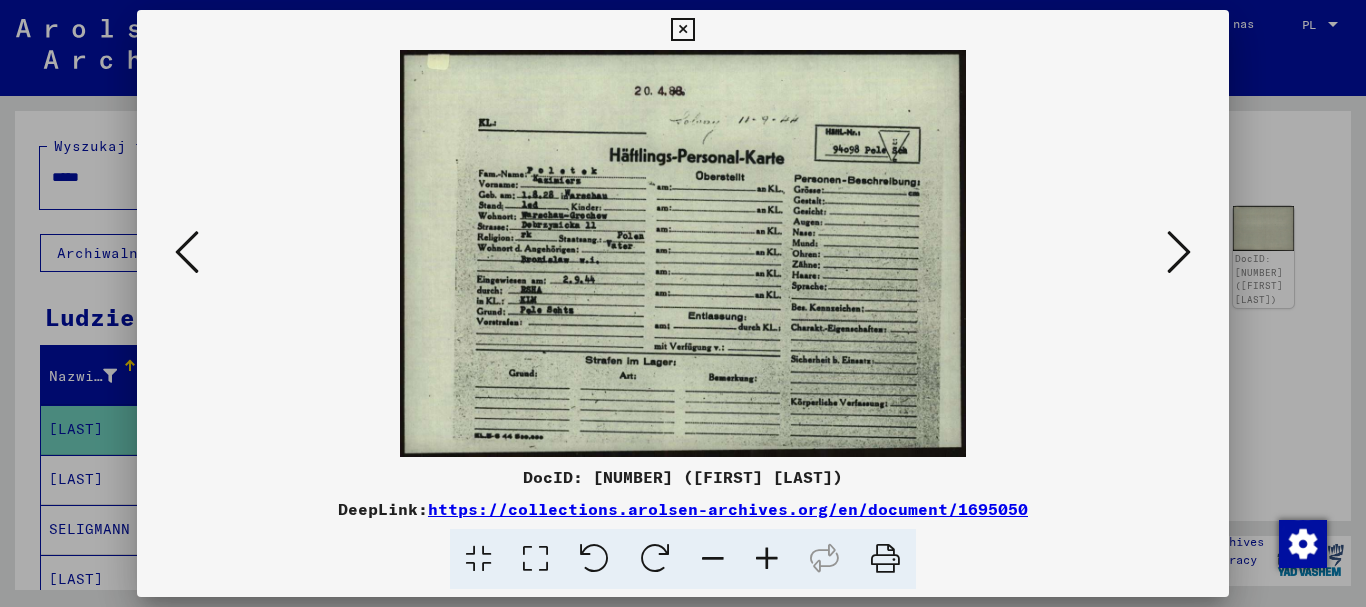 click at bounding box center [1179, 252] 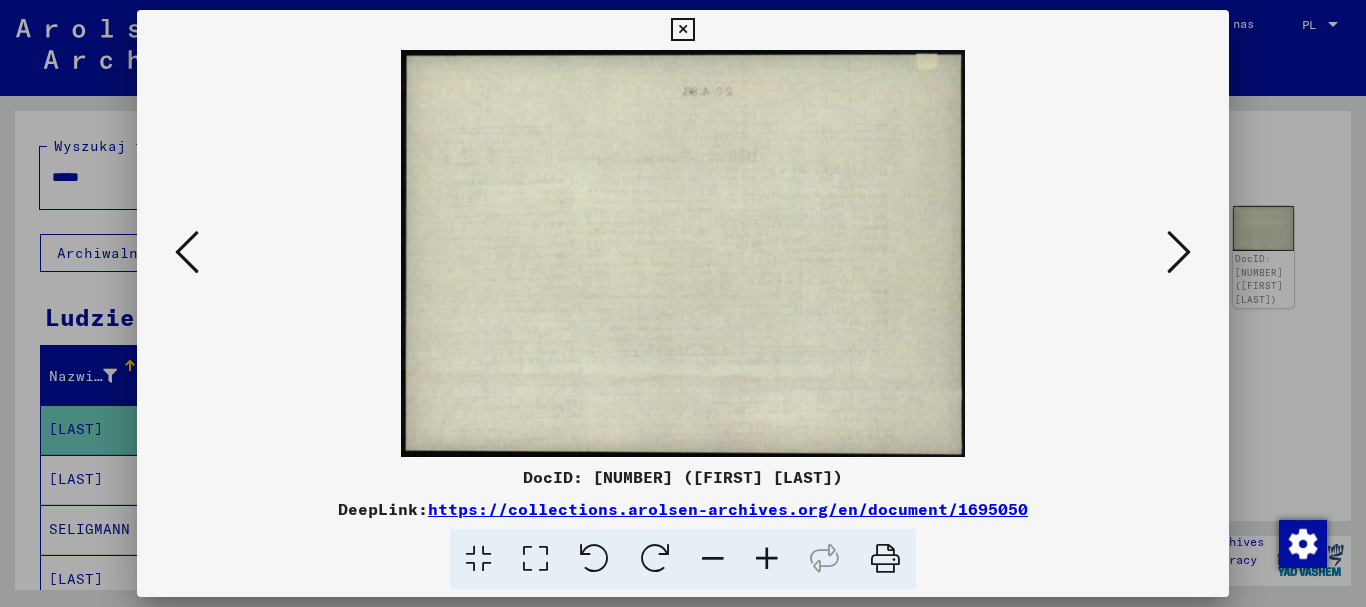click at bounding box center [1179, 252] 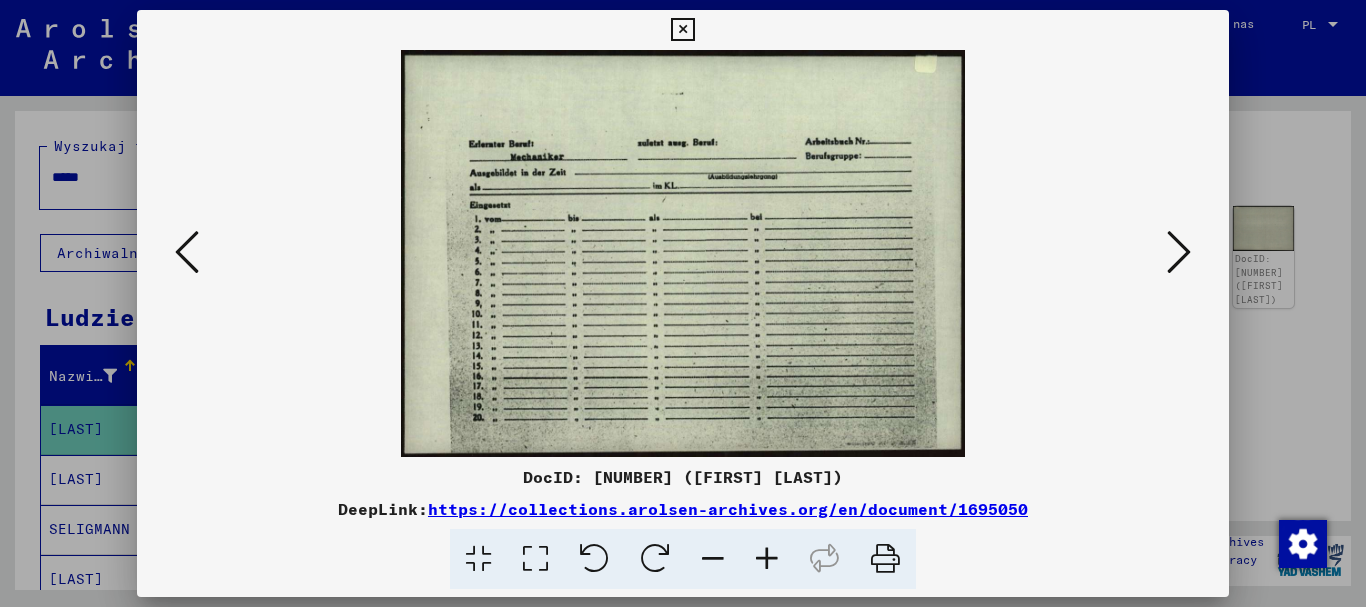 click at bounding box center [1179, 252] 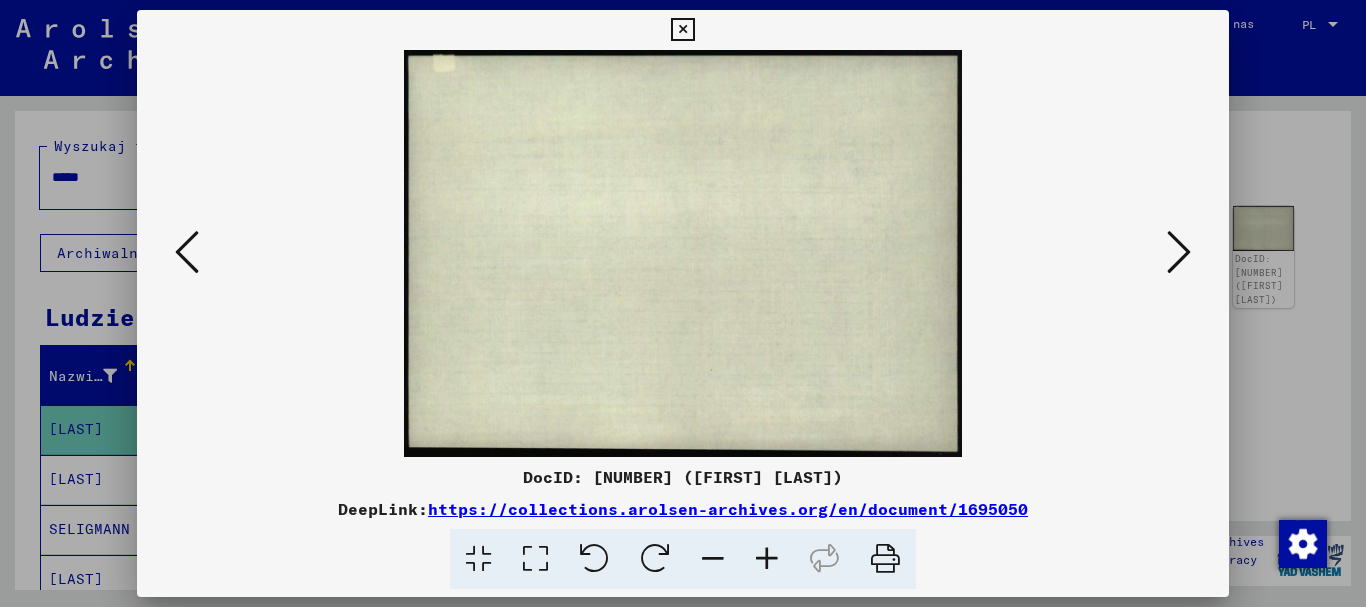 click at bounding box center (1179, 252) 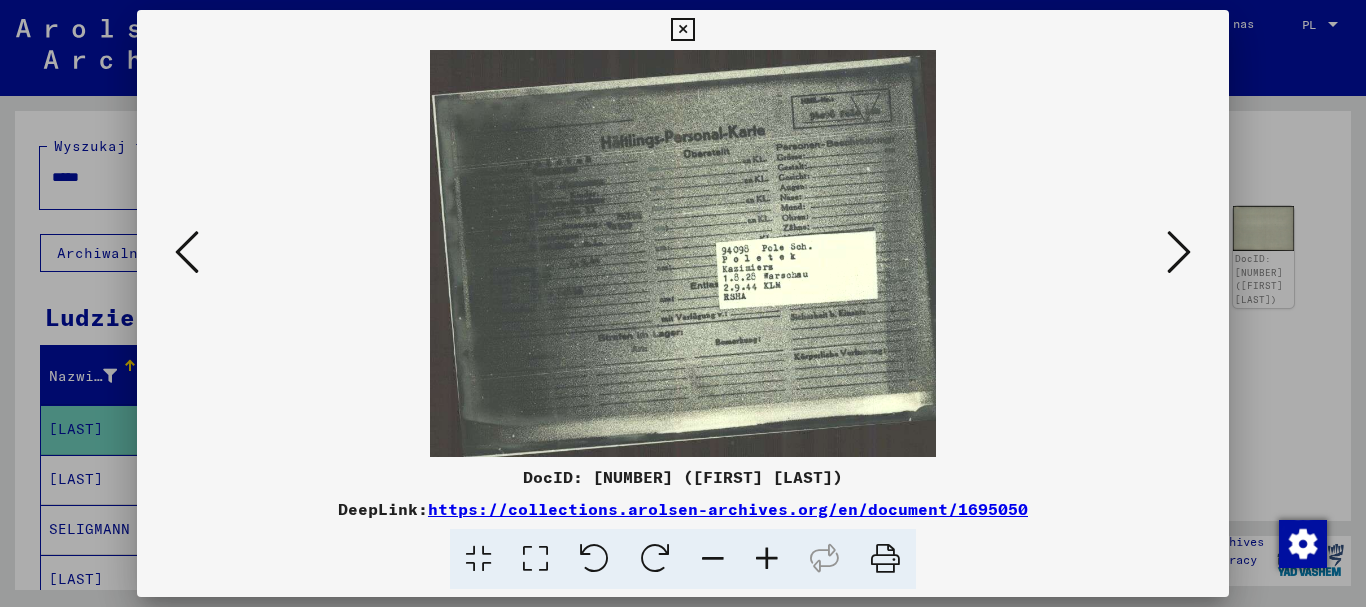 click at bounding box center [1179, 252] 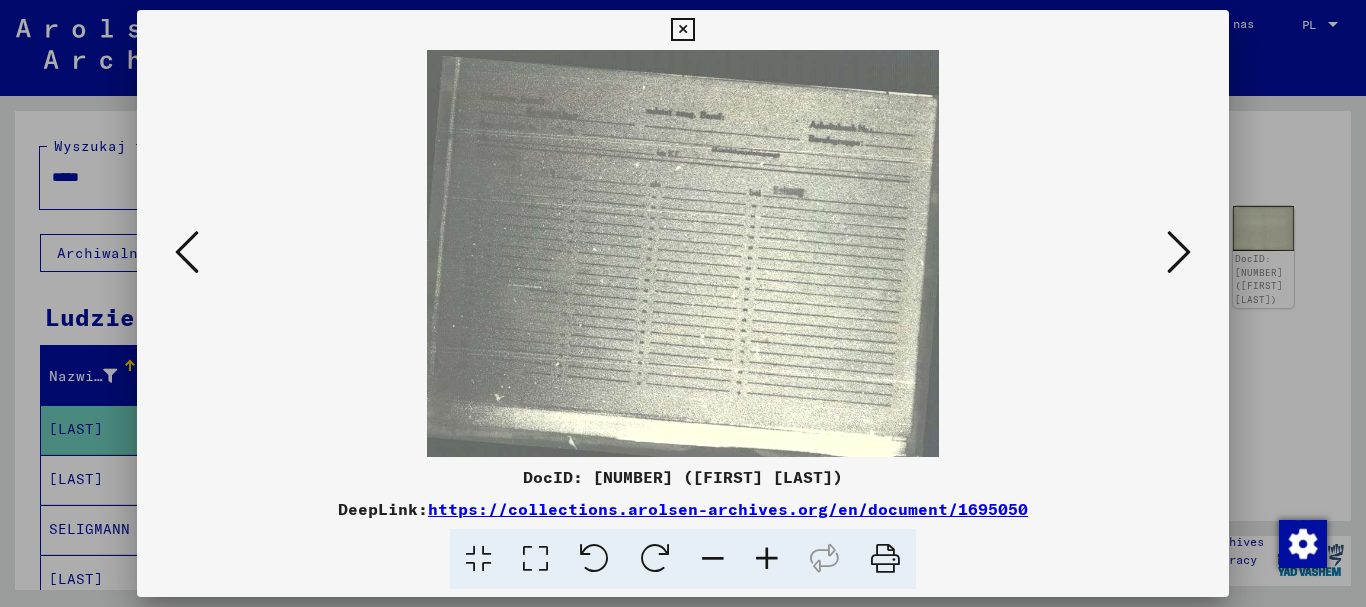 click at bounding box center (1179, 252) 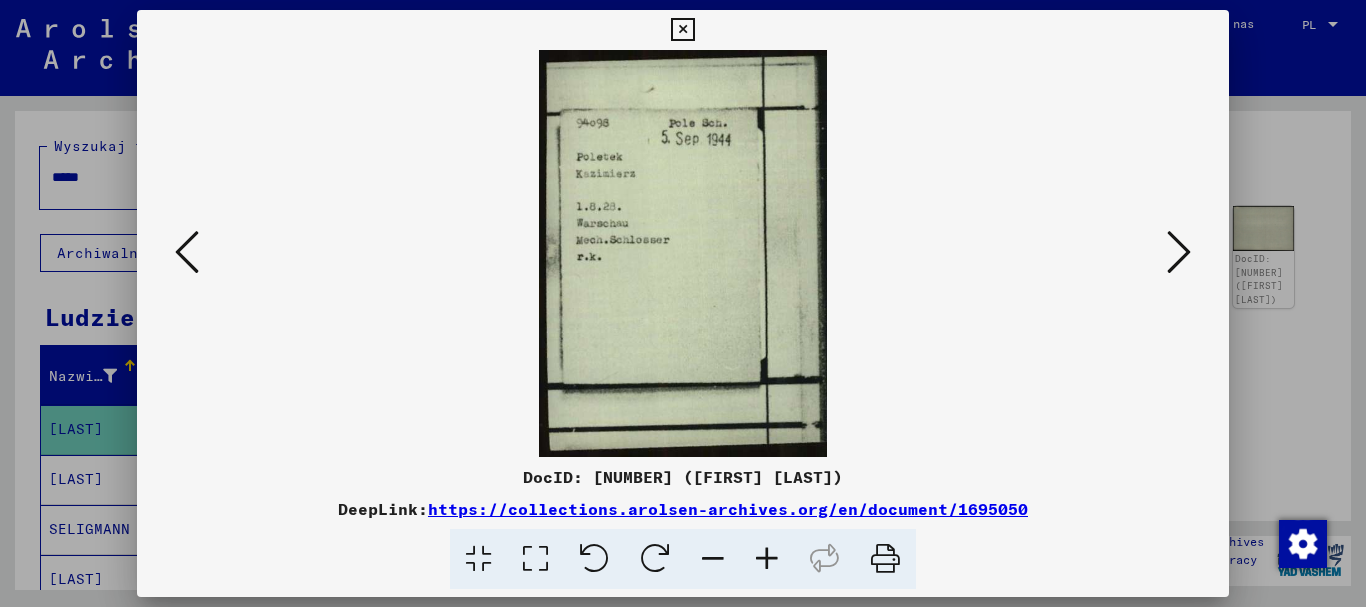 click at bounding box center (1179, 252) 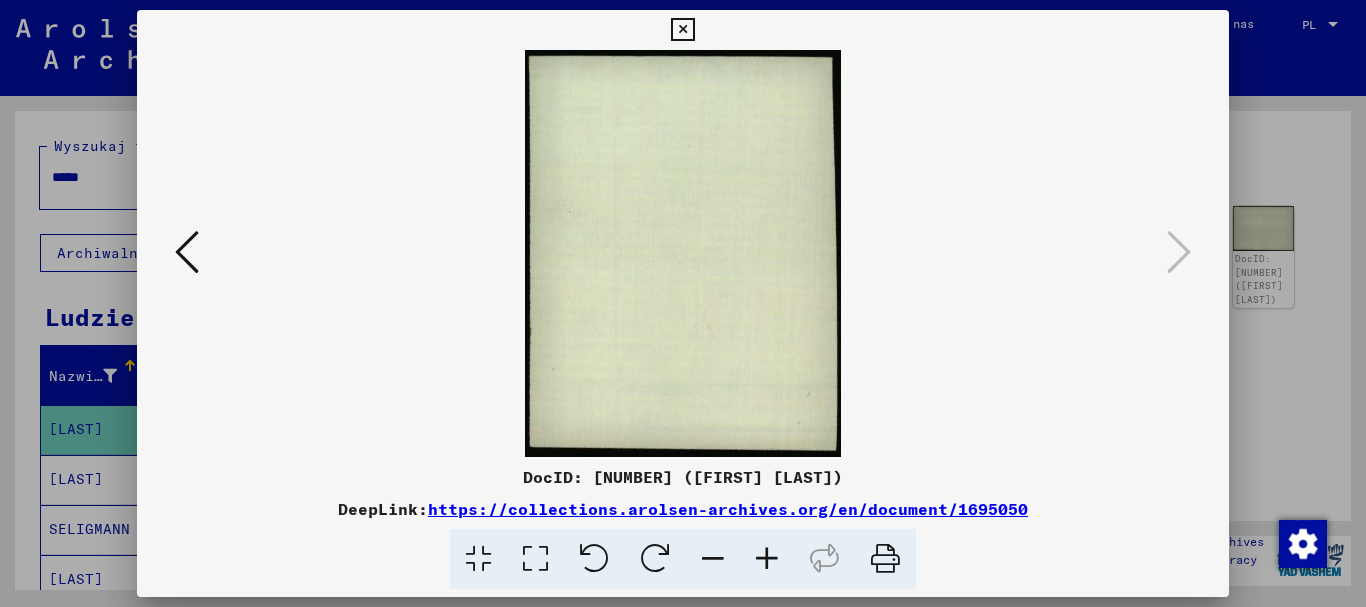 click at bounding box center (682, 30) 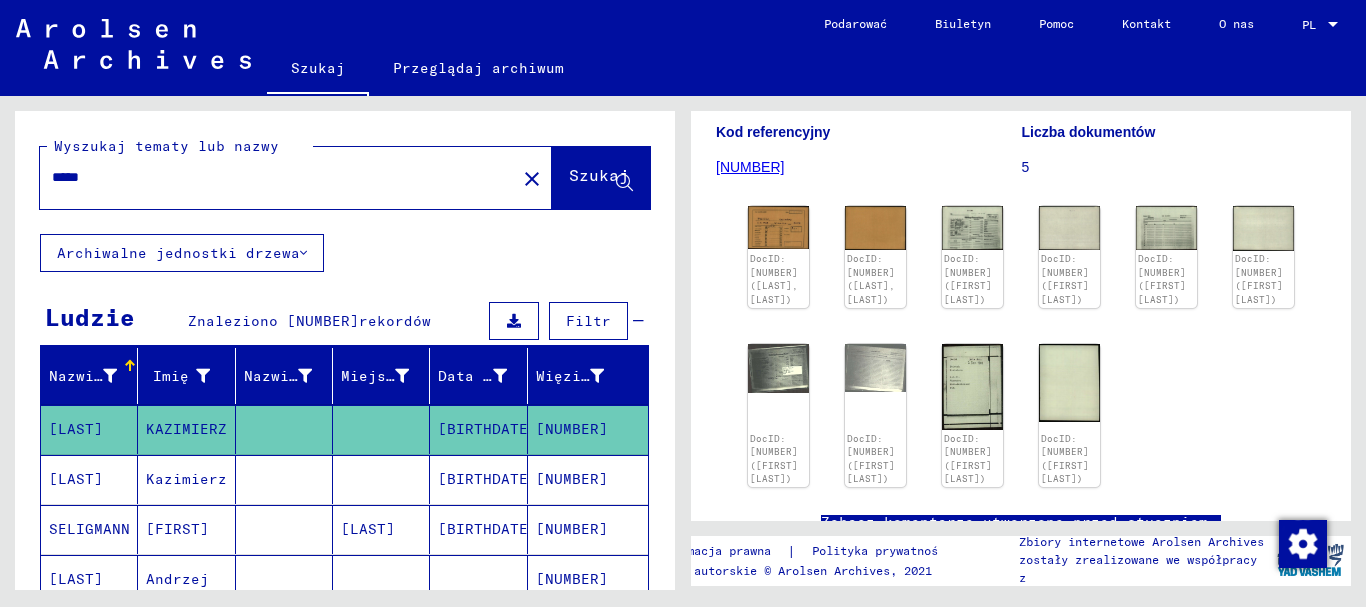 drag, startPoint x: 111, startPoint y: 181, endPoint x: 0, endPoint y: 181, distance: 111 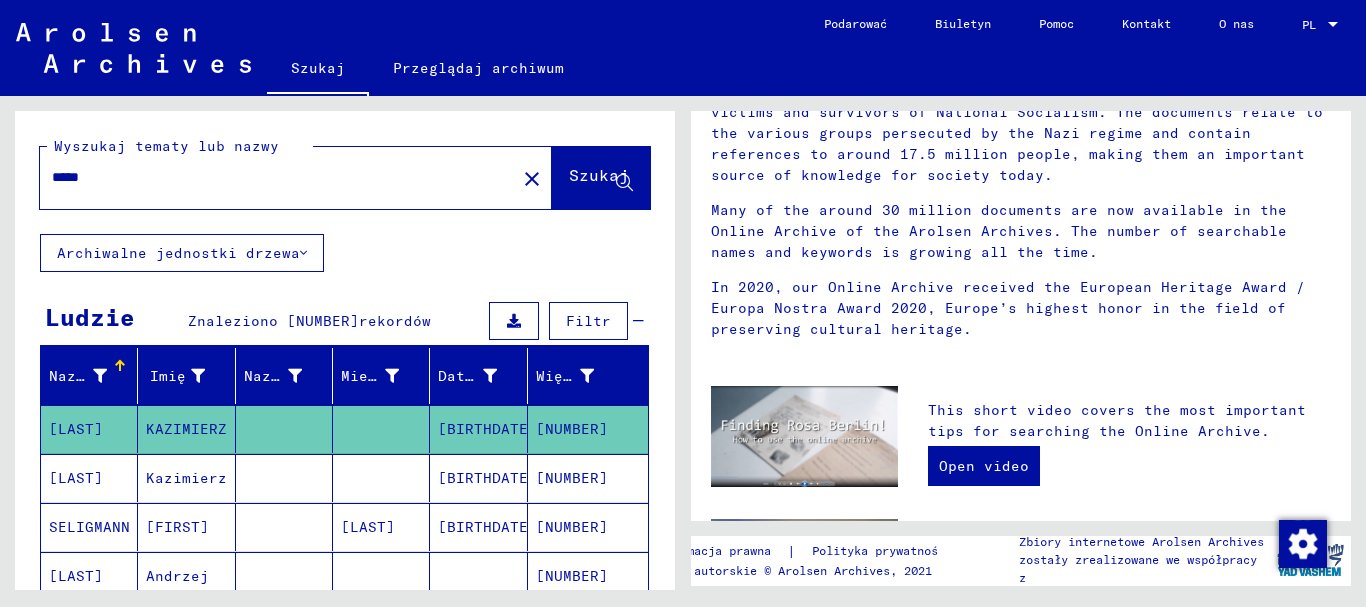 scroll, scrollTop: 0, scrollLeft: 0, axis: both 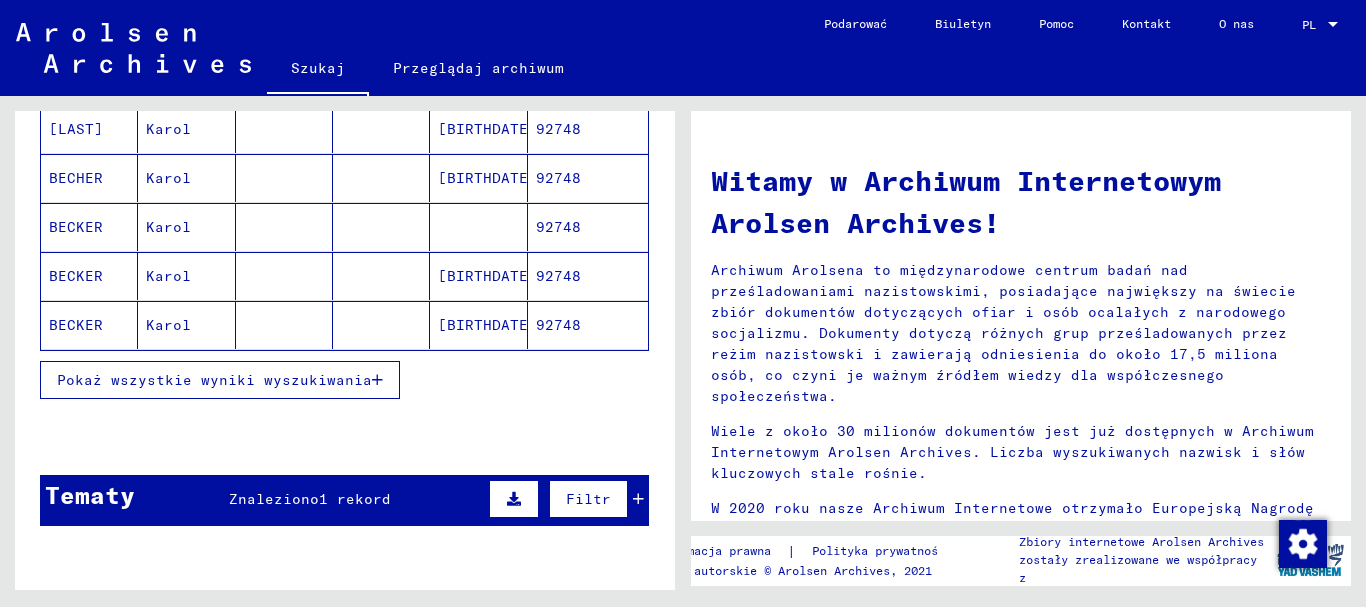 click on "Pokaż wszystkie wyniki wyszukiwania" at bounding box center (220, 380) 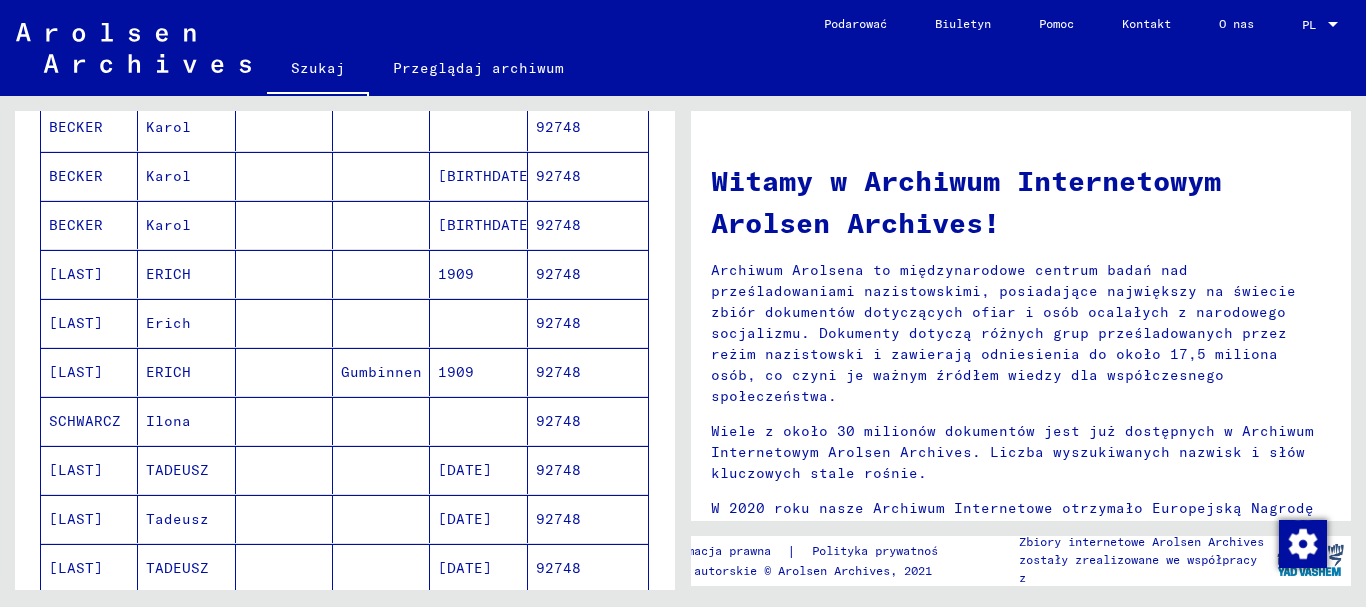 scroll, scrollTop: 500, scrollLeft: 0, axis: vertical 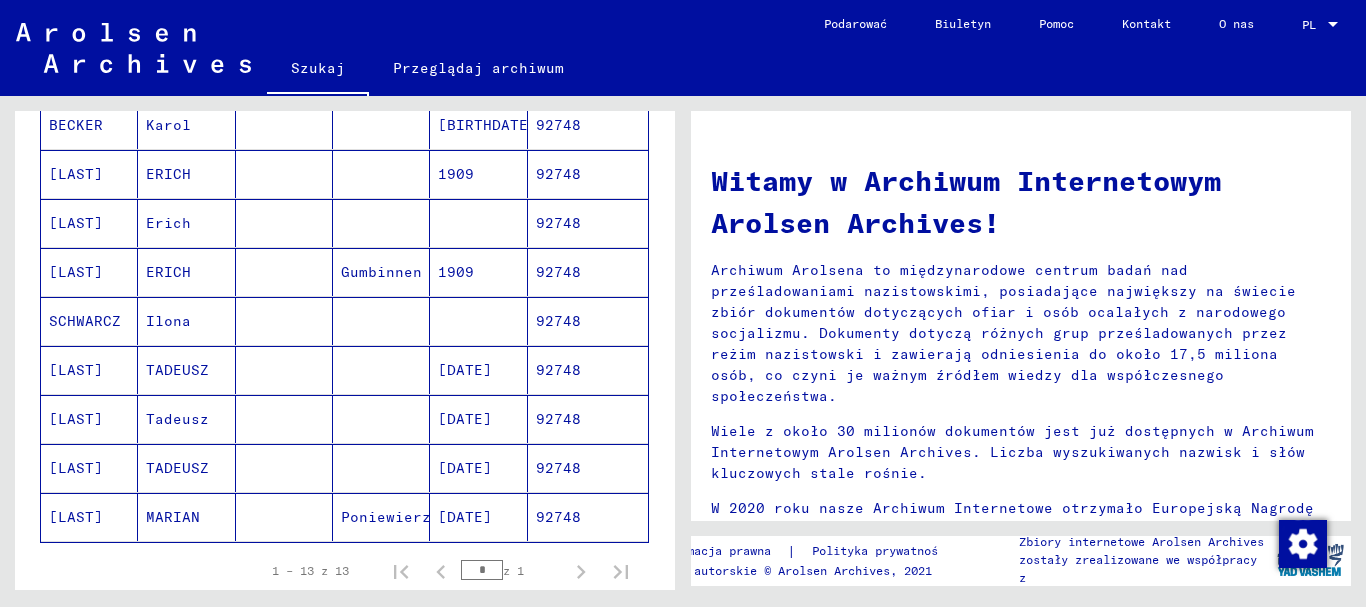 click on "92748" at bounding box center [558, 419] 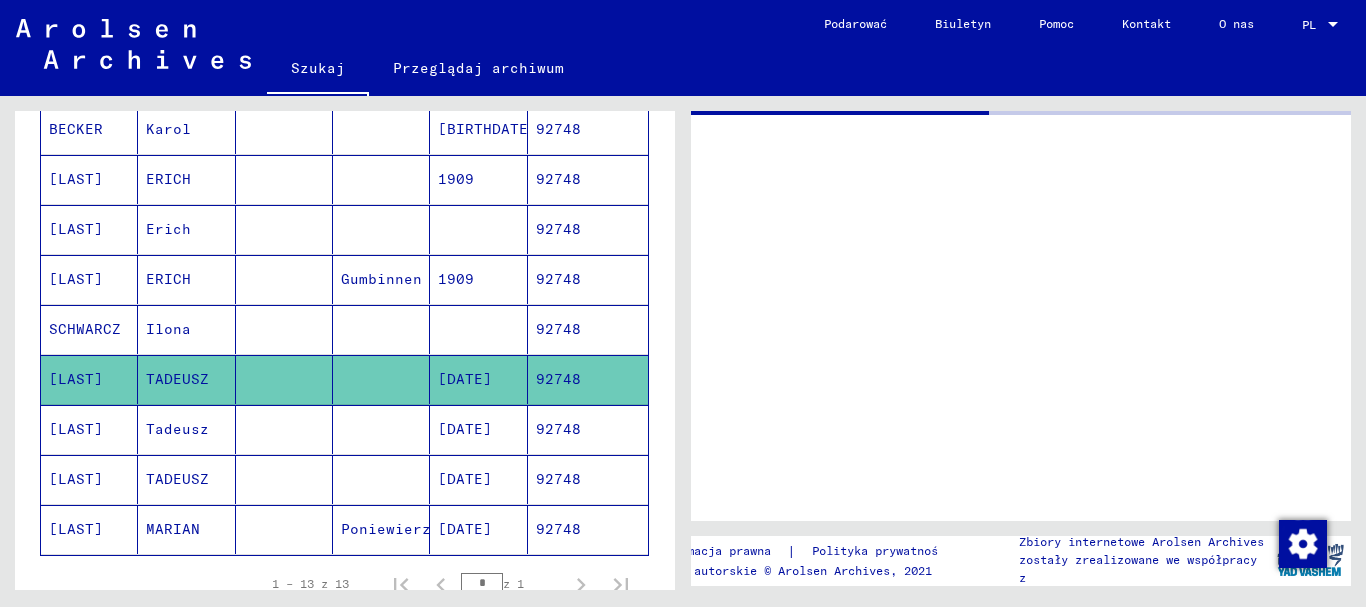 scroll, scrollTop: 504, scrollLeft: 0, axis: vertical 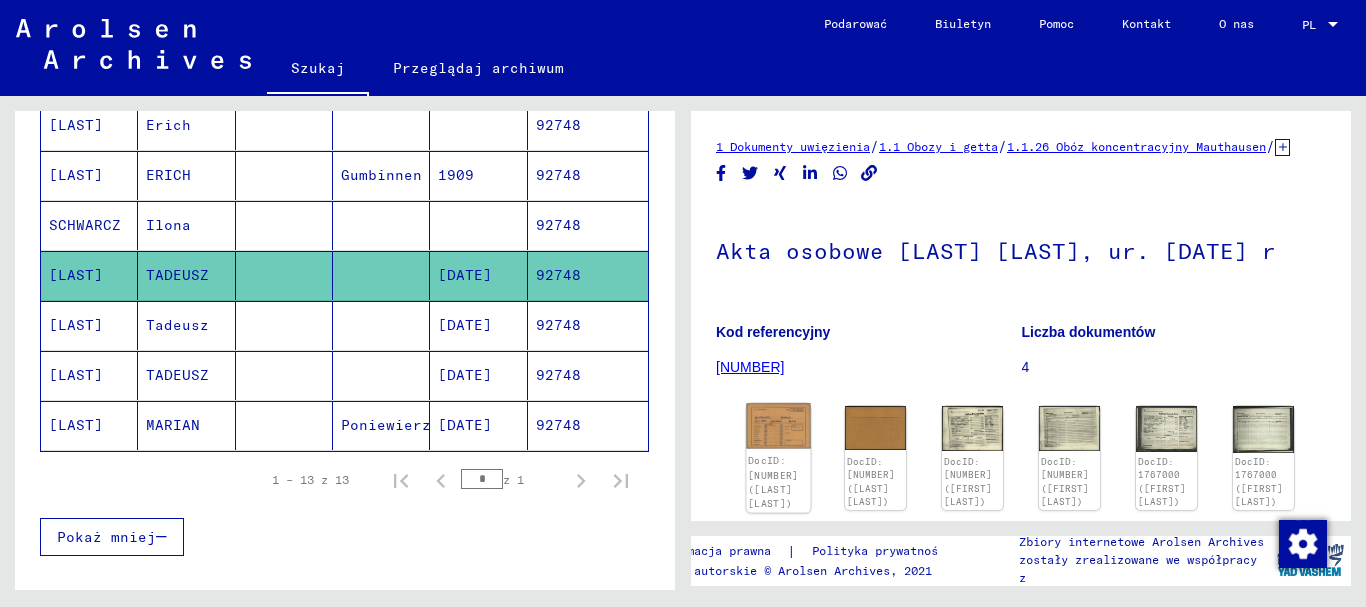 click 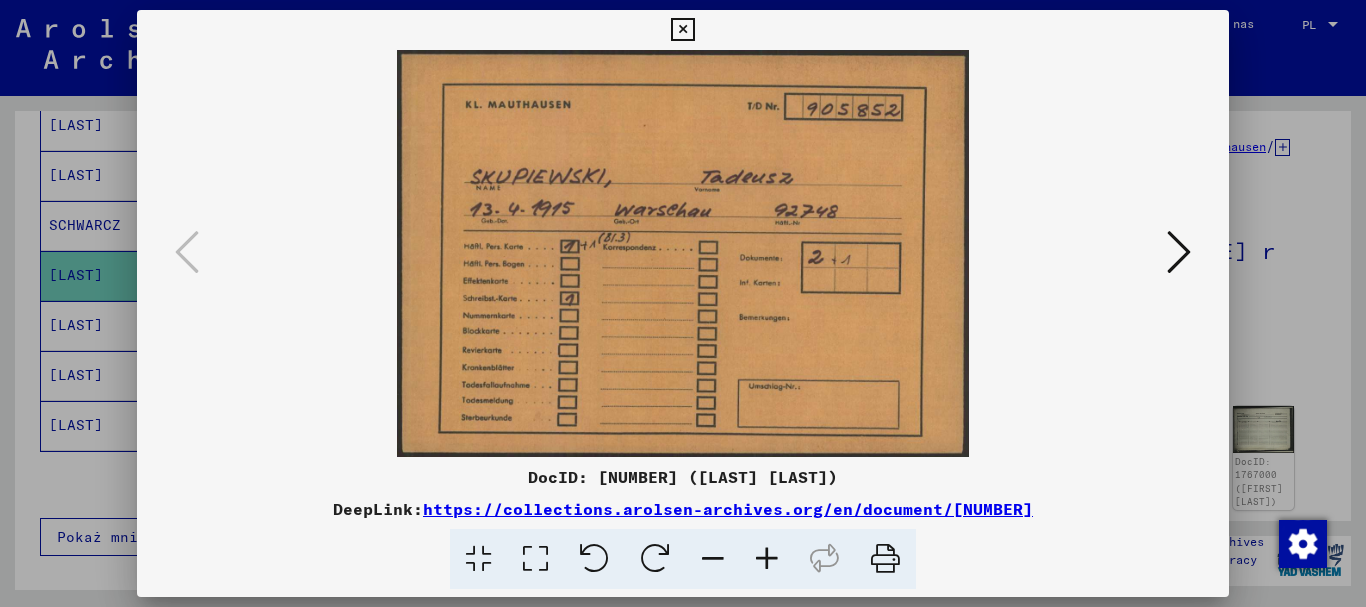 click at bounding box center (1179, 252) 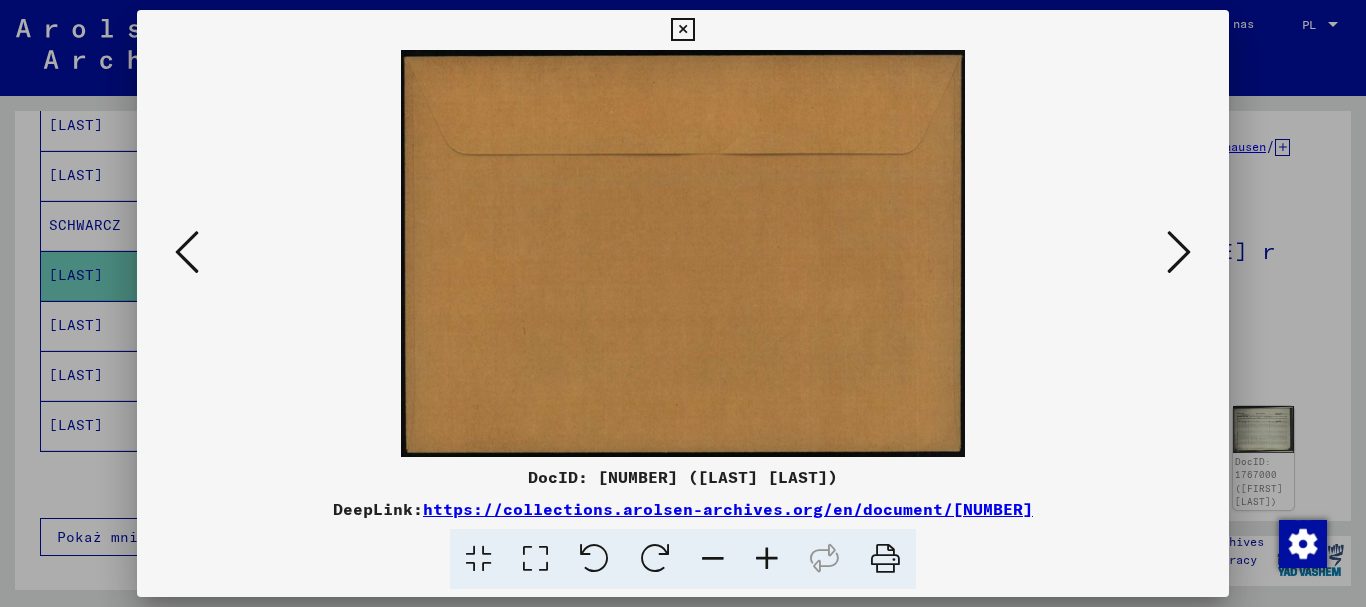 click at bounding box center [1179, 252] 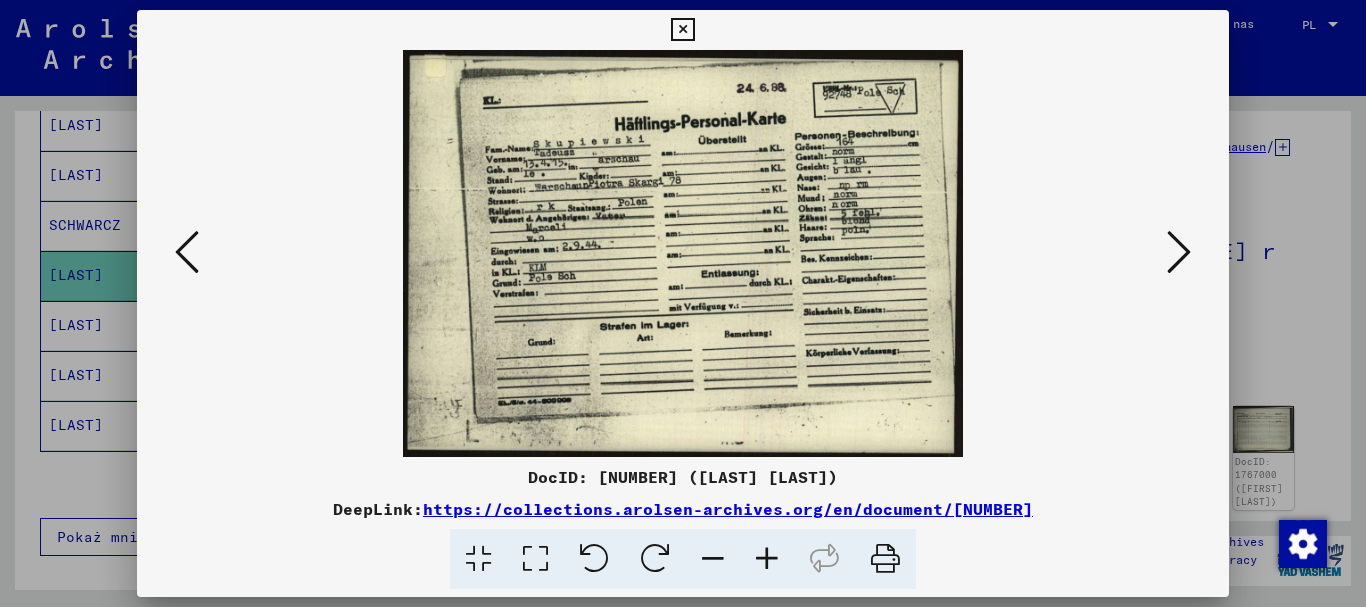 click at bounding box center (682, 30) 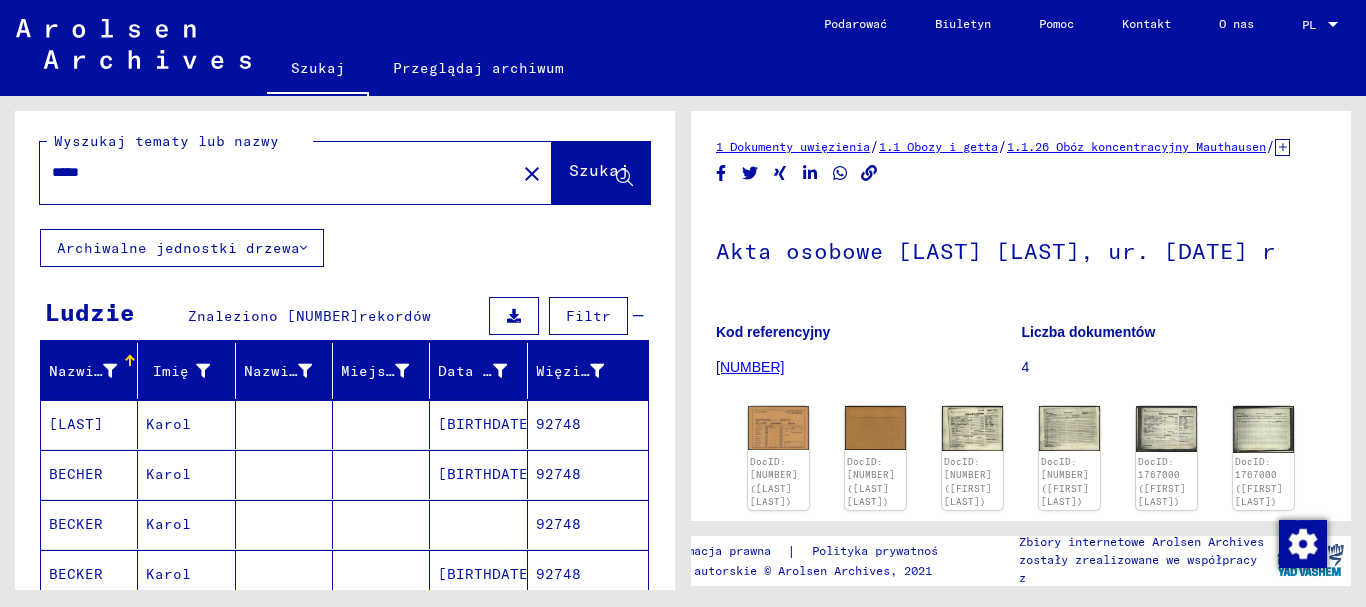 scroll, scrollTop: 4, scrollLeft: 0, axis: vertical 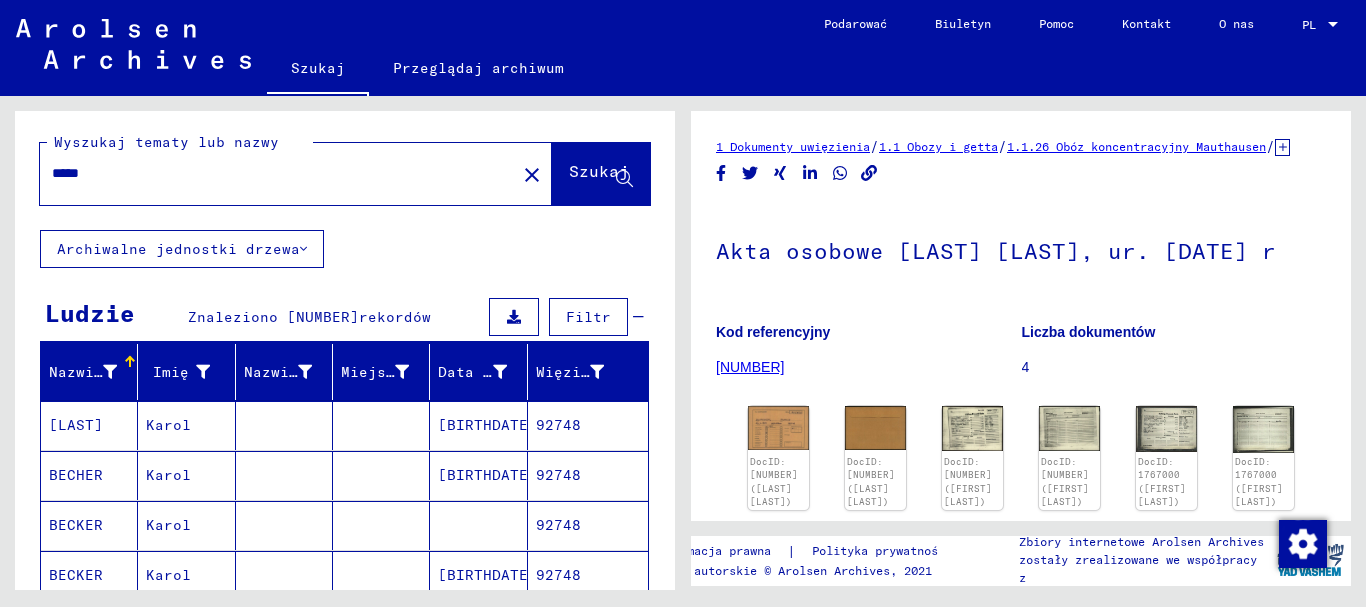 drag, startPoint x: 195, startPoint y: 181, endPoint x: 0, endPoint y: 172, distance: 195.20758 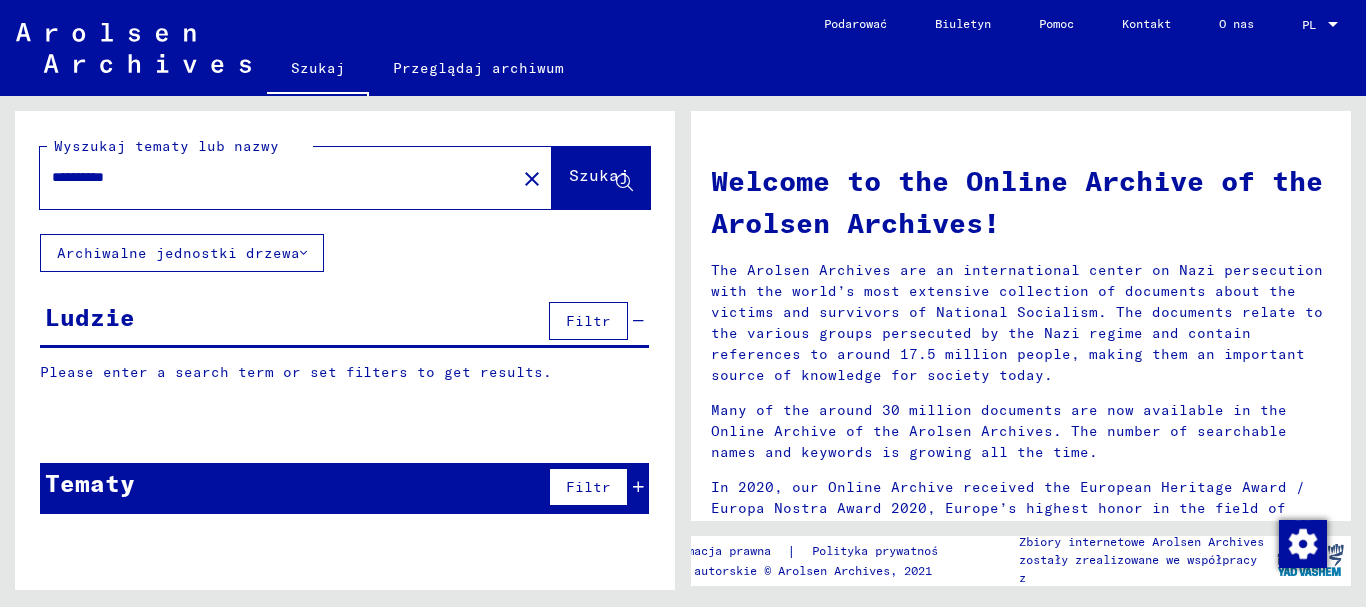 scroll, scrollTop: 0, scrollLeft: 0, axis: both 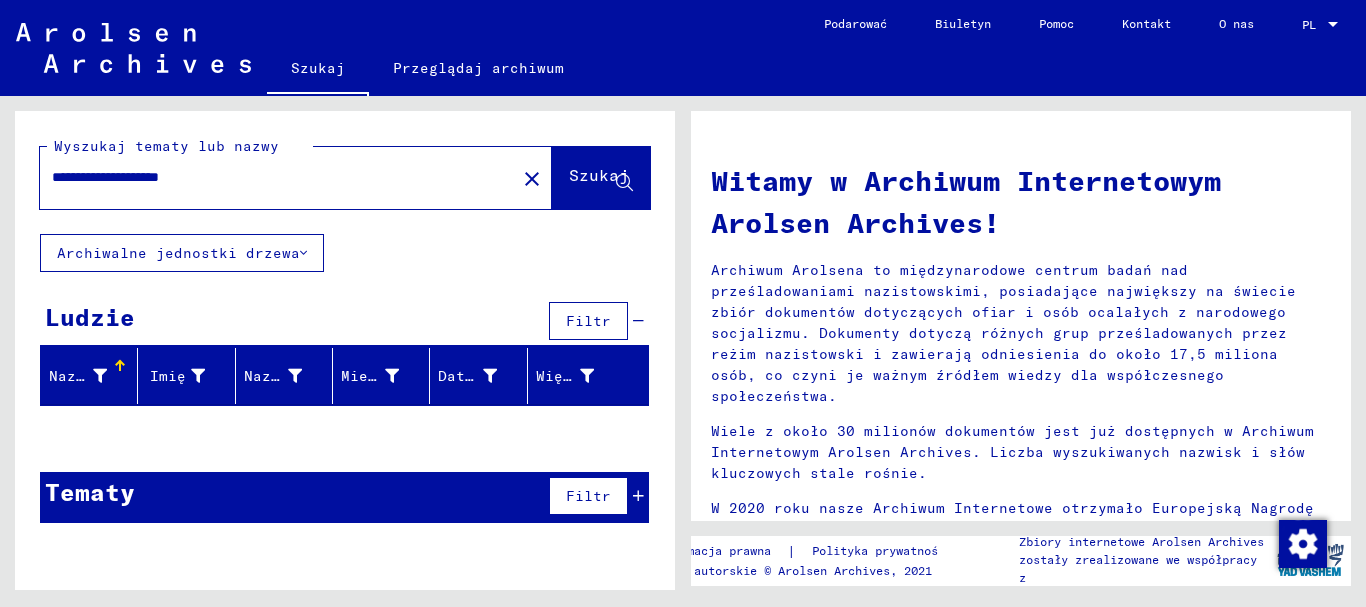 click on "**********" at bounding box center (272, 177) 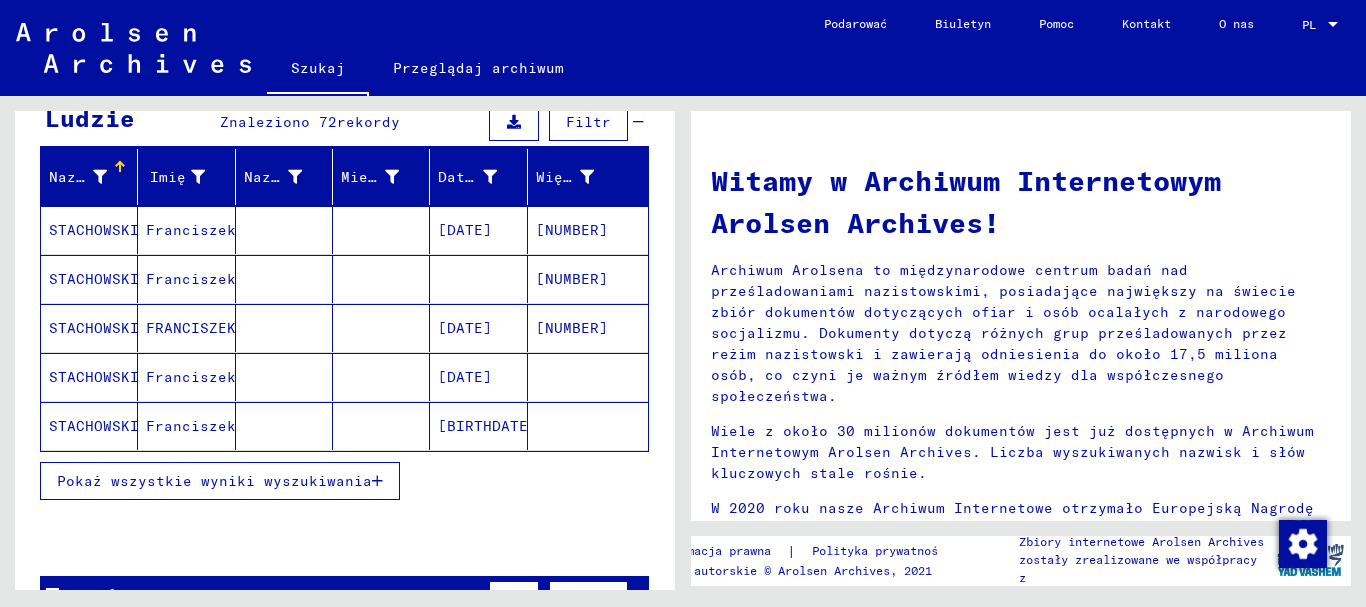 scroll, scrollTop: 200, scrollLeft: 0, axis: vertical 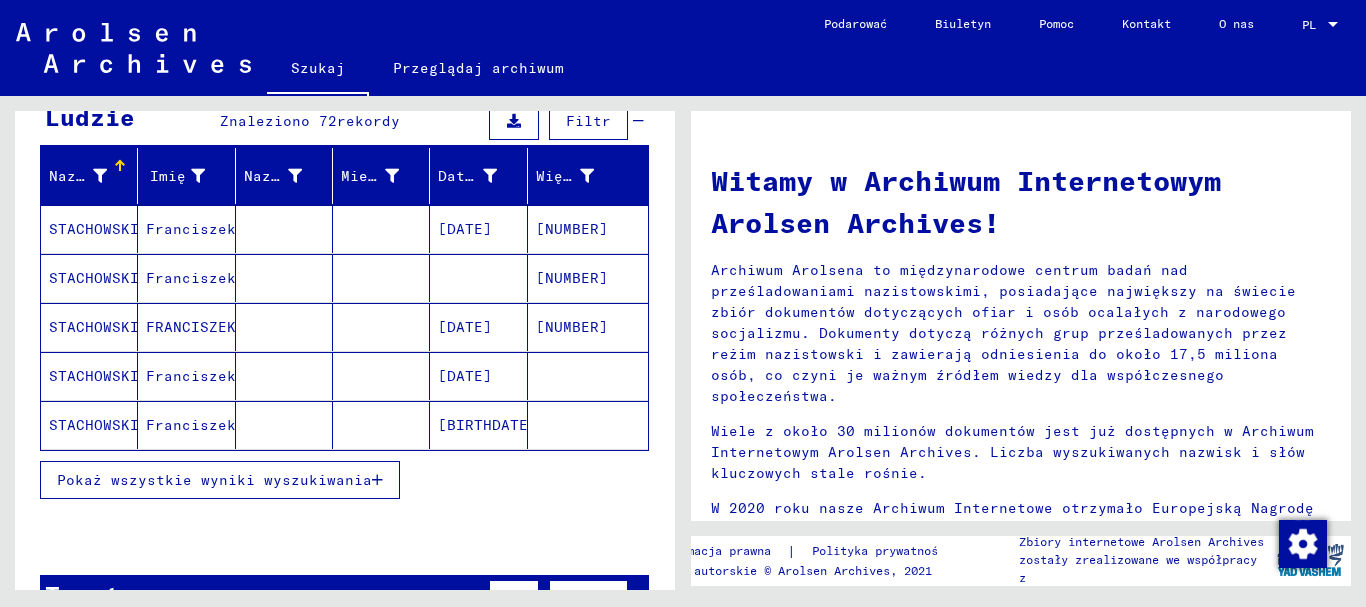 click on "Pokaż wszystkie wyniki wyszukiwania" at bounding box center (214, 480) 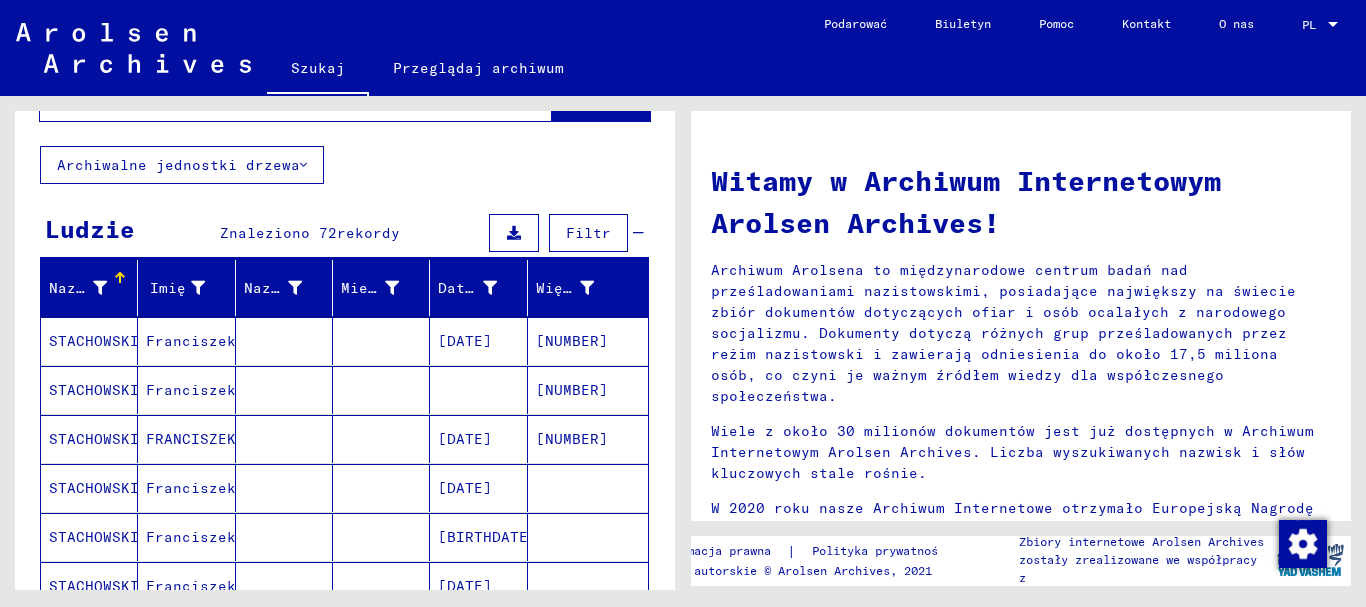 scroll, scrollTop: 0, scrollLeft: 0, axis: both 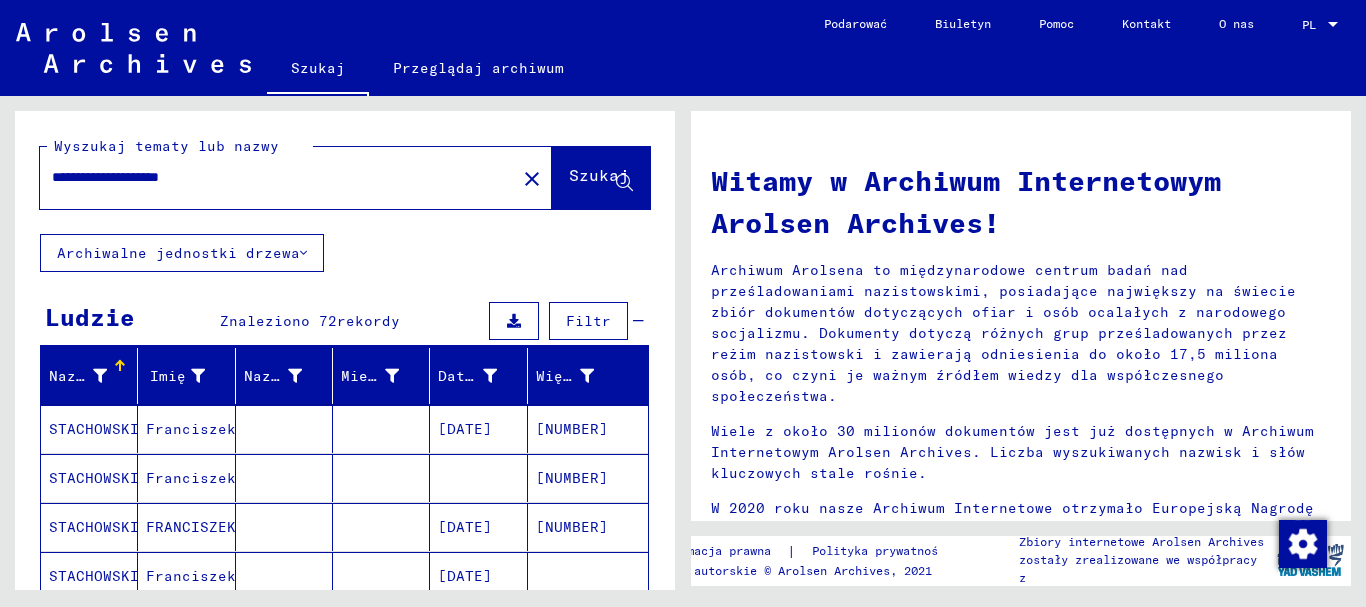 drag, startPoint x: 139, startPoint y: 179, endPoint x: 82, endPoint y: 176, distance: 57.07889 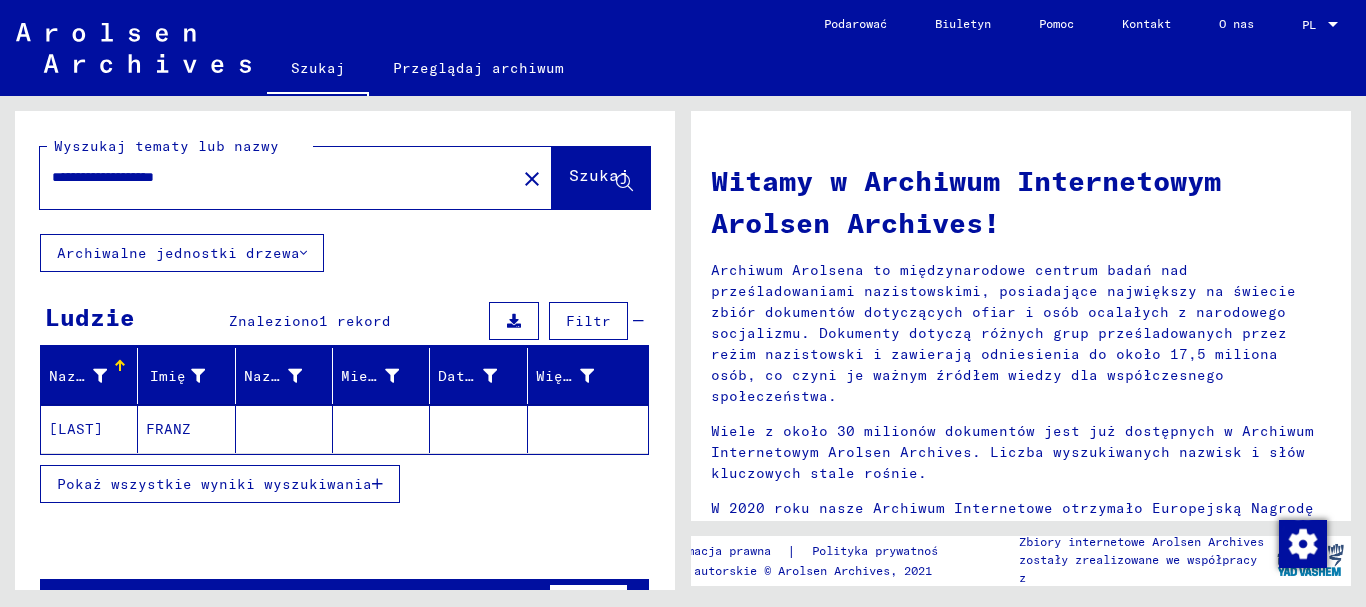 click on "FRANZ" 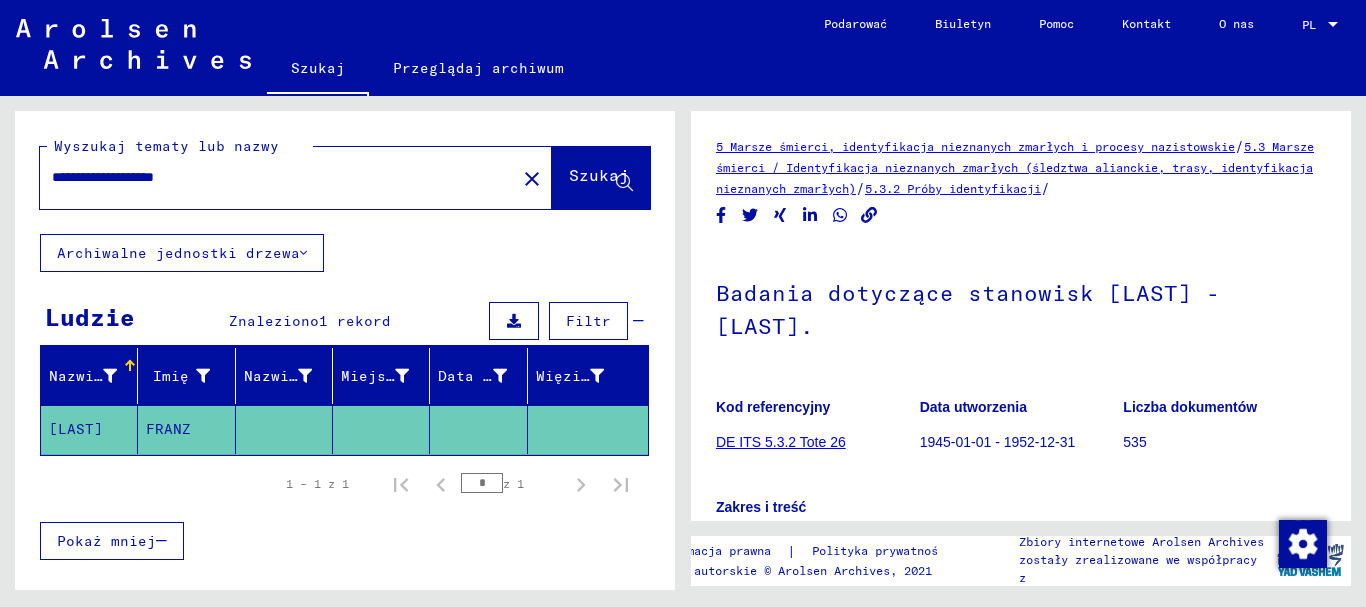 scroll, scrollTop: 0, scrollLeft: 0, axis: both 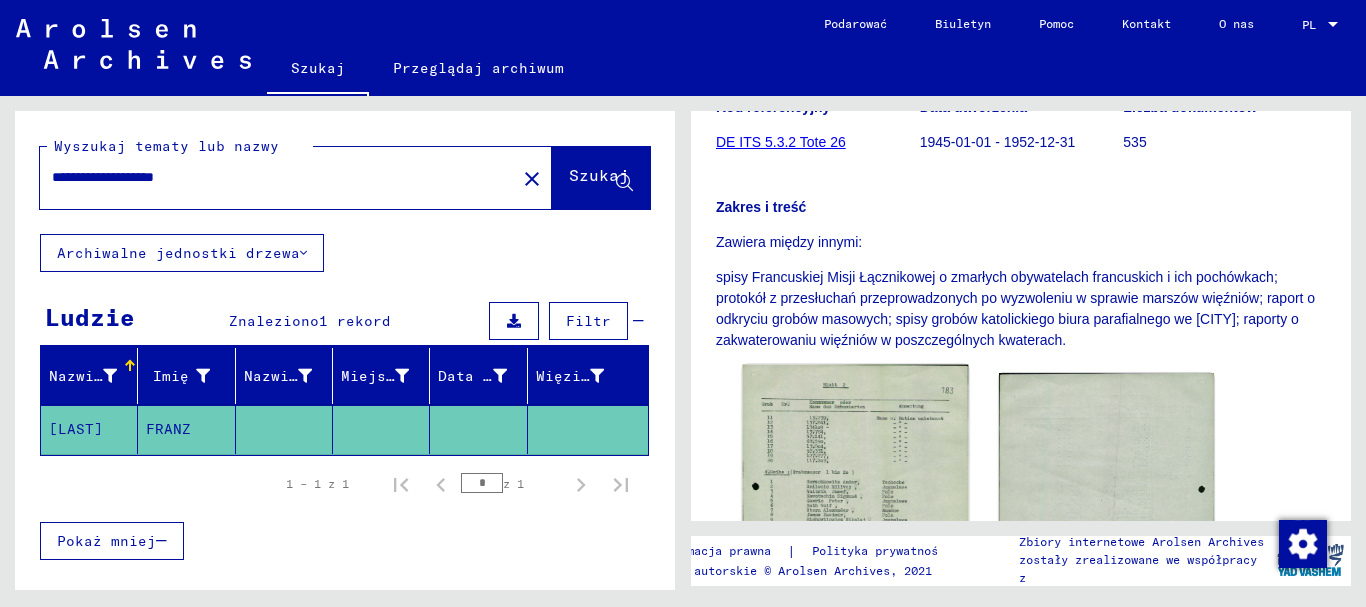 click 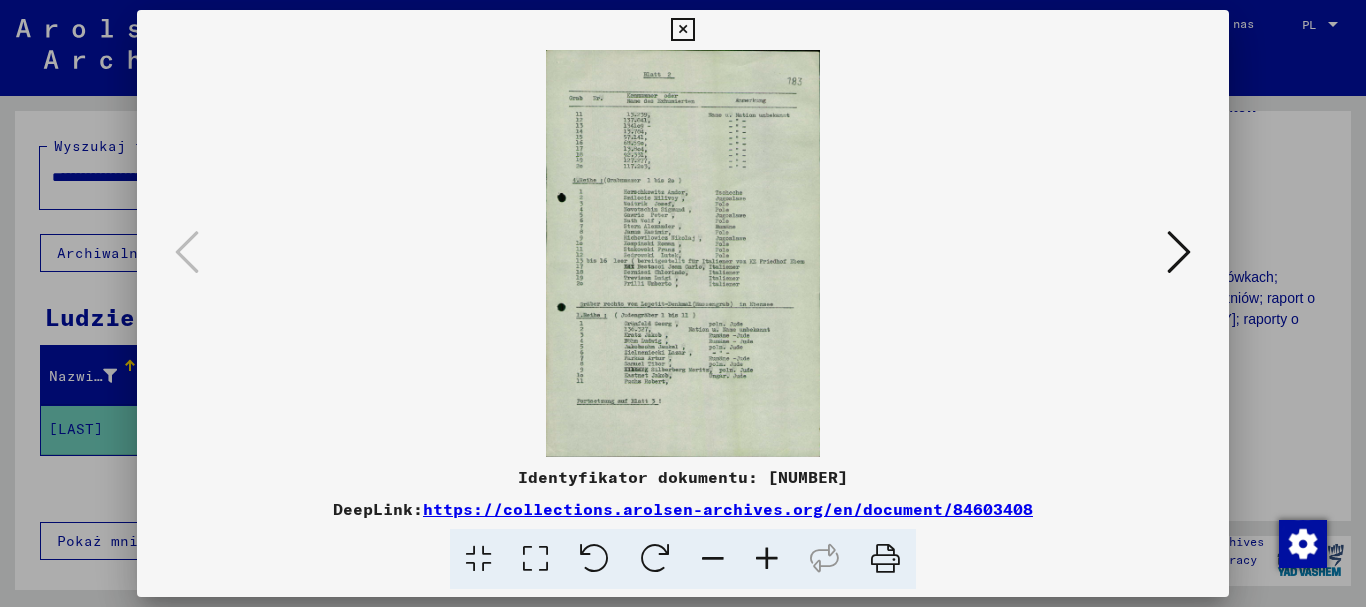 click at bounding box center [535, 559] 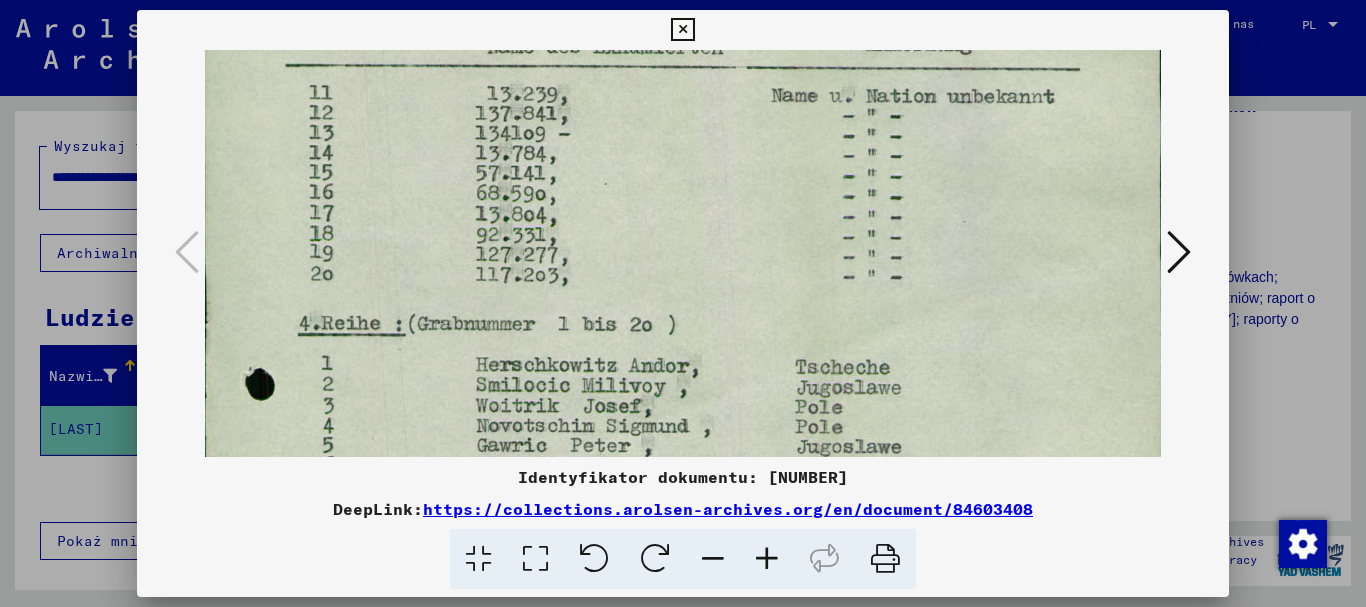 scroll, scrollTop: 196, scrollLeft: 0, axis: vertical 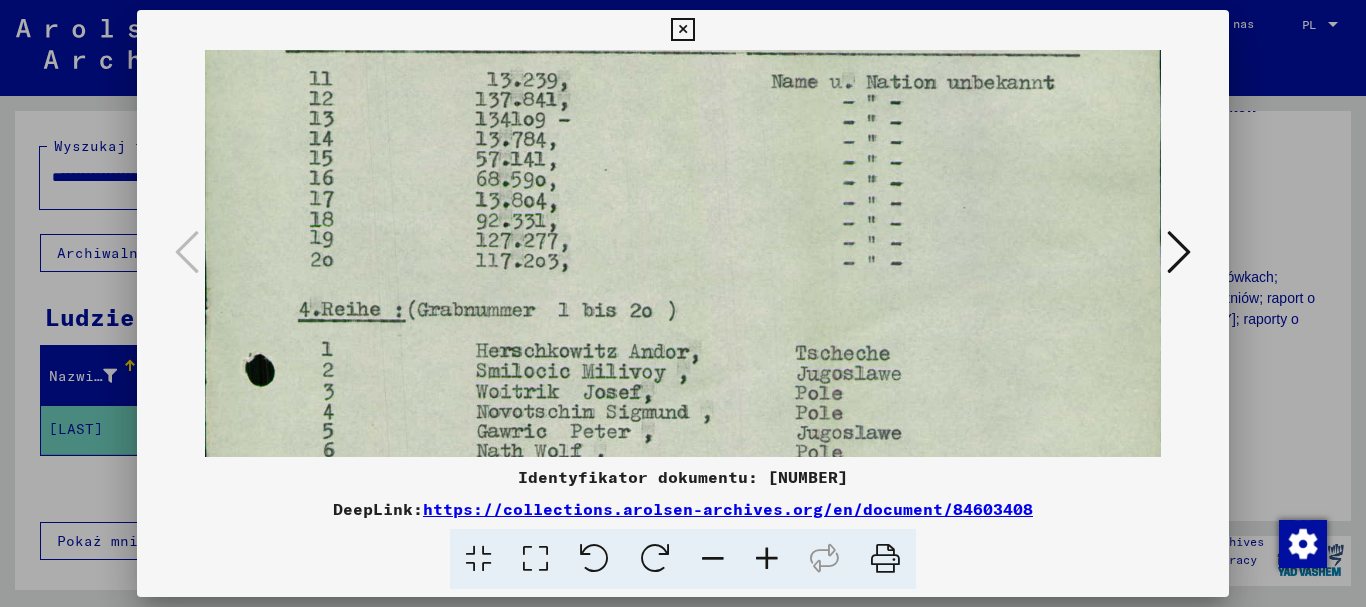 drag, startPoint x: 794, startPoint y: 392, endPoint x: 764, endPoint y: 196, distance: 198.28262 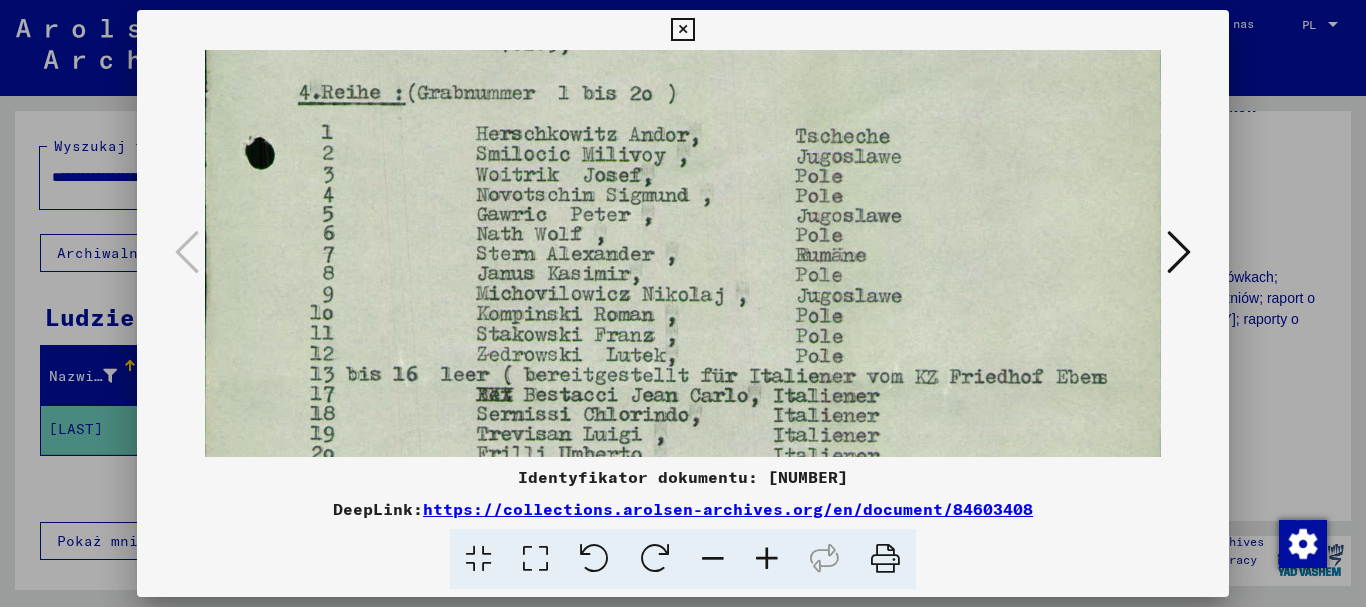 scroll, scrollTop: 414, scrollLeft: 0, axis: vertical 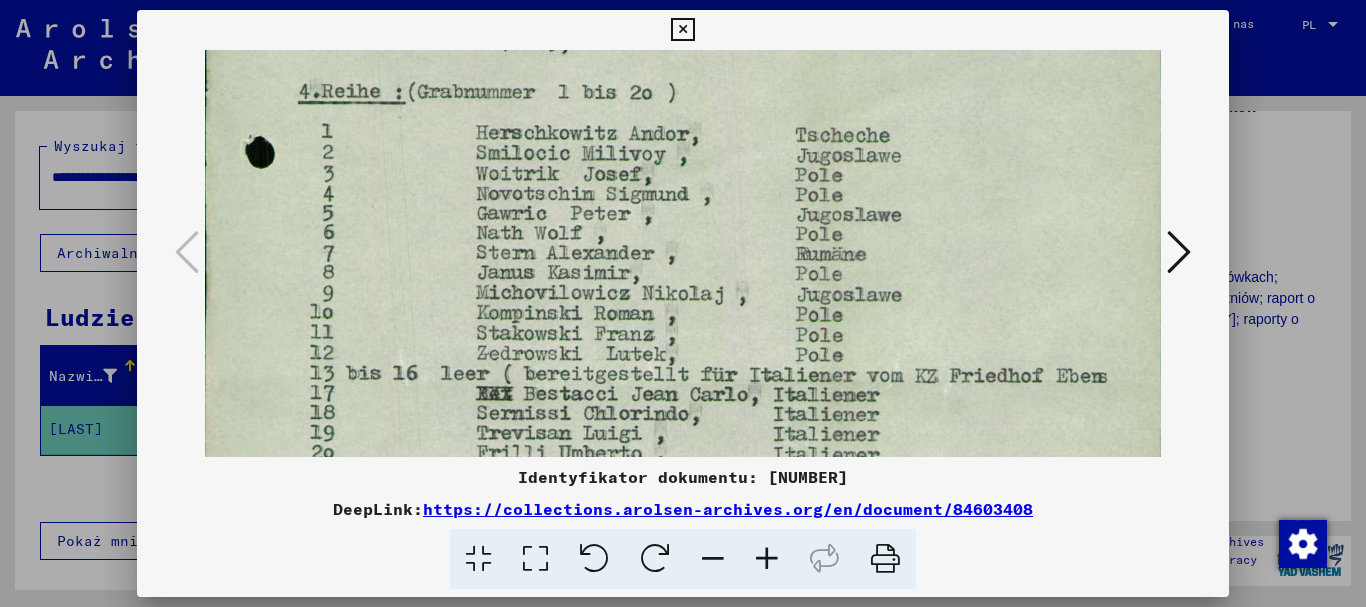 drag, startPoint x: 877, startPoint y: 346, endPoint x: 841, endPoint y: 128, distance: 220.95248 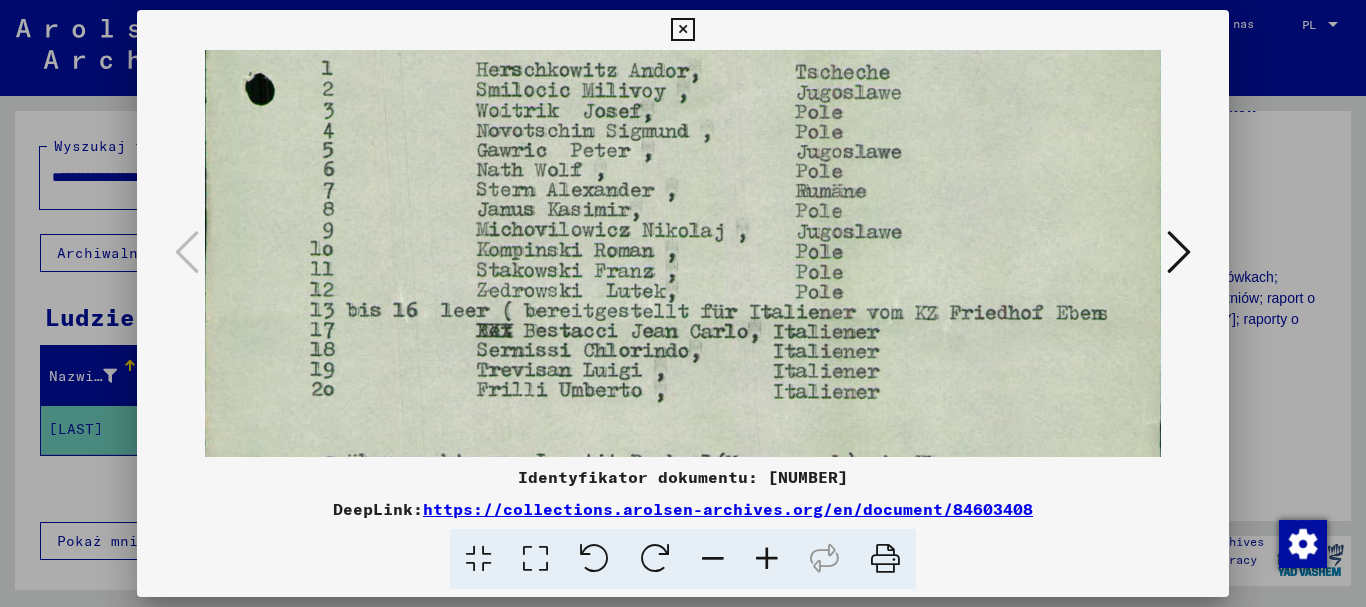 scroll, scrollTop: 483, scrollLeft: 0, axis: vertical 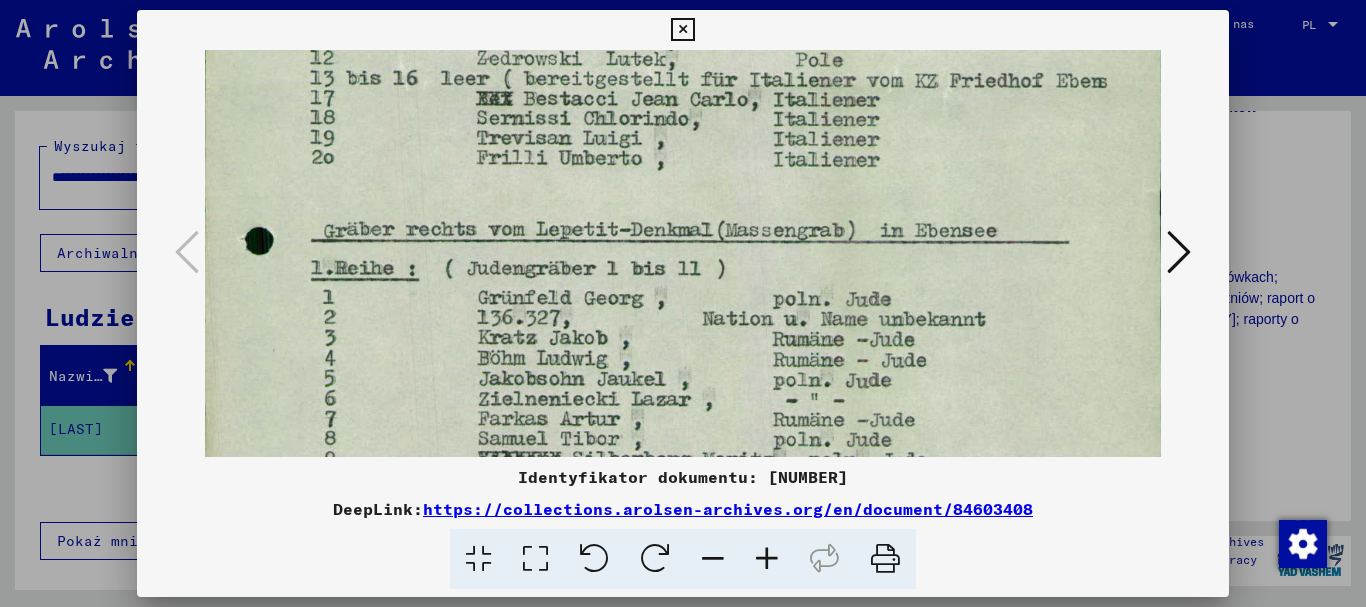 drag, startPoint x: 962, startPoint y: 427, endPoint x: 900, endPoint y: 131, distance: 302.42355 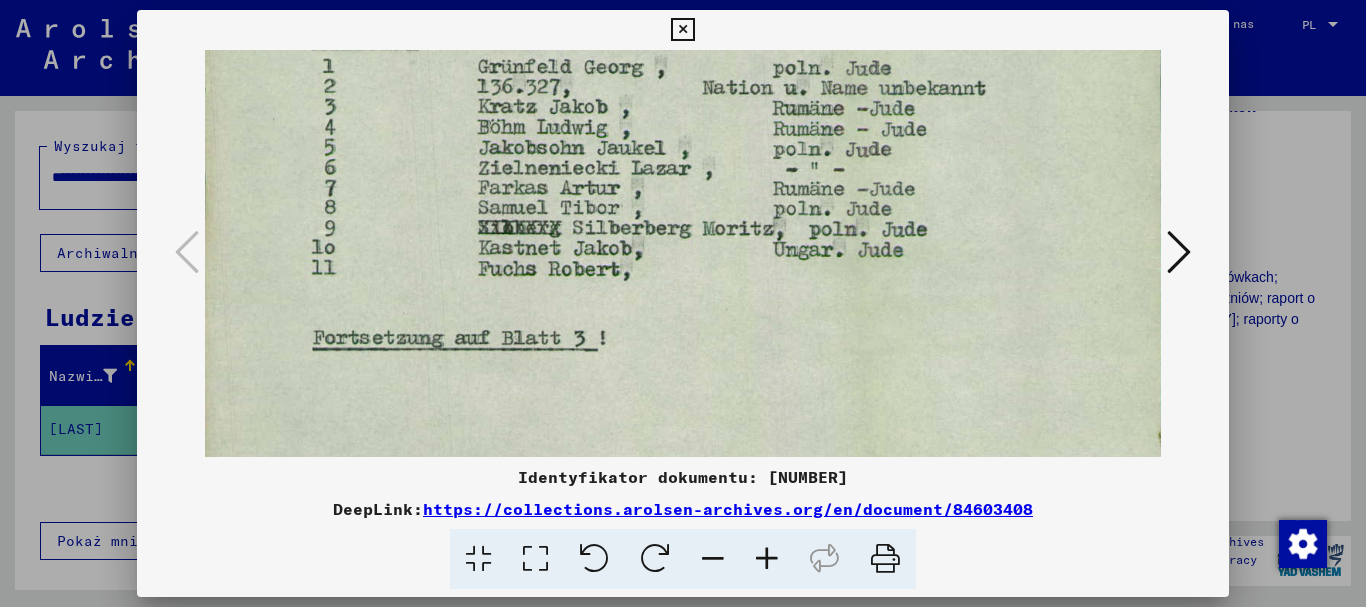 scroll, scrollTop: 949, scrollLeft: 0, axis: vertical 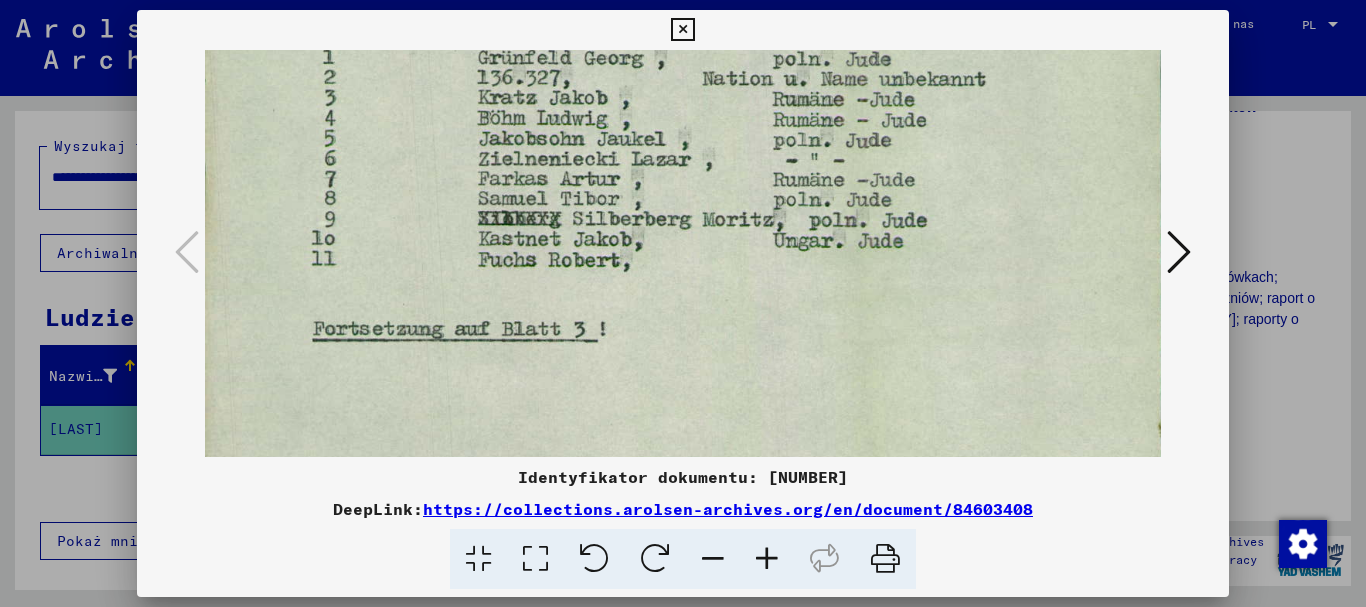 drag, startPoint x: 971, startPoint y: 398, endPoint x: 938, endPoint y: 159, distance: 241.26749 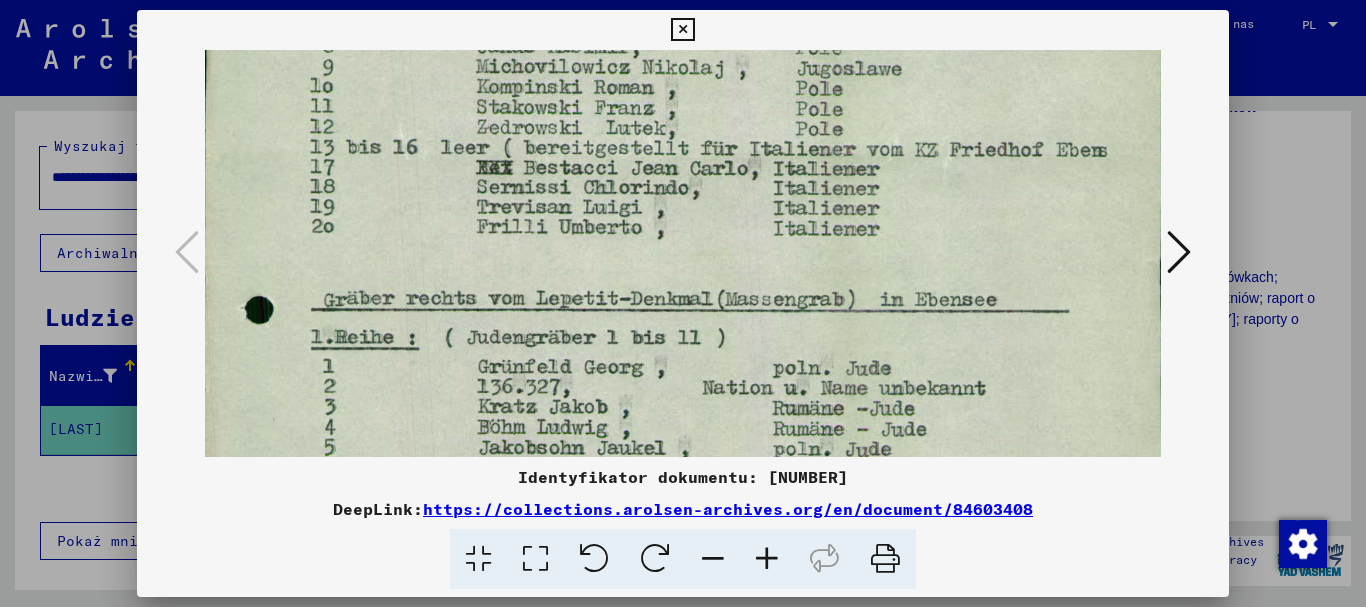 scroll, scrollTop: 631, scrollLeft: 0, axis: vertical 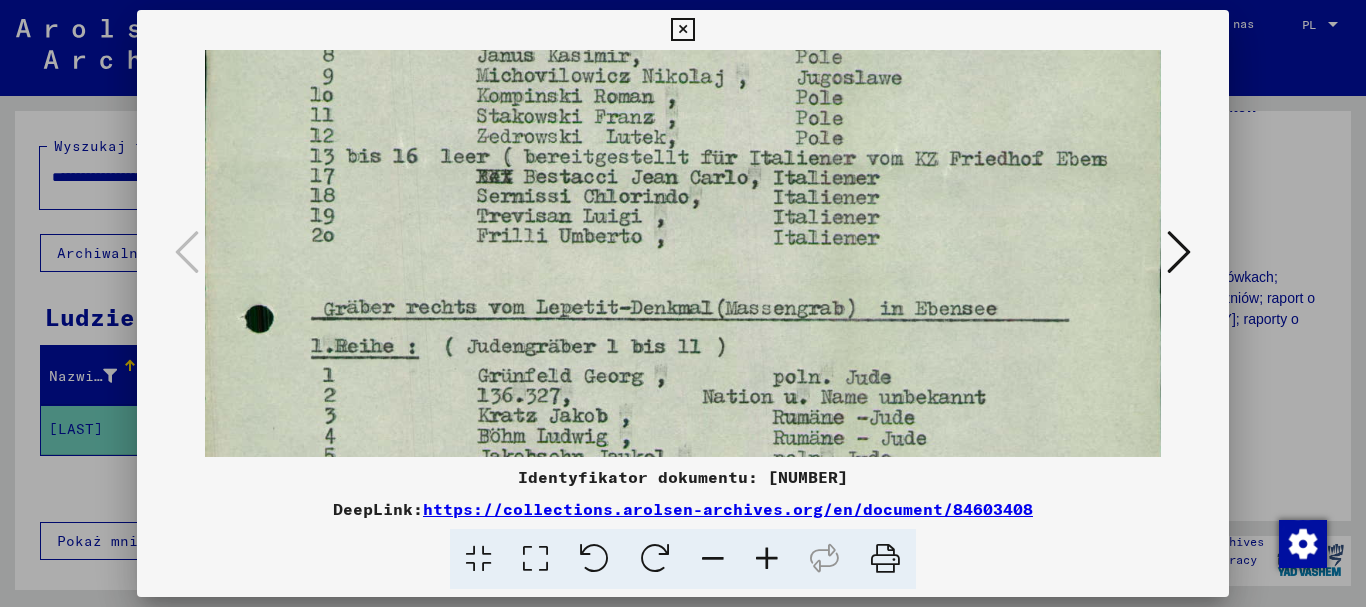 drag, startPoint x: 875, startPoint y: 376, endPoint x: 807, endPoint y: 408, distance: 75.153175 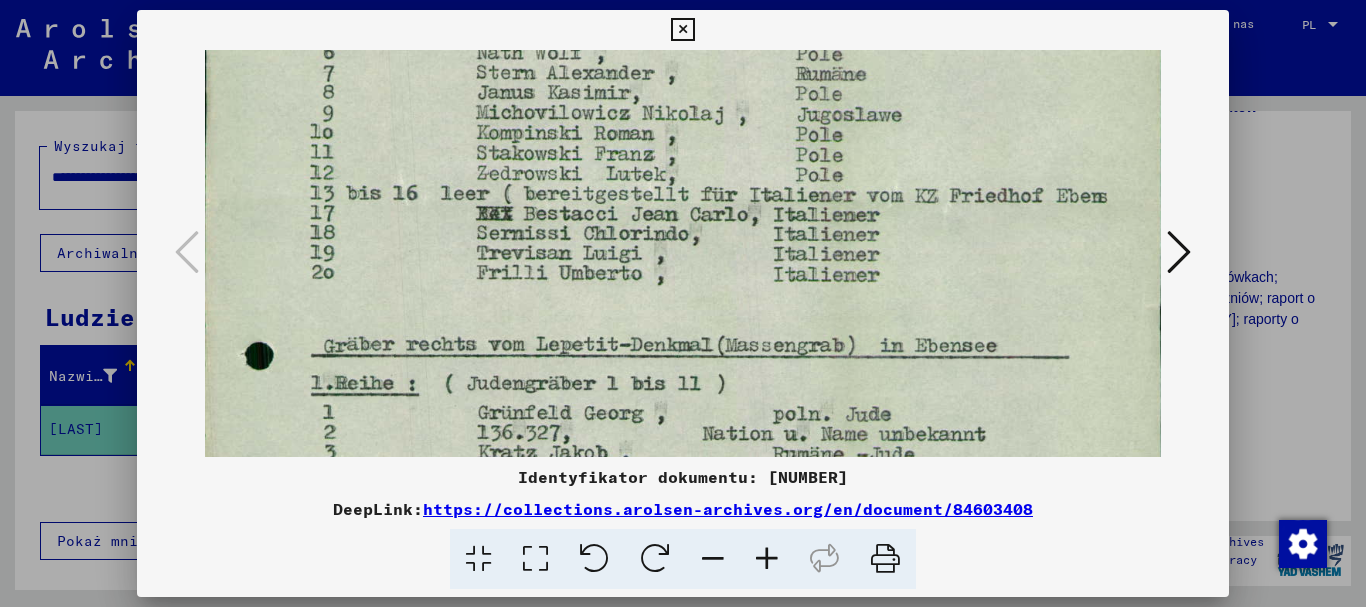 scroll, scrollTop: 583, scrollLeft: 0, axis: vertical 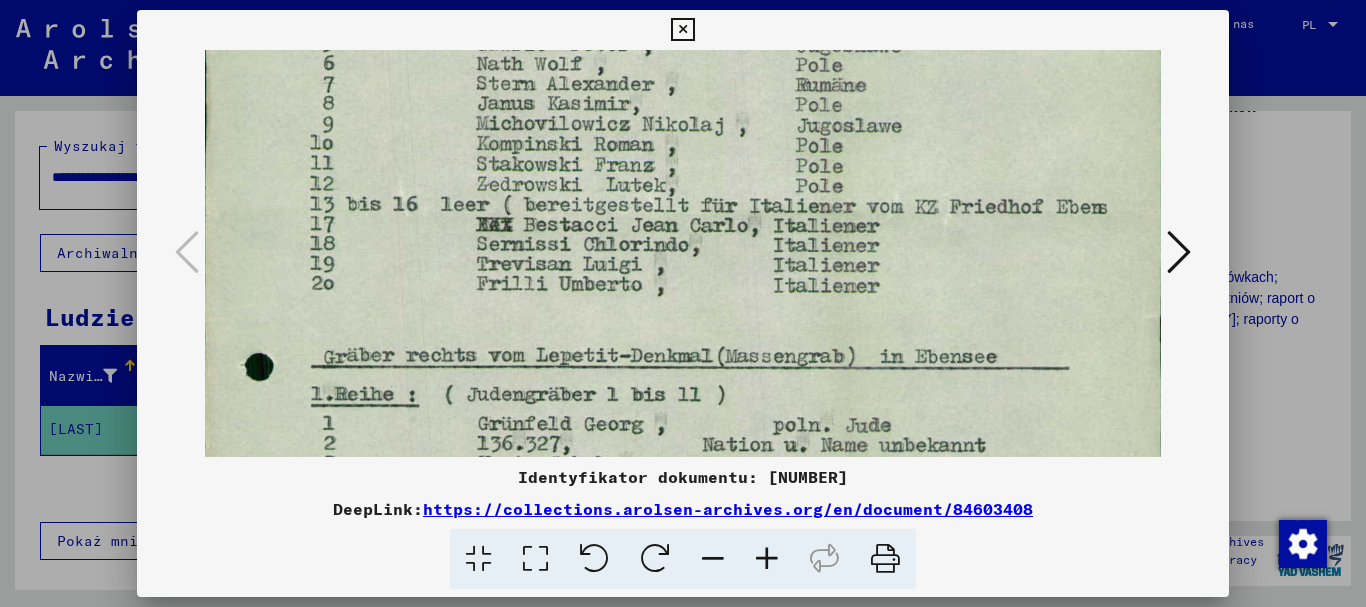 drag, startPoint x: 815, startPoint y: 161, endPoint x: 821, endPoint y: 209, distance: 48.373547 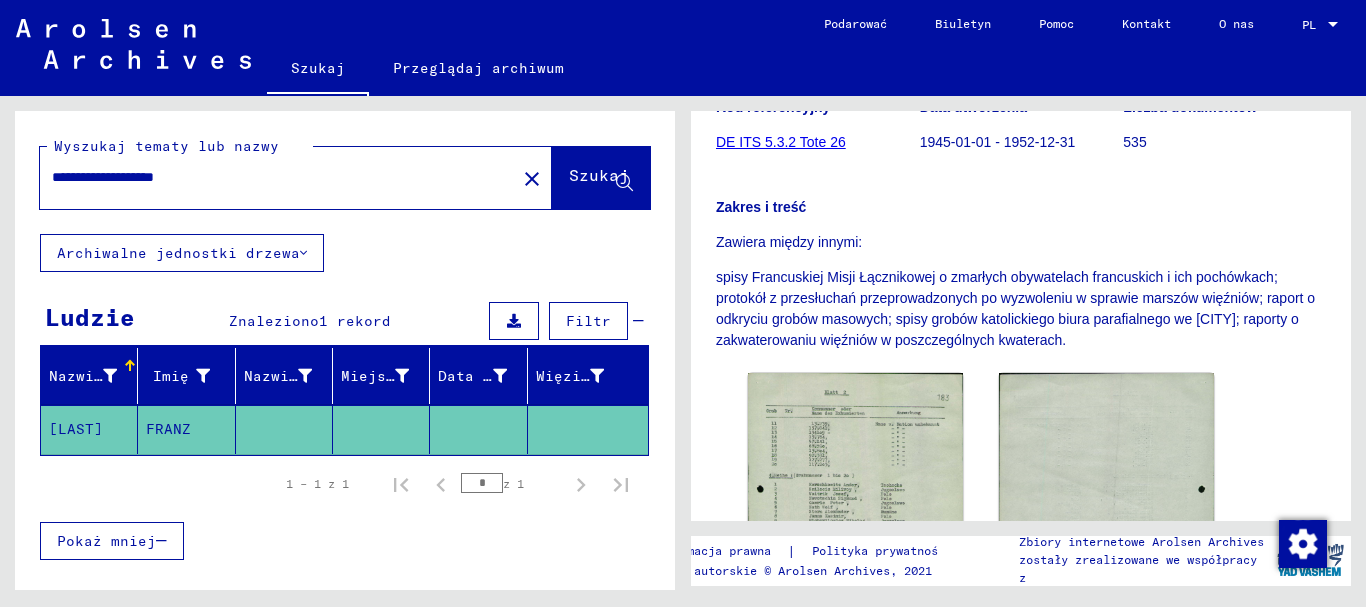 drag, startPoint x: 257, startPoint y: 178, endPoint x: 0, endPoint y: 165, distance: 257.32858 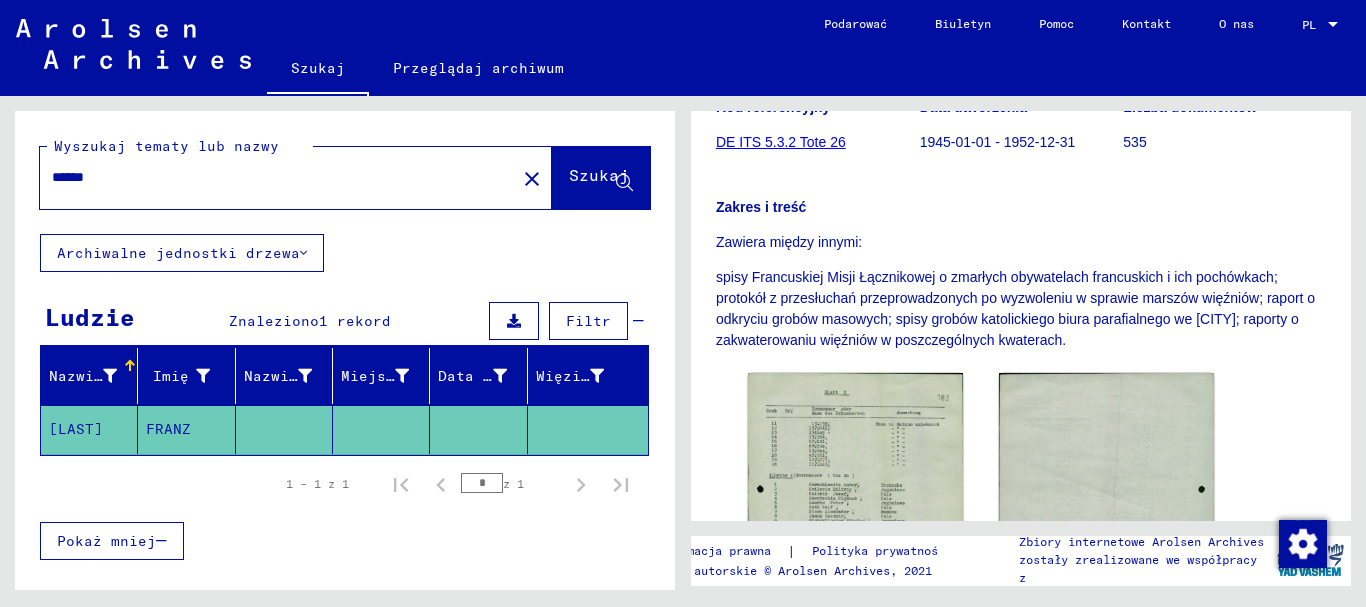 scroll, scrollTop: 0, scrollLeft: 0, axis: both 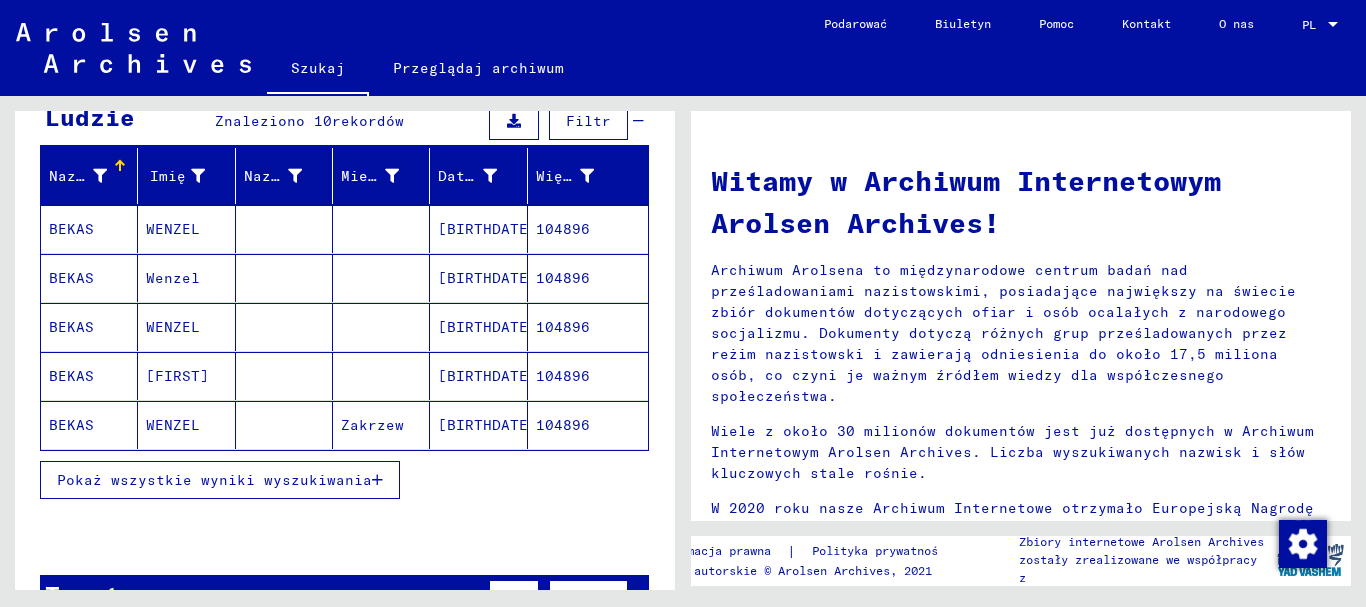 click on "Pokaż wszystkie wyniki wyszukiwania" at bounding box center (220, 480) 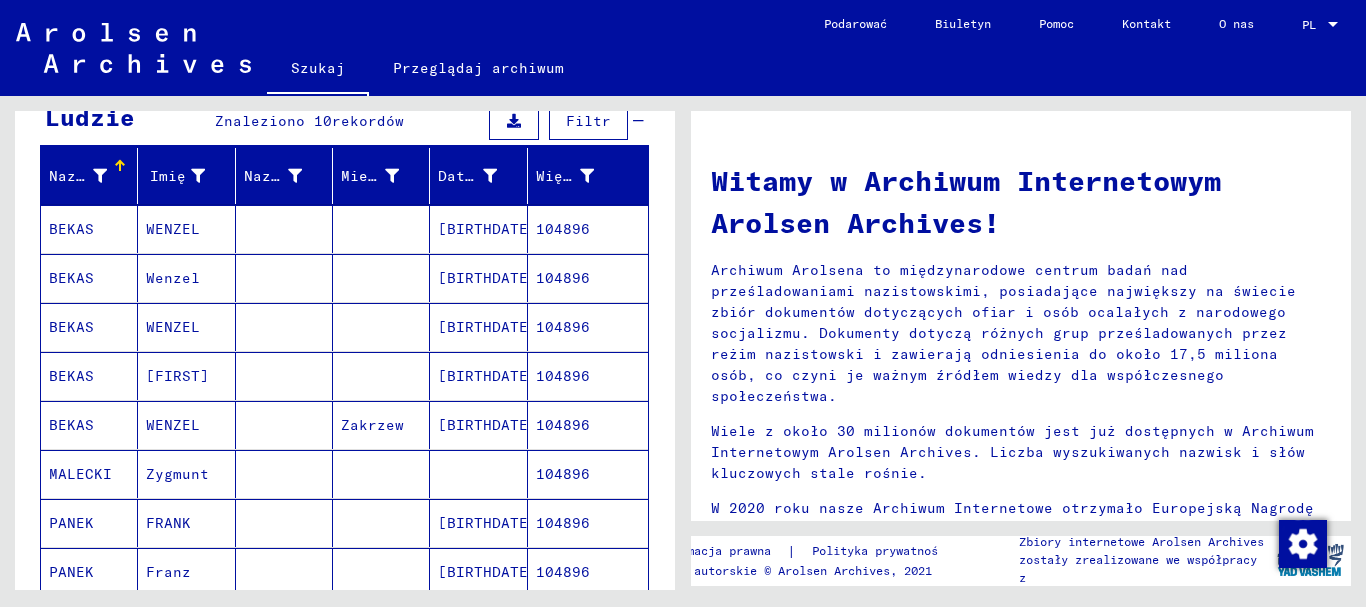 scroll, scrollTop: 300, scrollLeft: 0, axis: vertical 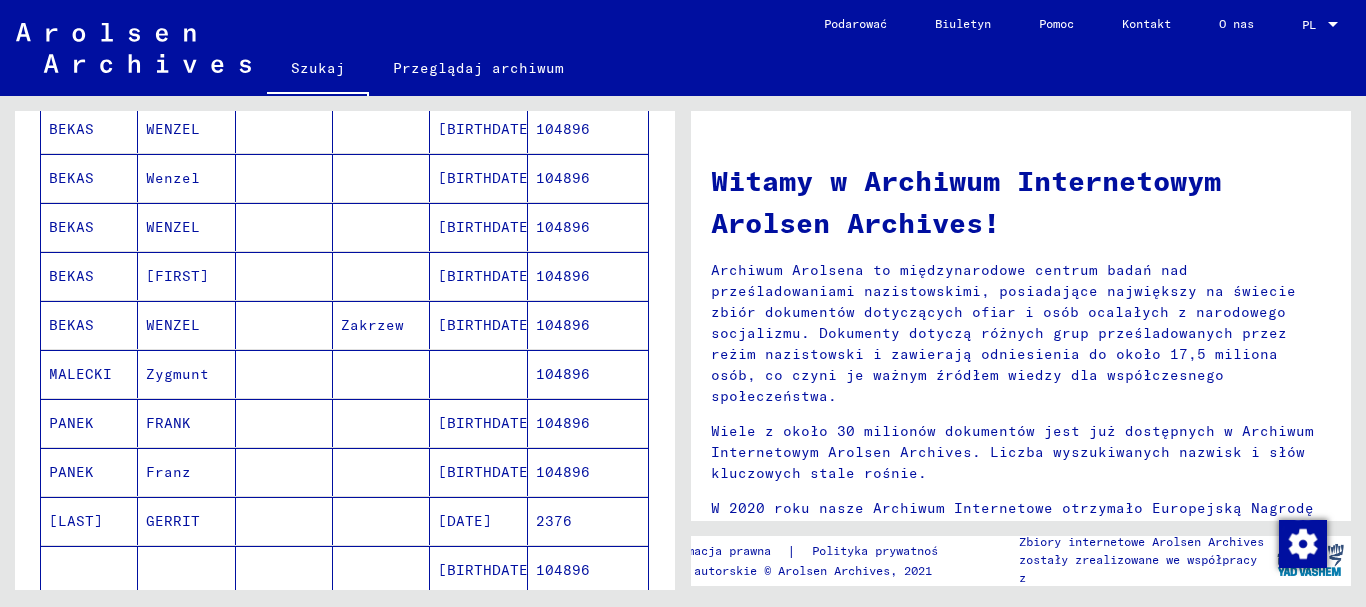 click on "104896" at bounding box center [563, 472] 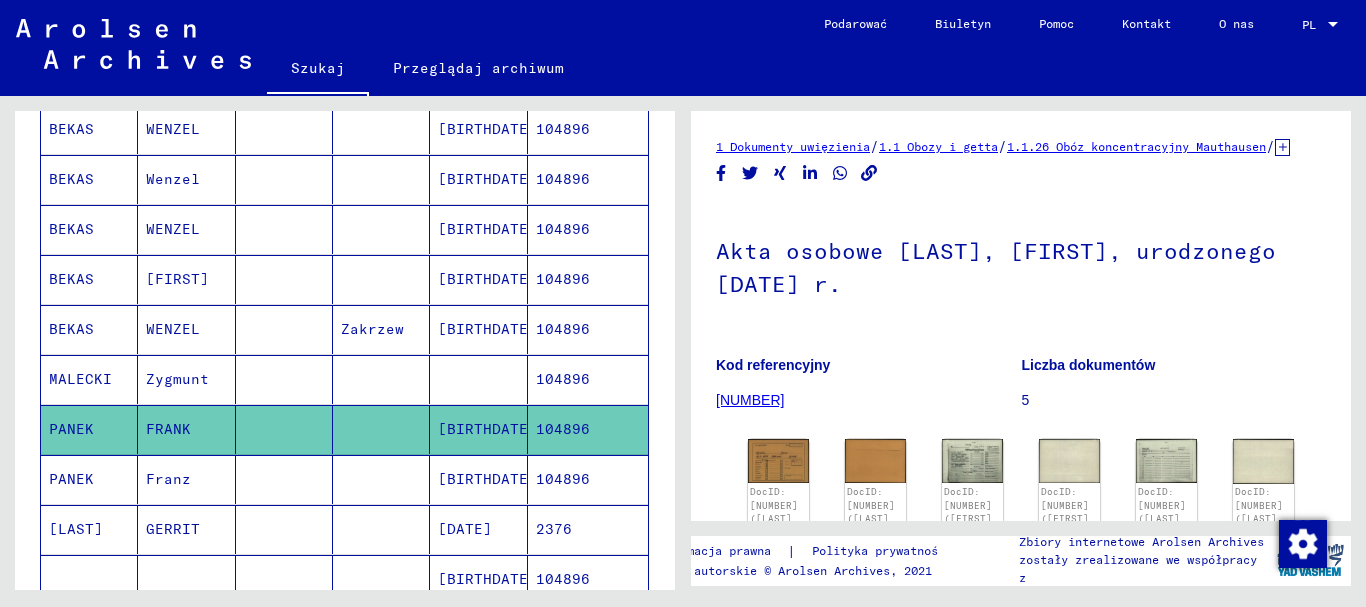 scroll, scrollTop: 0, scrollLeft: 0, axis: both 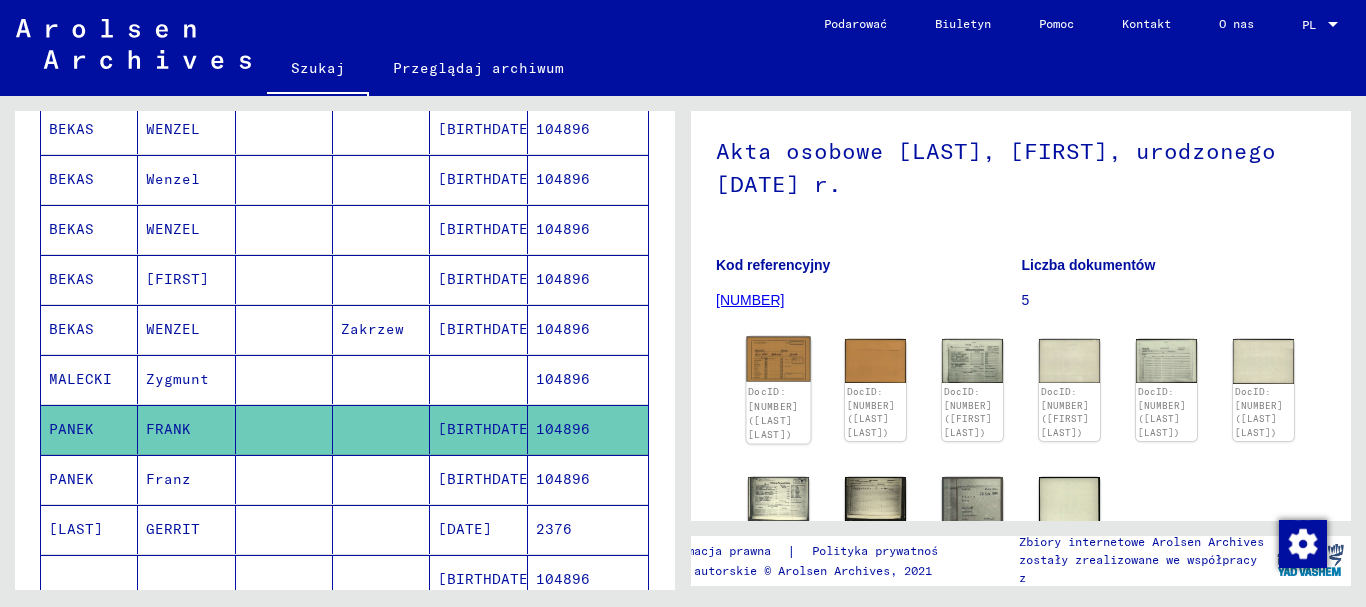 click 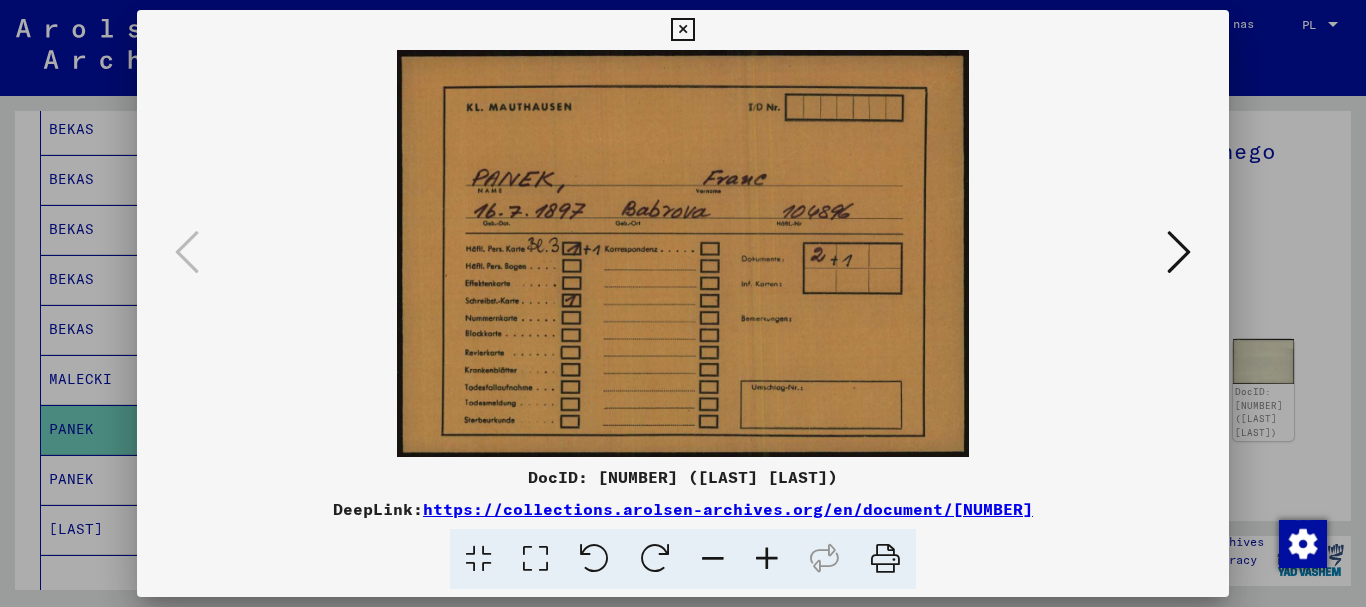 click at bounding box center [1179, 252] 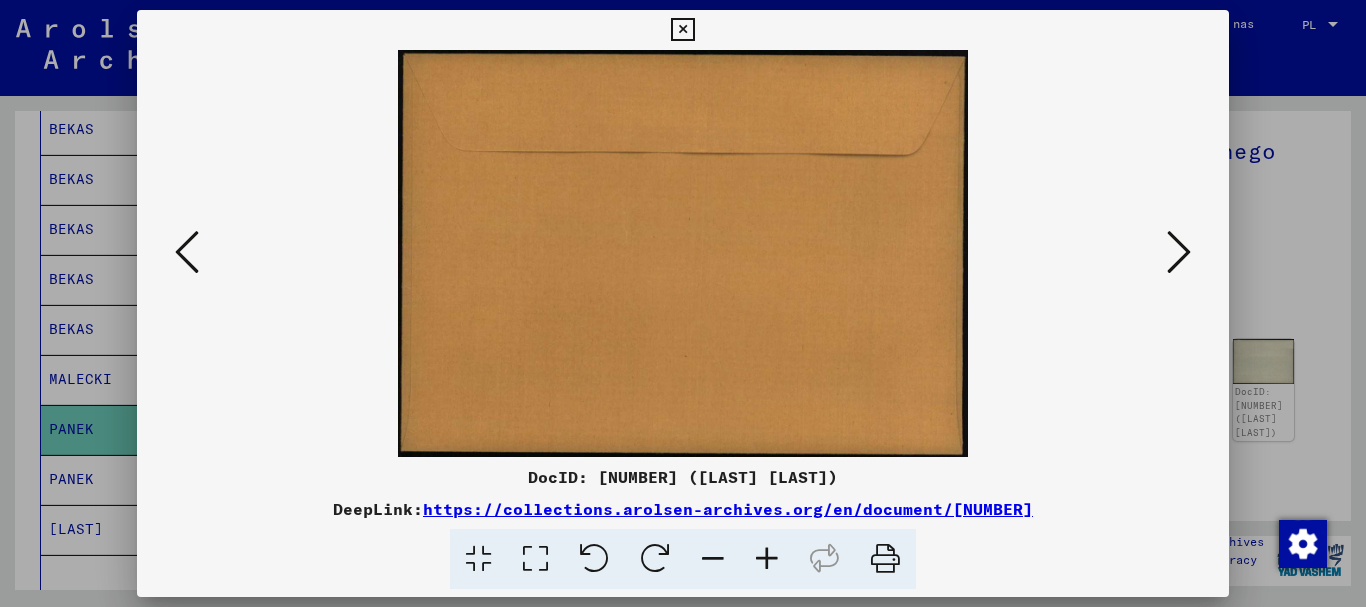 click at bounding box center (1179, 252) 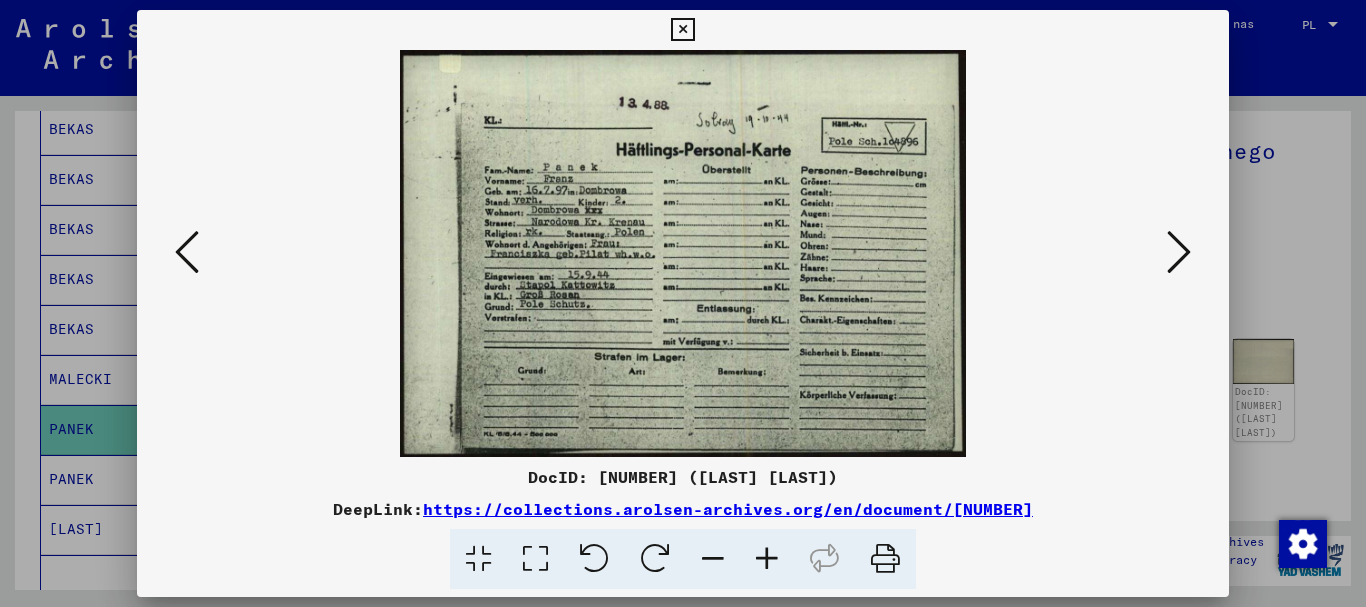 click at bounding box center [1179, 252] 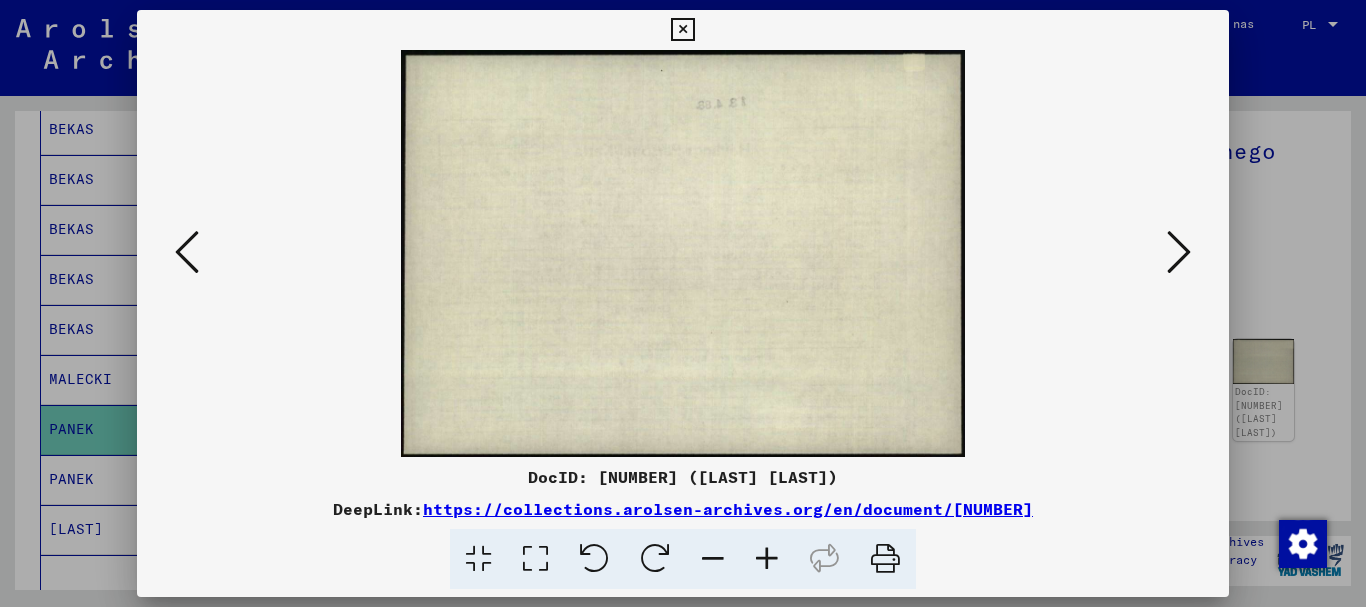 click at bounding box center (1179, 252) 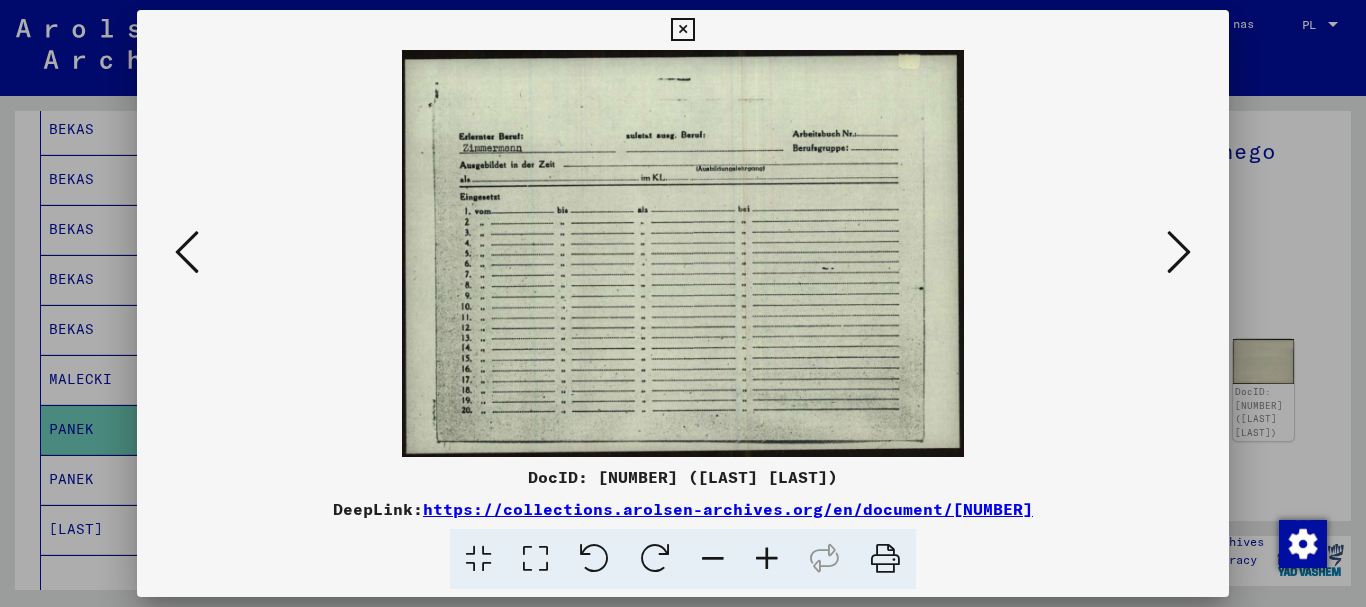 click at bounding box center [1179, 252] 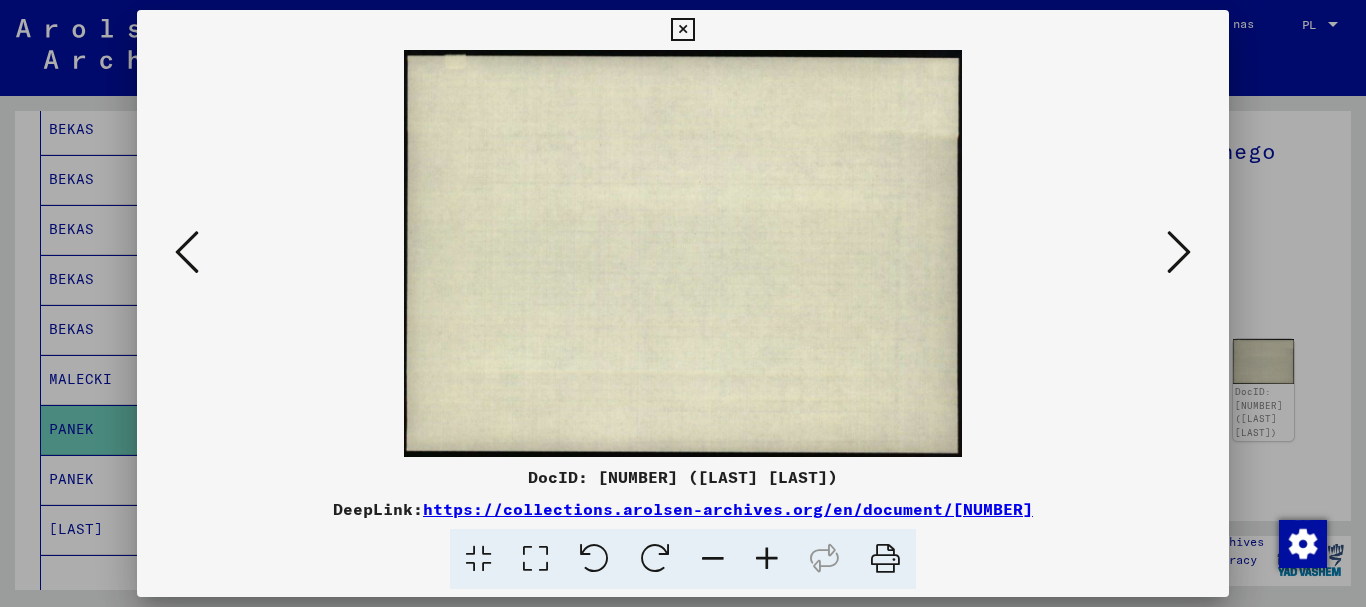 click at bounding box center (1179, 252) 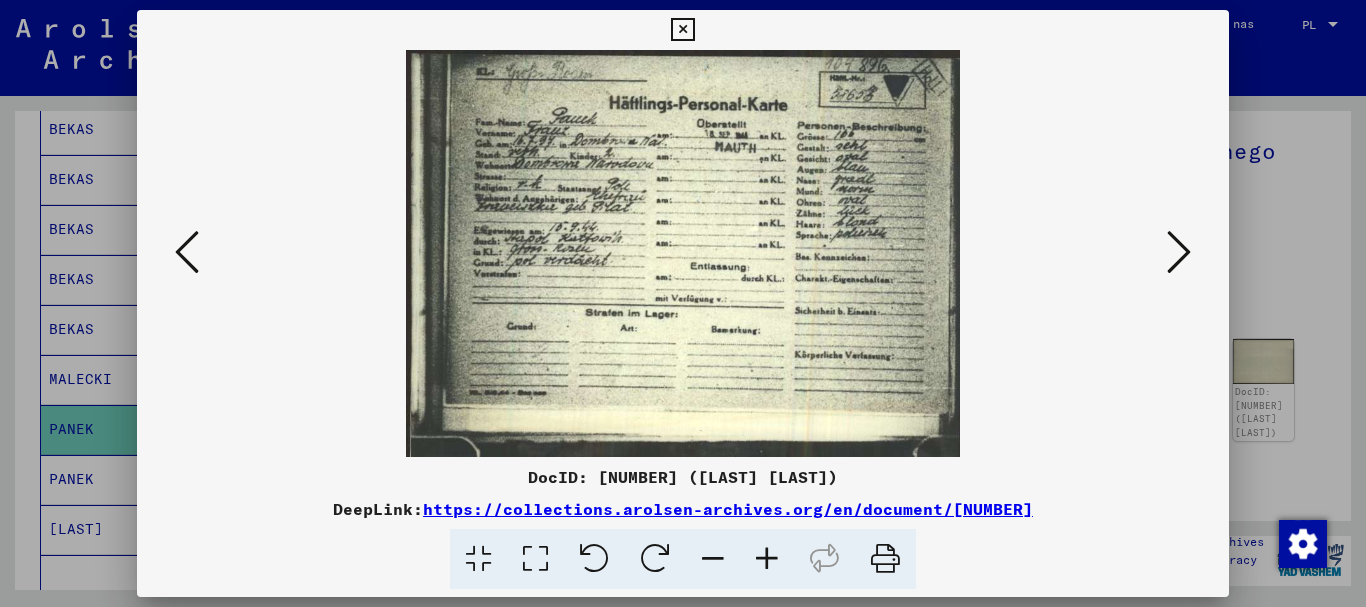 click at bounding box center (1179, 252) 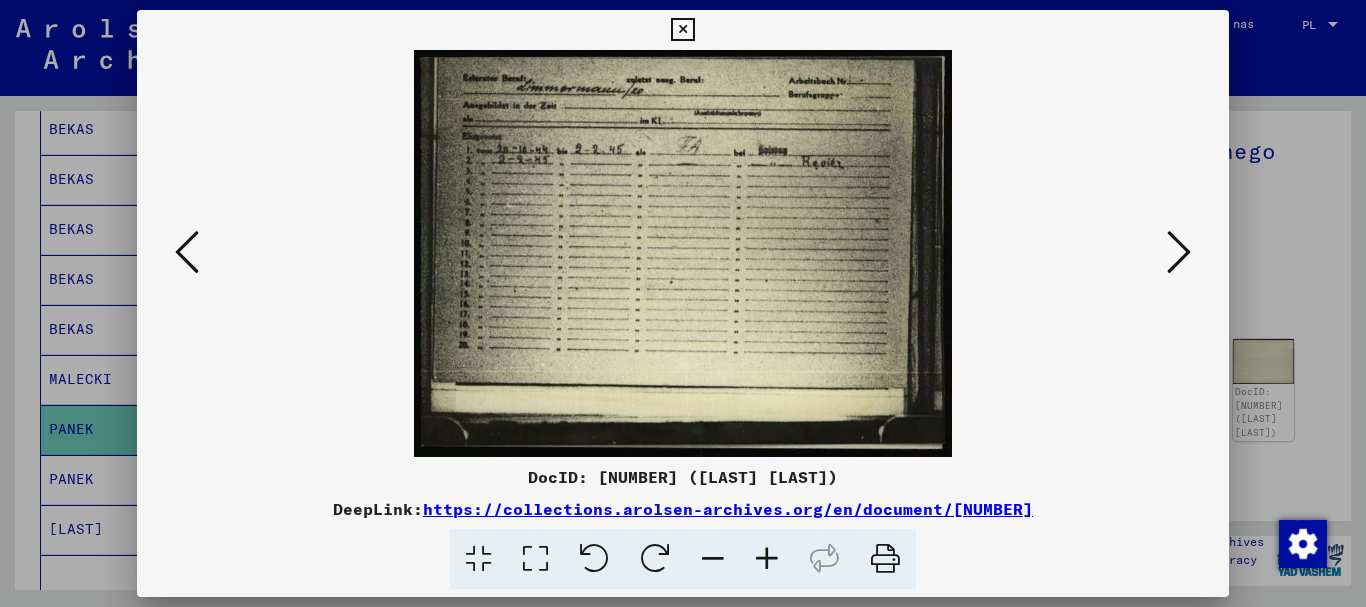 click at bounding box center [1179, 252] 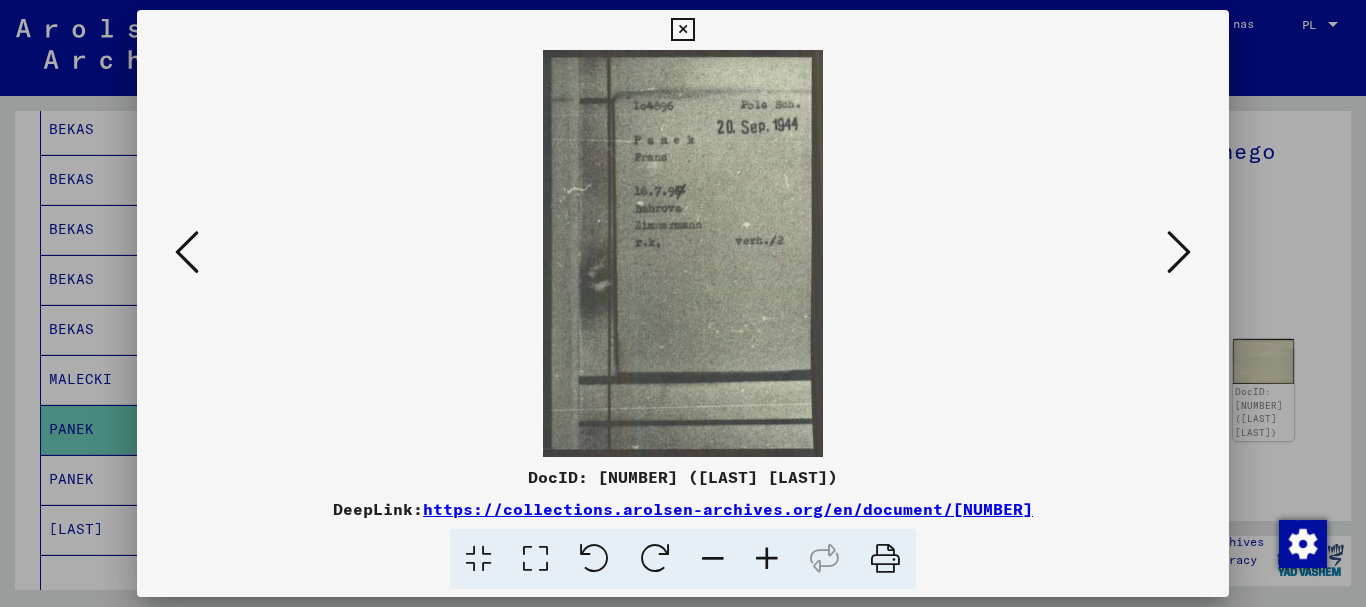 click at bounding box center (1179, 252) 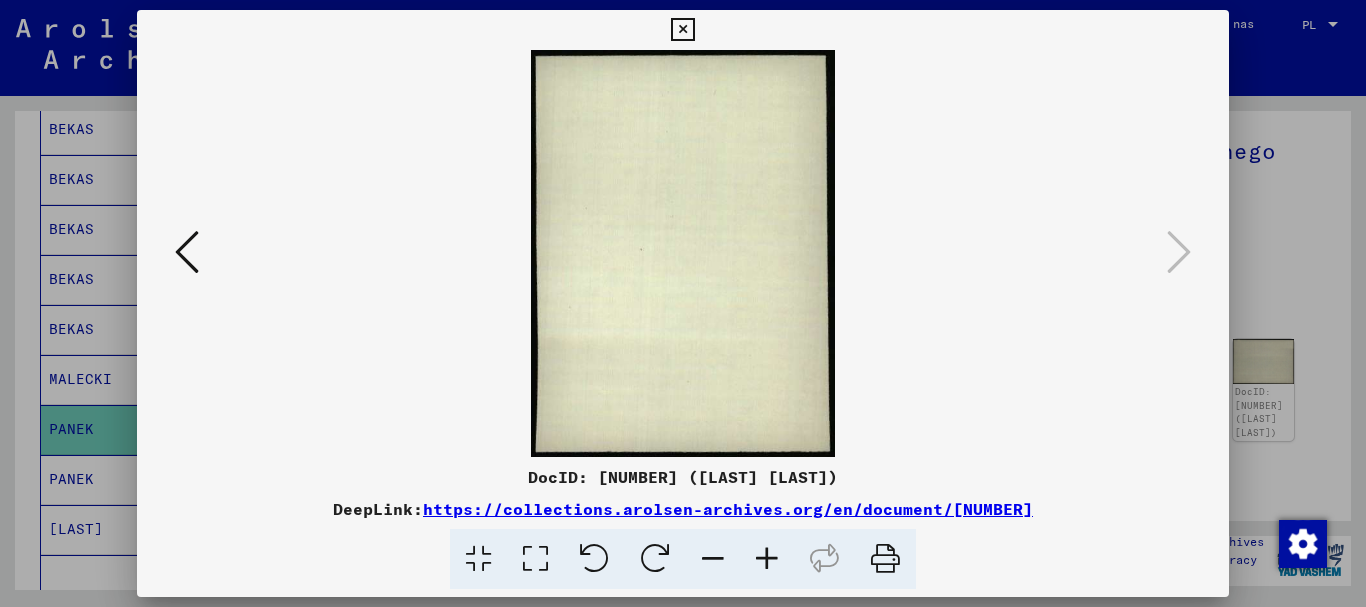 click at bounding box center [682, 30] 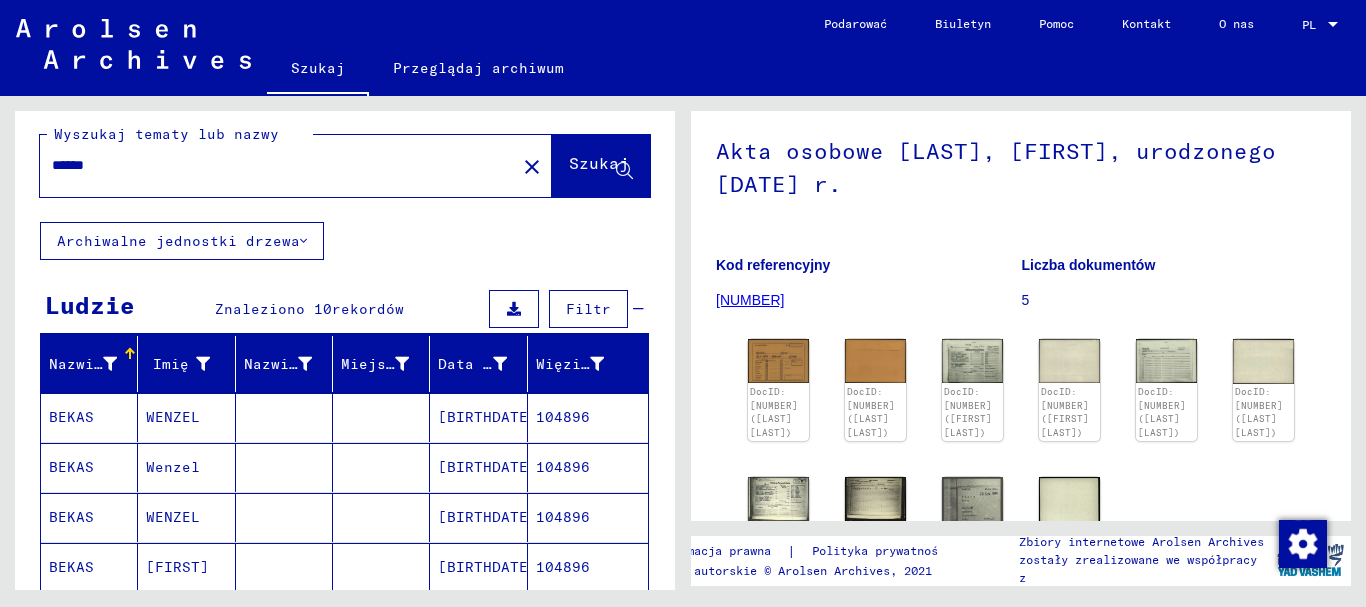 scroll, scrollTop: 0, scrollLeft: 0, axis: both 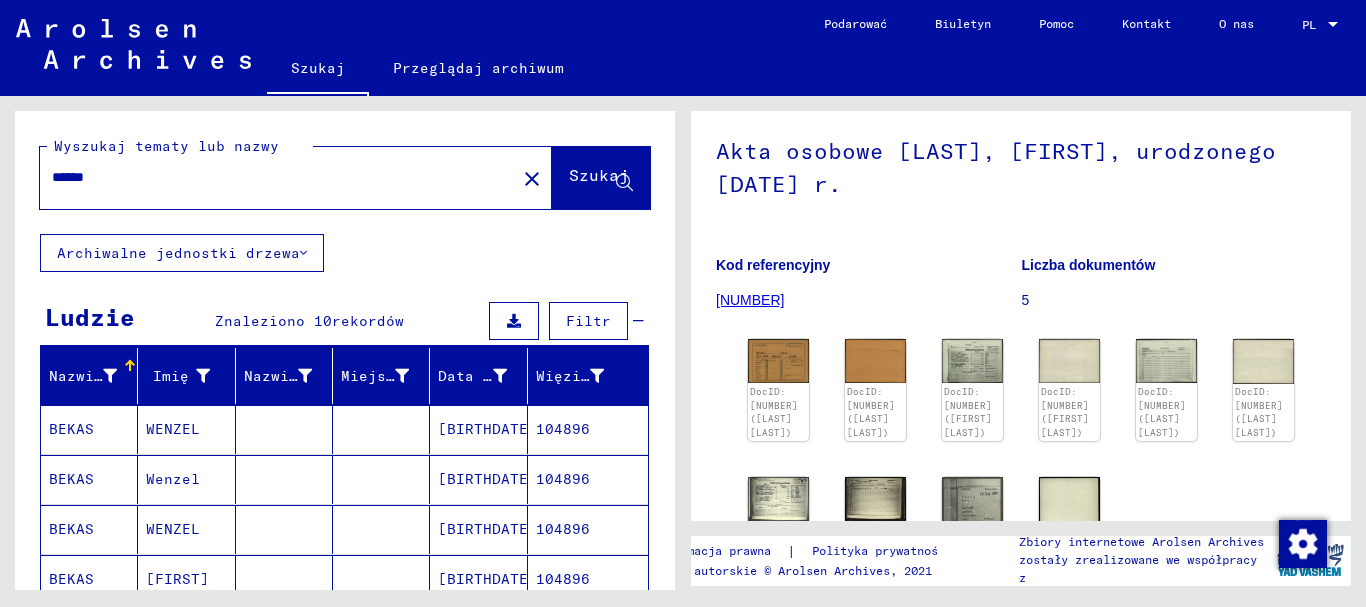 drag, startPoint x: 151, startPoint y: 161, endPoint x: 4, endPoint y: 194, distance: 150.65855 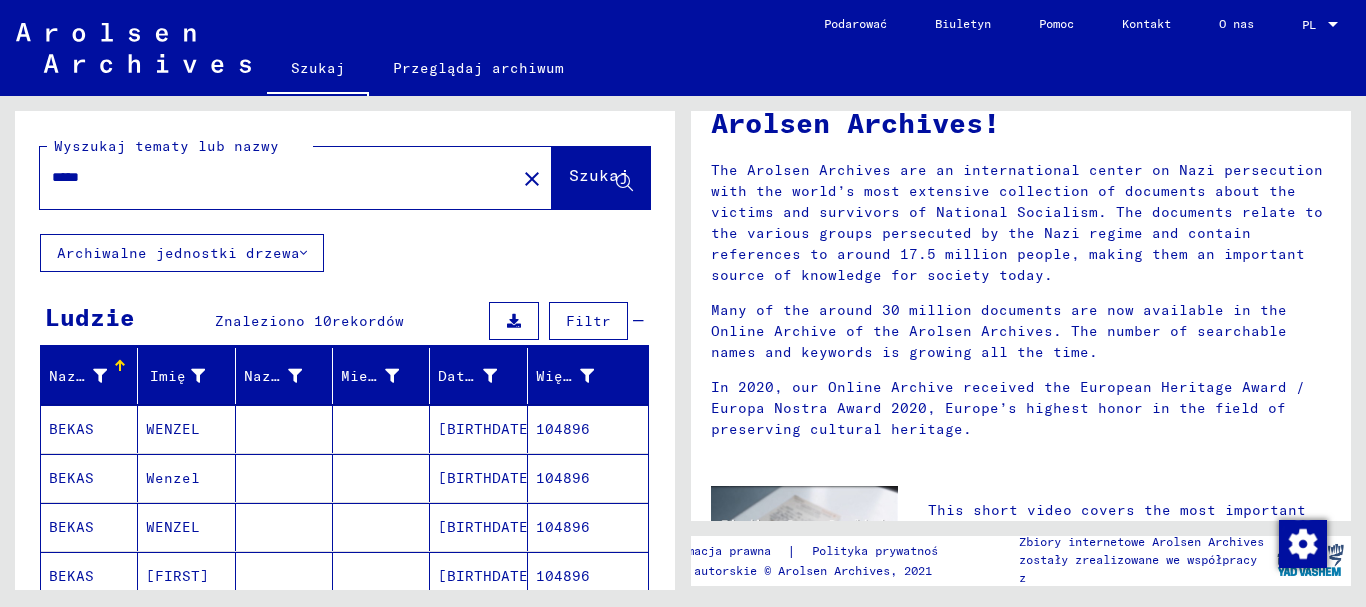 scroll, scrollTop: 0, scrollLeft: 0, axis: both 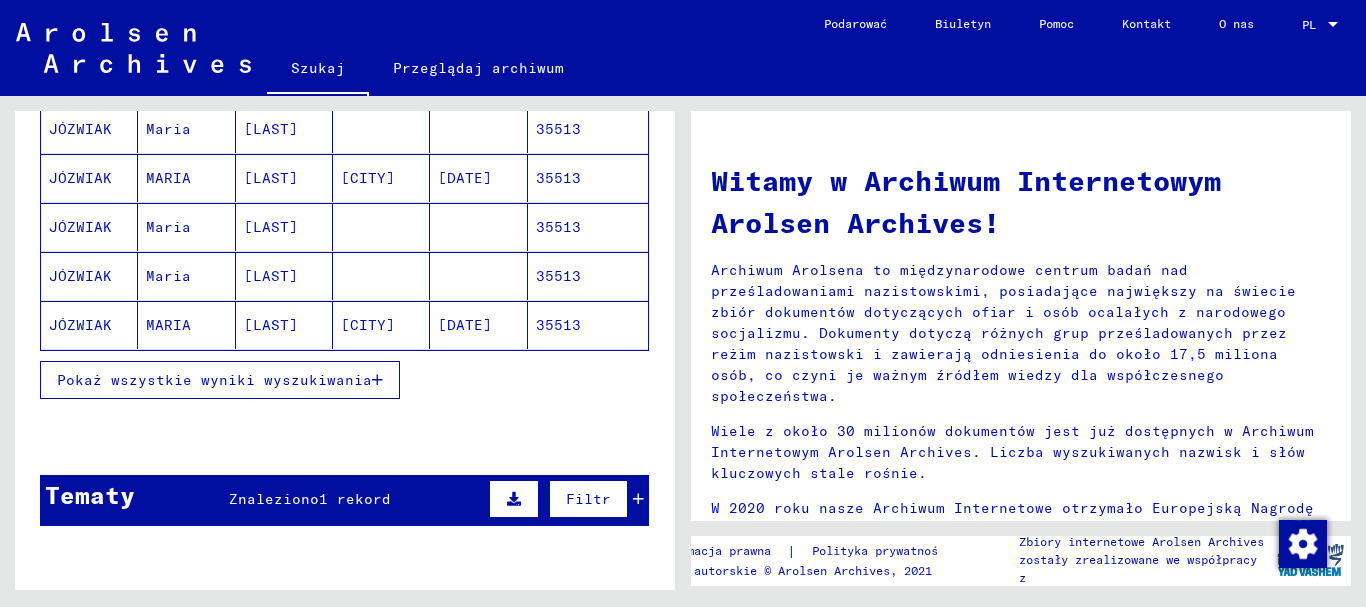 click on "Pokaż wszystkie wyniki wyszukiwania" at bounding box center [214, 380] 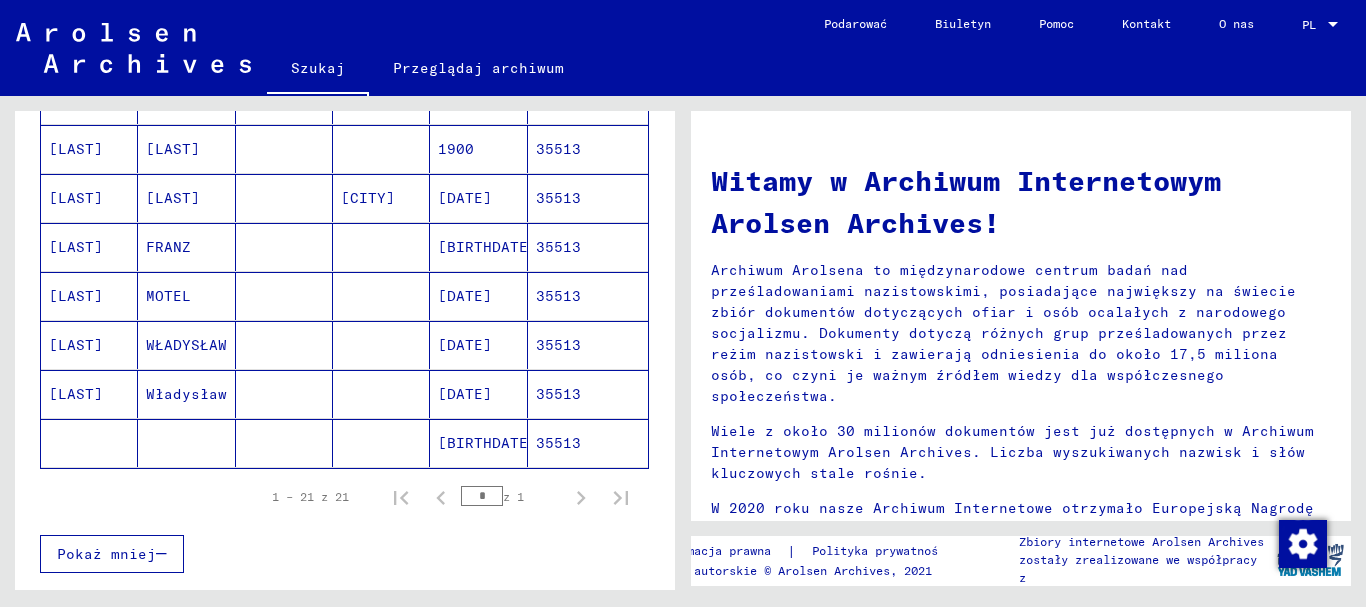 scroll, scrollTop: 1000, scrollLeft: 0, axis: vertical 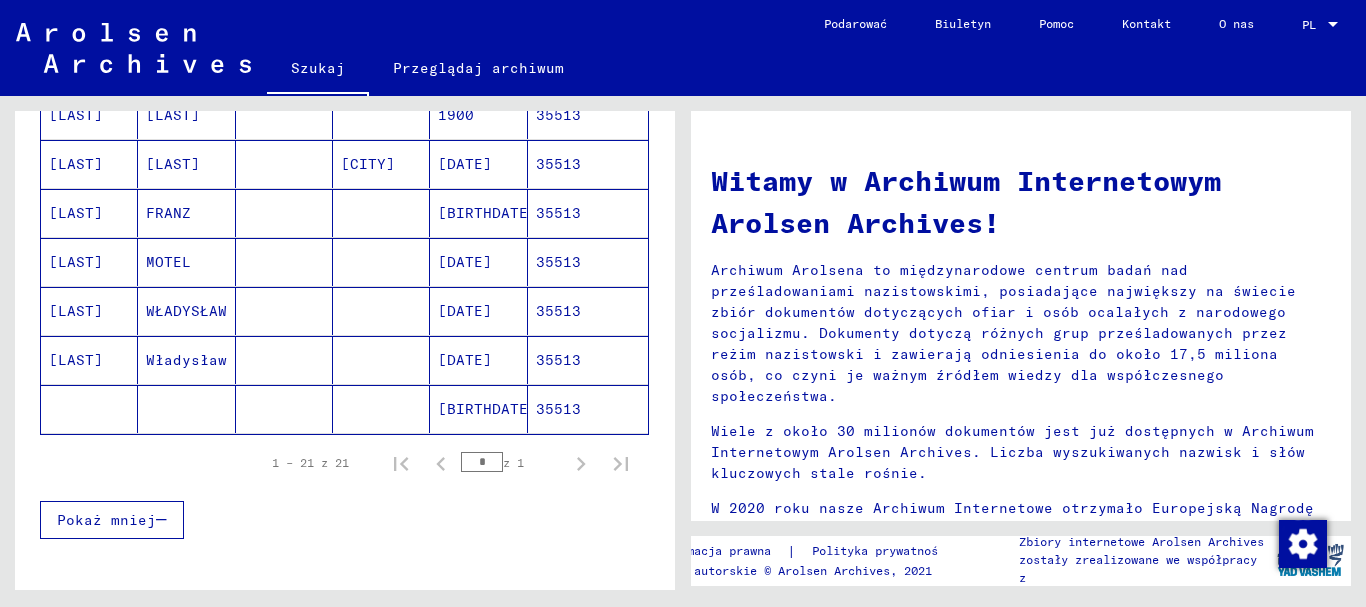 click on "35513" at bounding box center (558, 360) 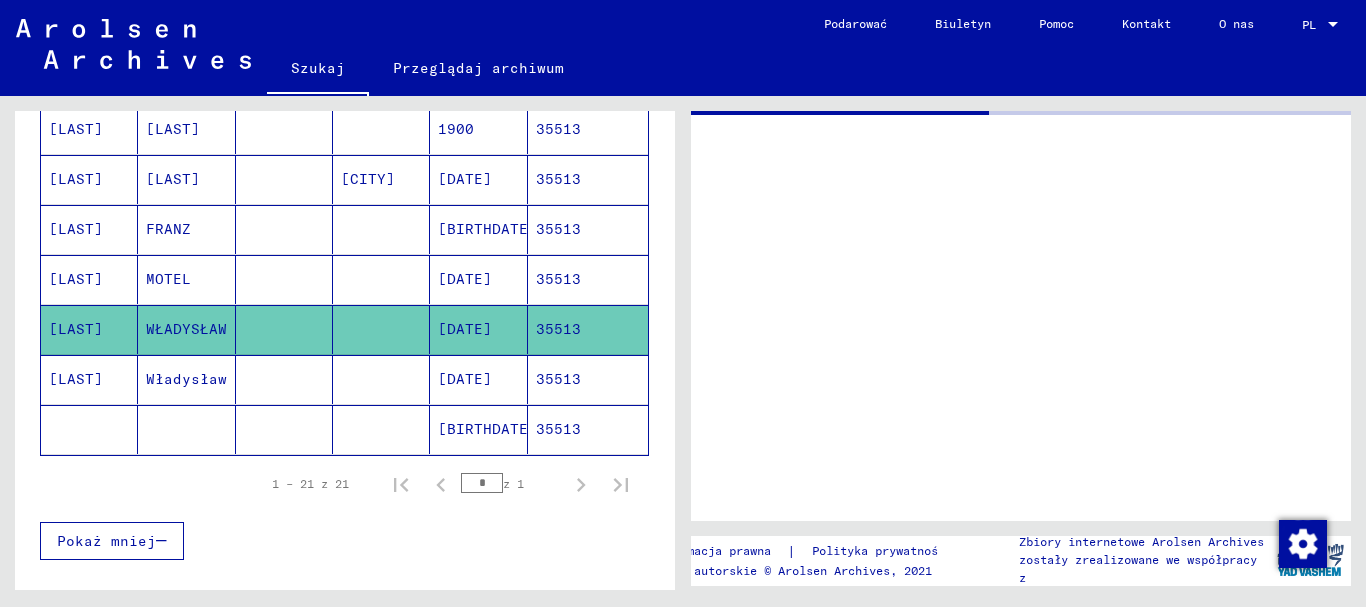 scroll, scrollTop: 1014, scrollLeft: 0, axis: vertical 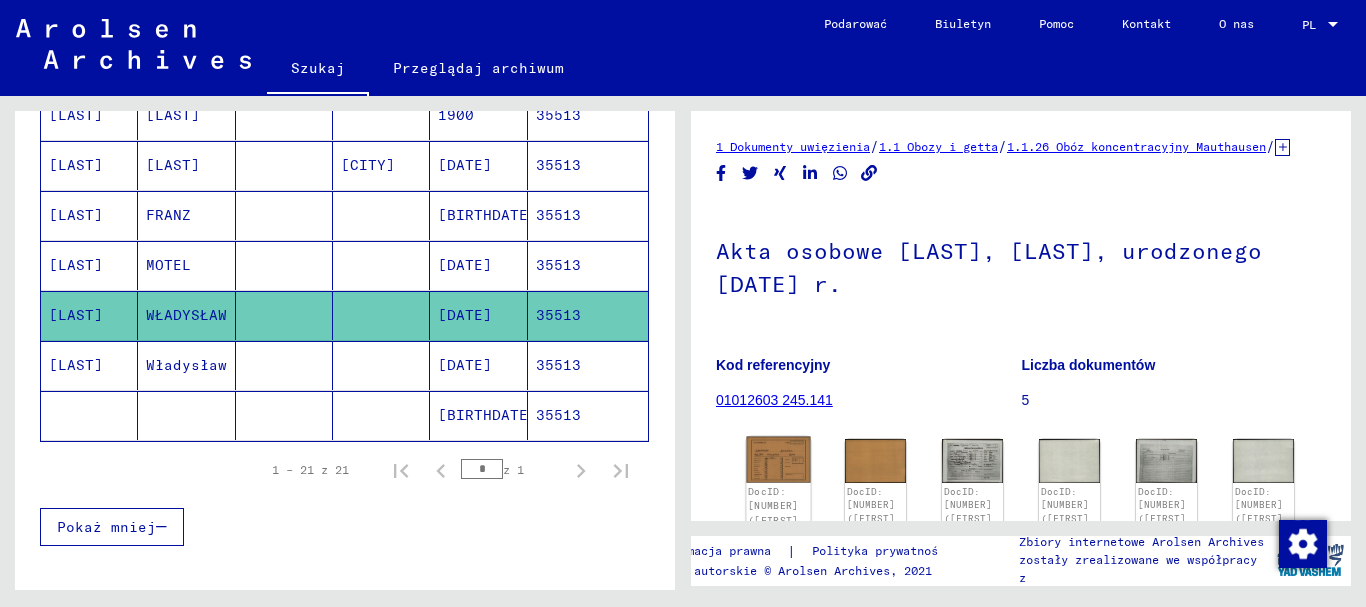 click 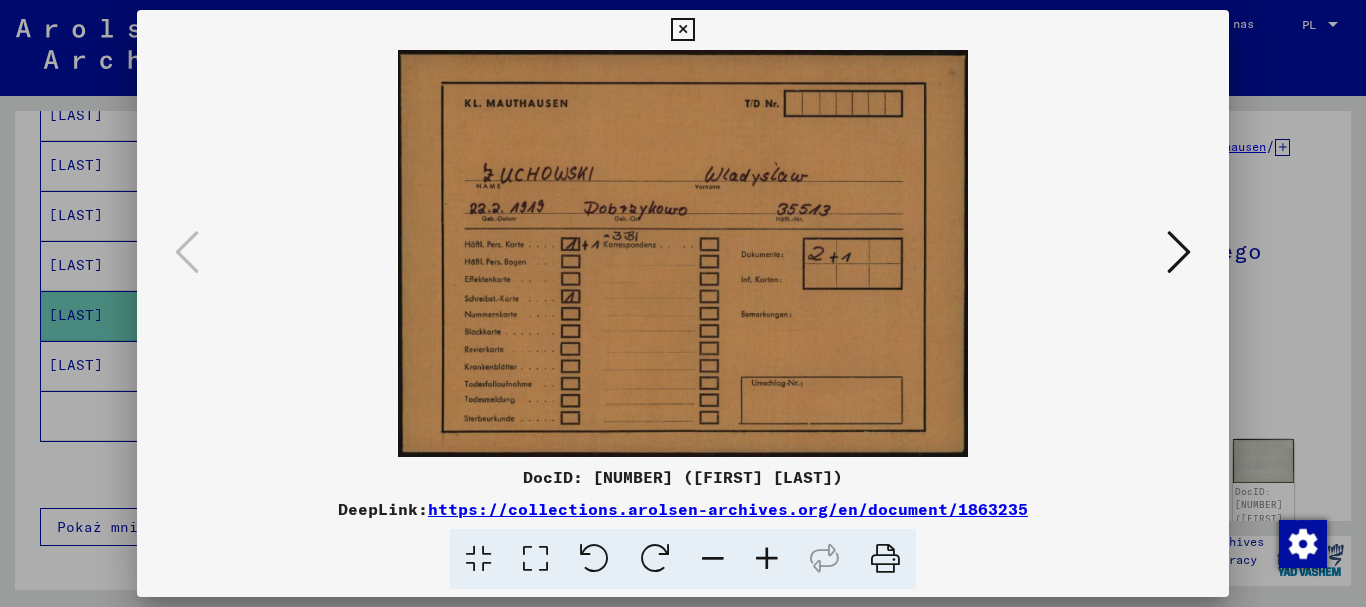 click at bounding box center (1179, 252) 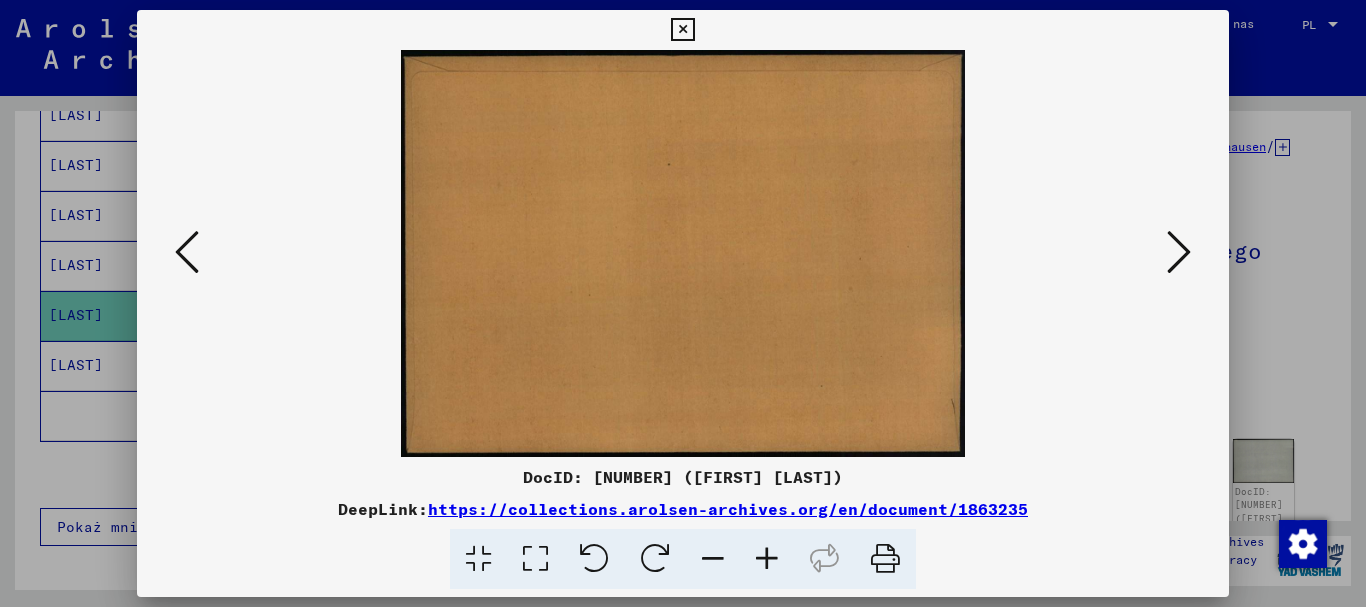 click at bounding box center (1179, 252) 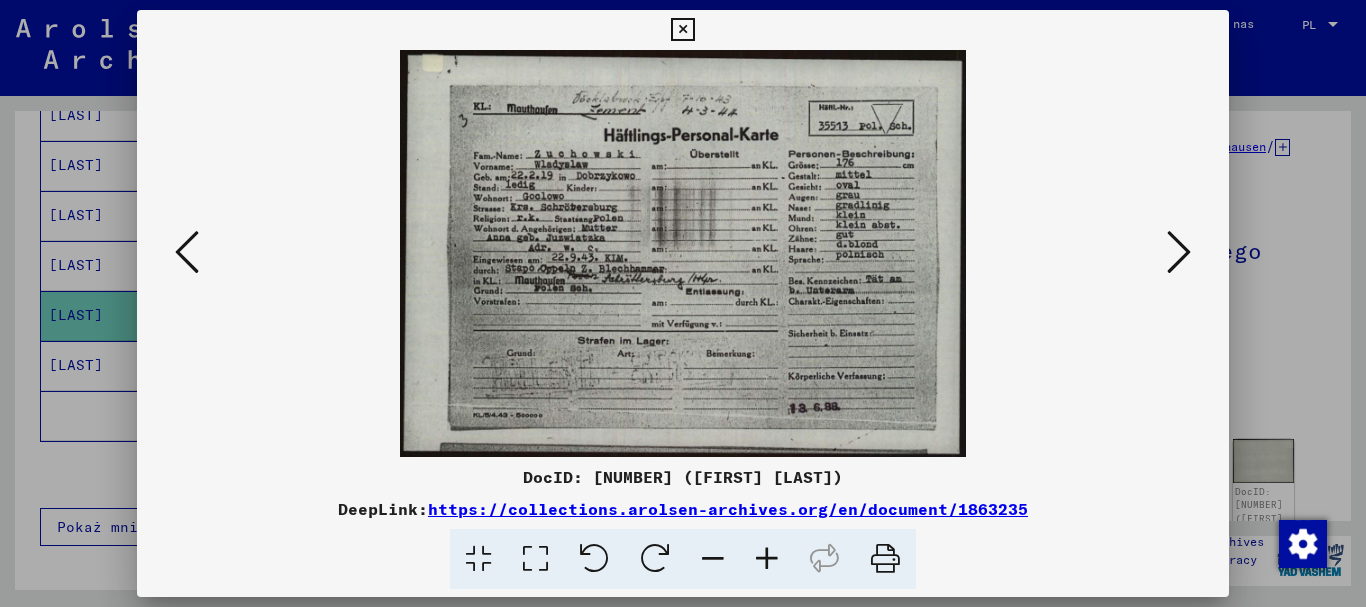 click at bounding box center [535, 559] 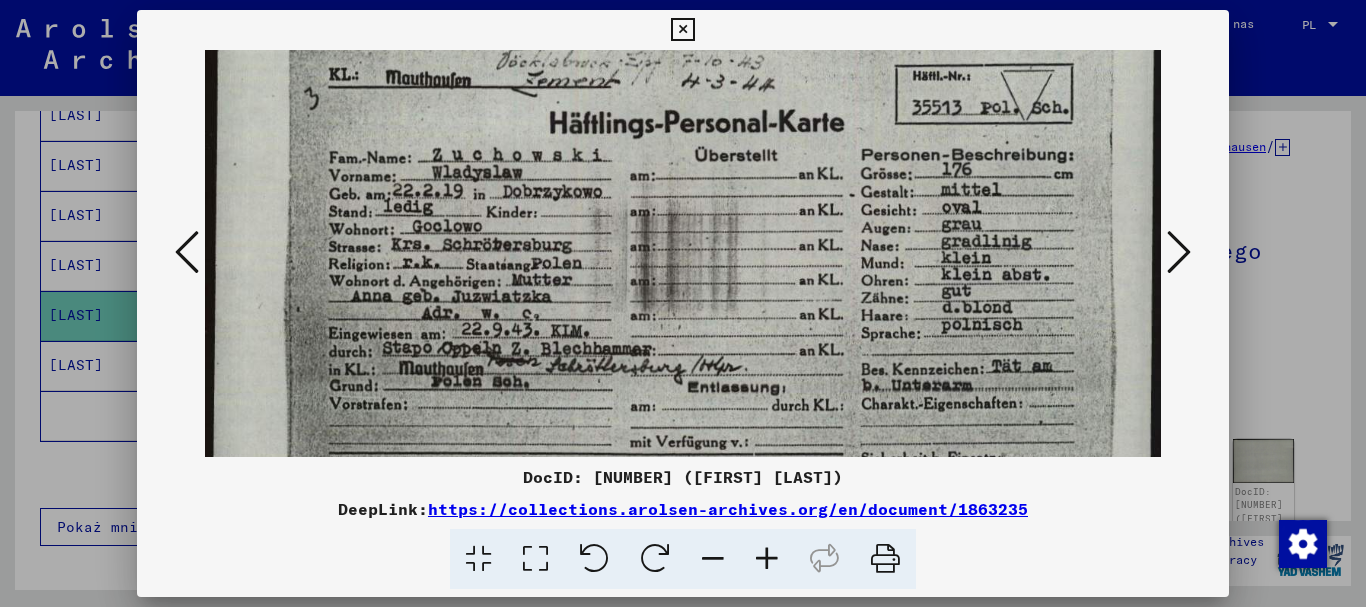 scroll, scrollTop: 73, scrollLeft: 0, axis: vertical 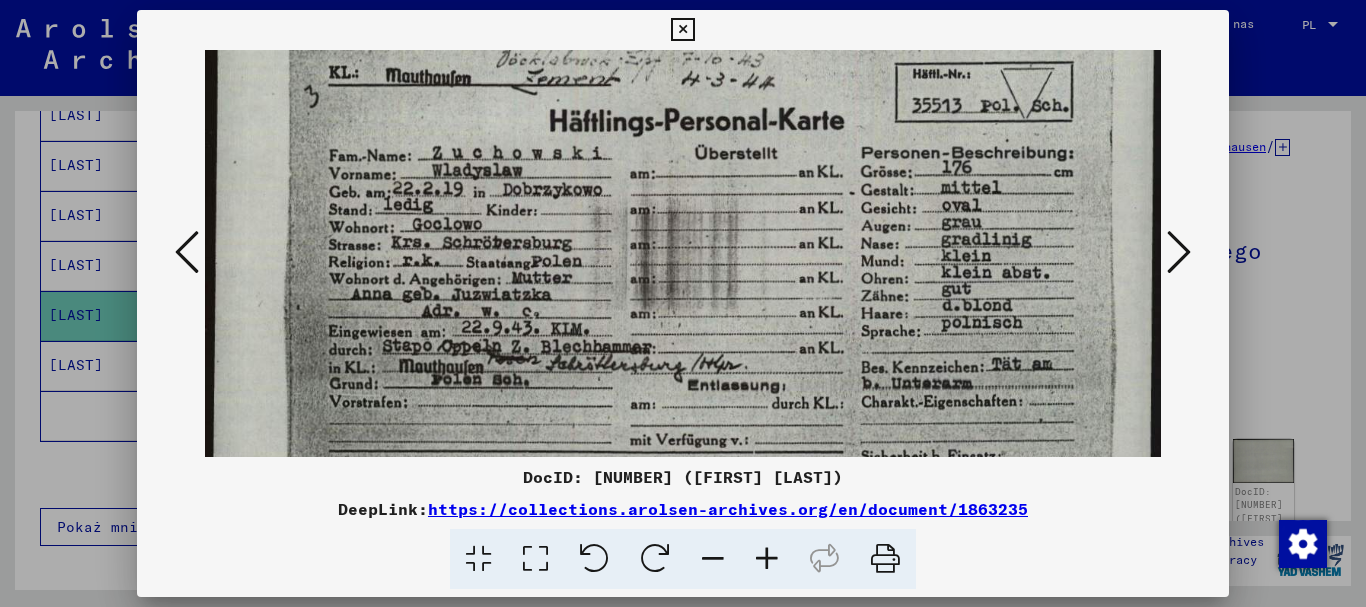 drag, startPoint x: 988, startPoint y: 388, endPoint x: 964, endPoint y: 315, distance: 76.843994 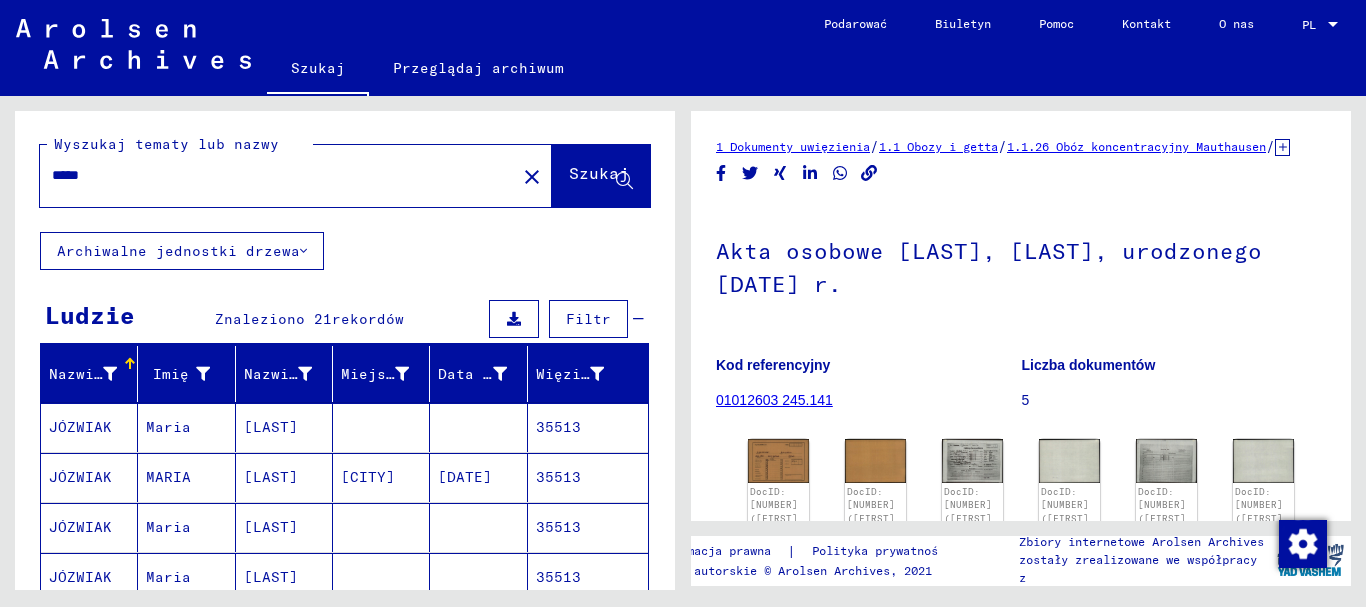 scroll, scrollTop: 0, scrollLeft: 0, axis: both 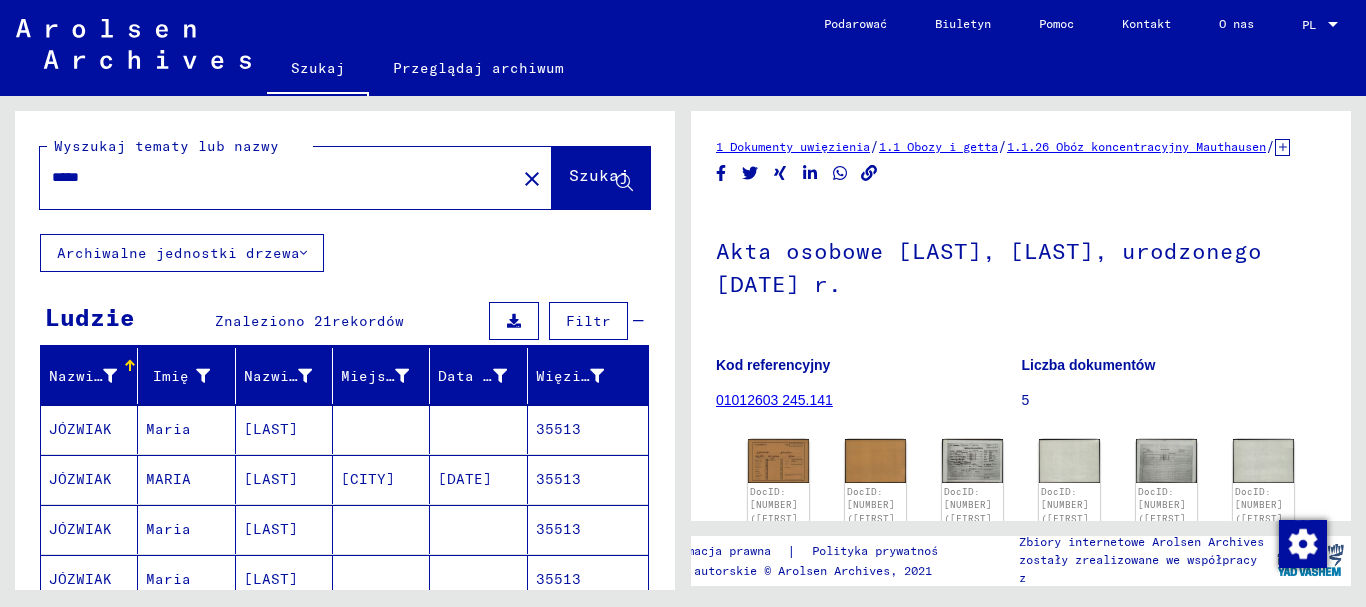 click on "*****" at bounding box center [278, 177] 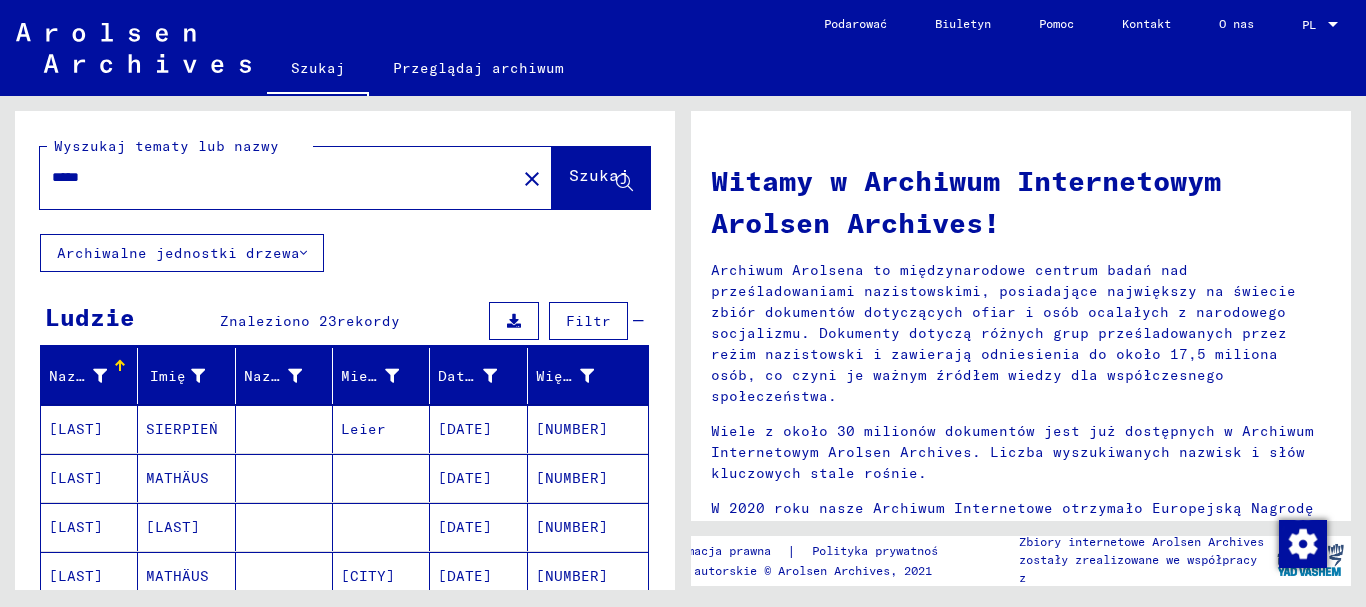 scroll, scrollTop: 200, scrollLeft: 0, axis: vertical 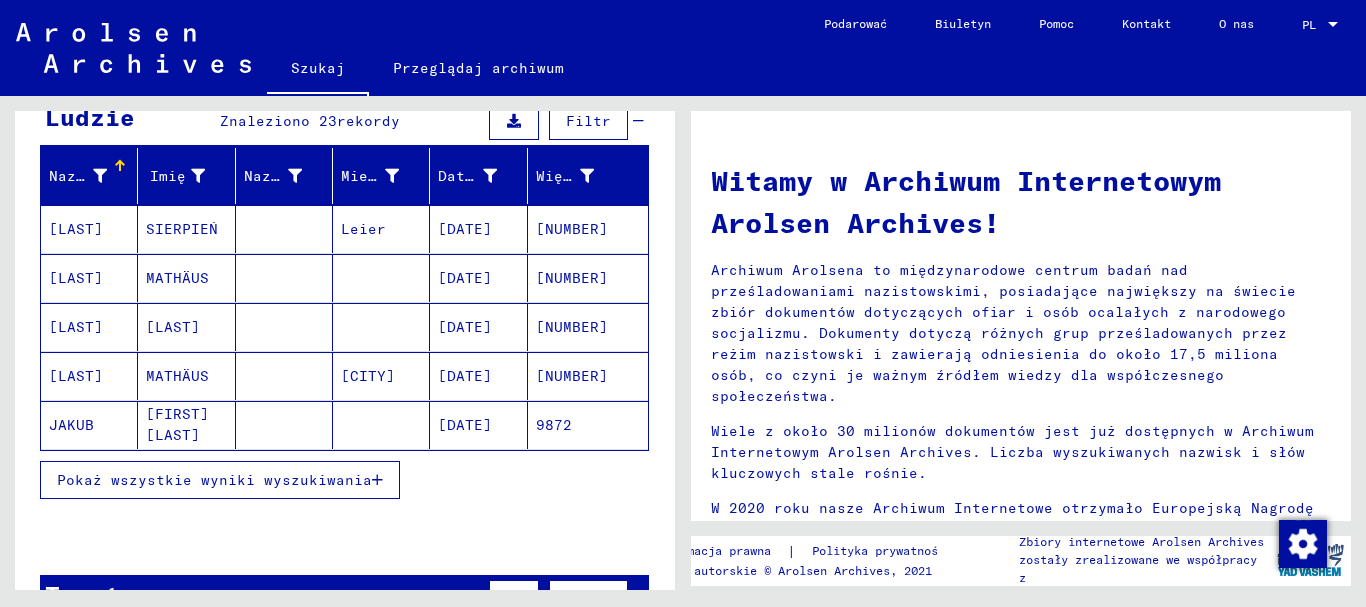 click on "Pokaż wszystkie wyniki wyszukiwania" at bounding box center [214, 480] 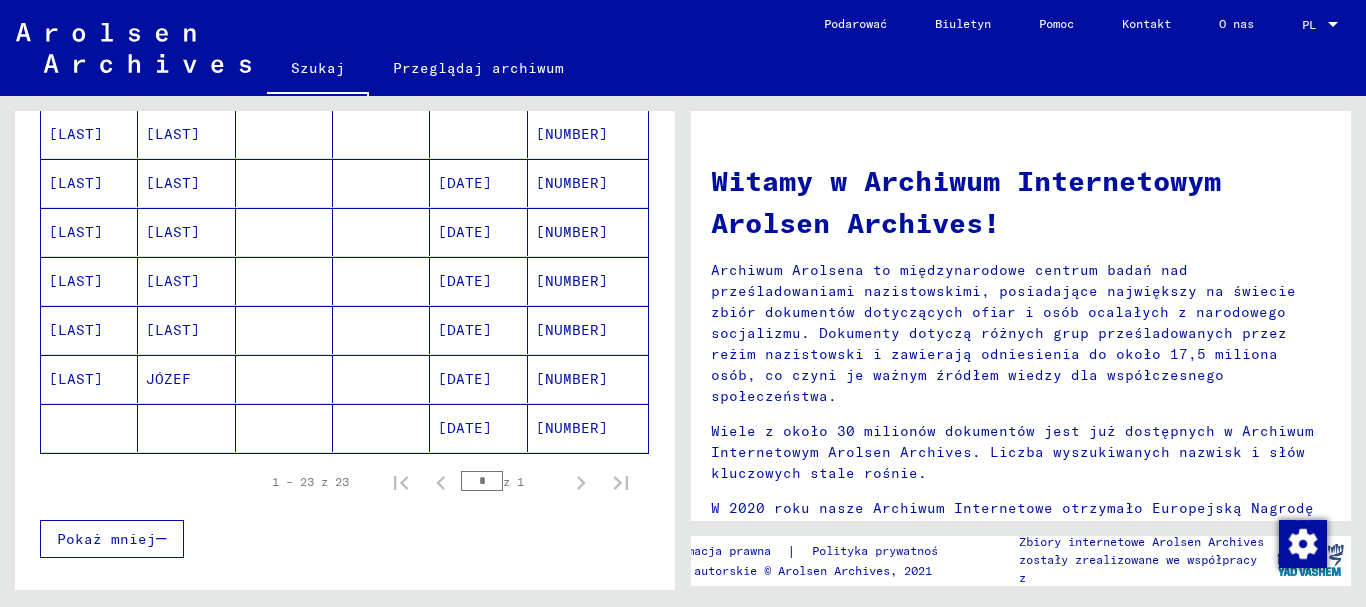 scroll, scrollTop: 1100, scrollLeft: 0, axis: vertical 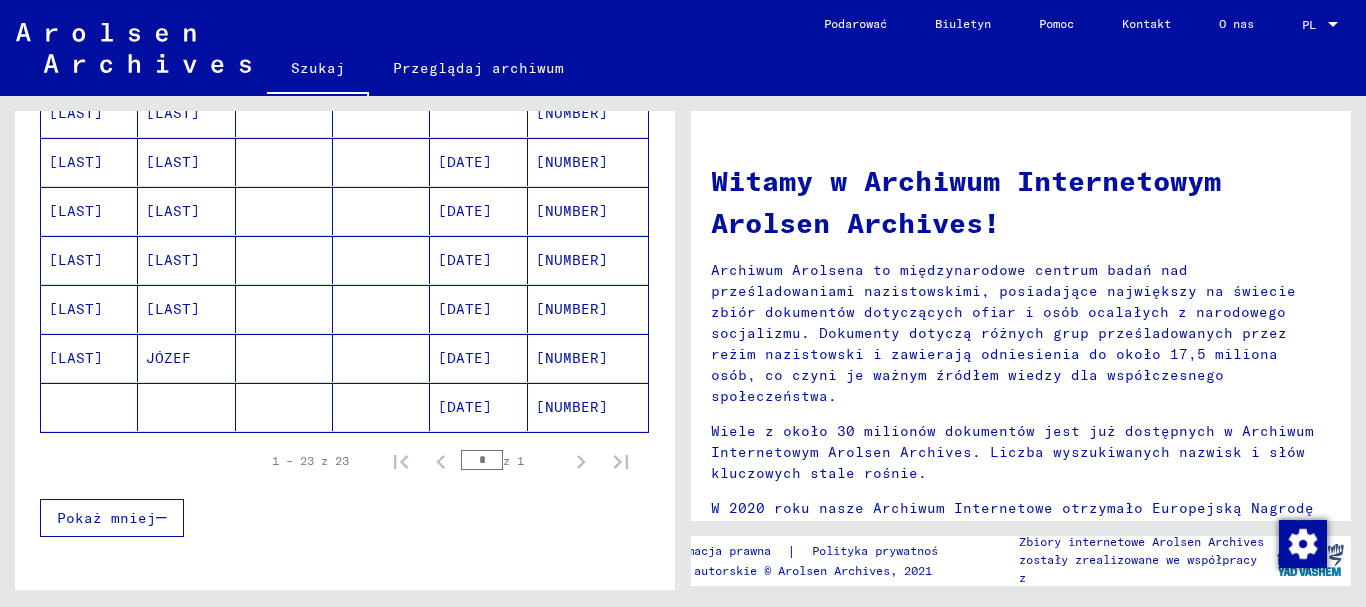 click on "[NUMBER]" at bounding box center (572, 407) 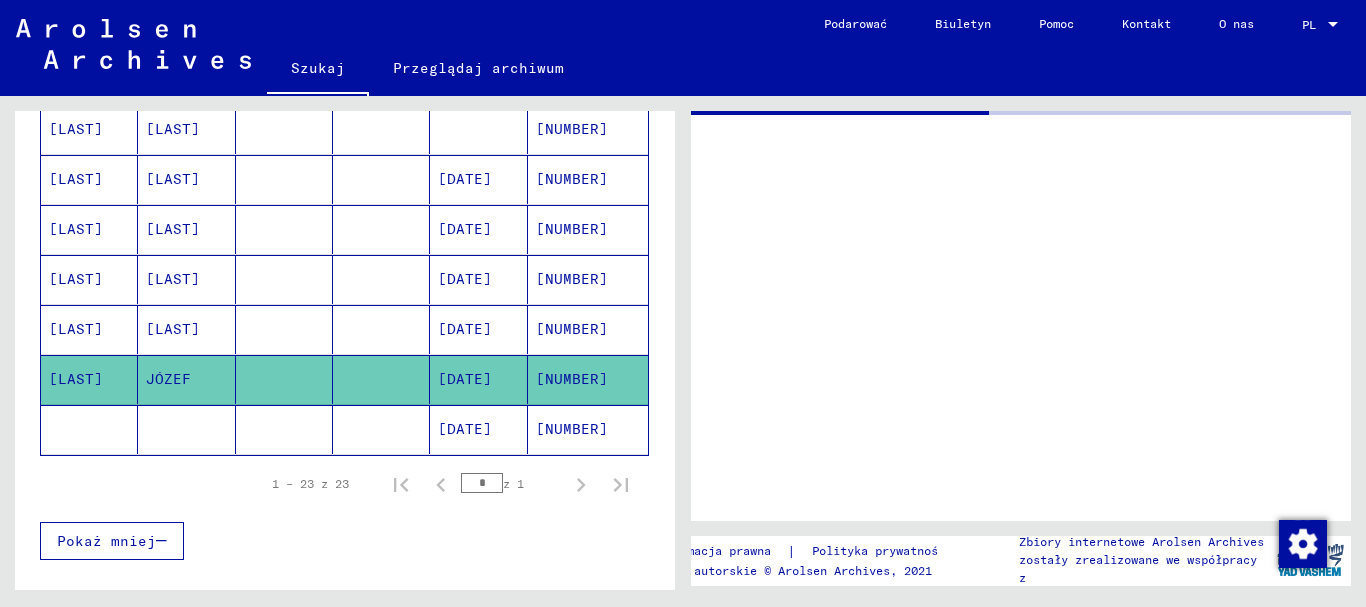 scroll, scrollTop: 1116, scrollLeft: 0, axis: vertical 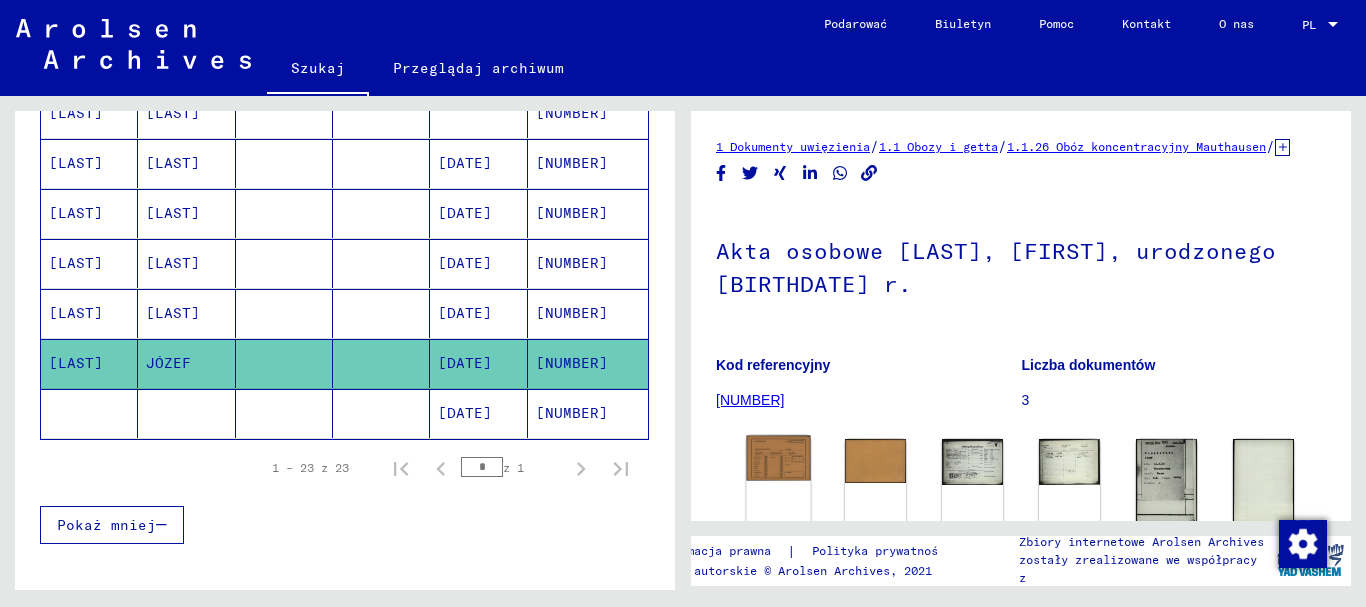 click 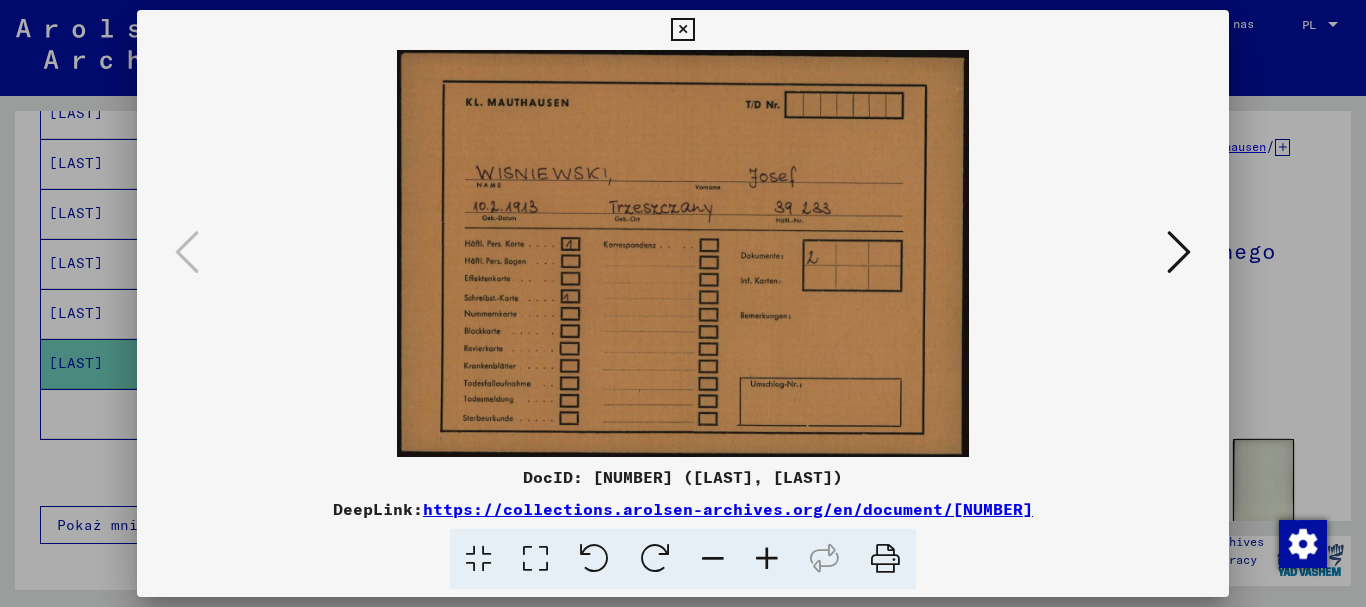 click at bounding box center (1179, 252) 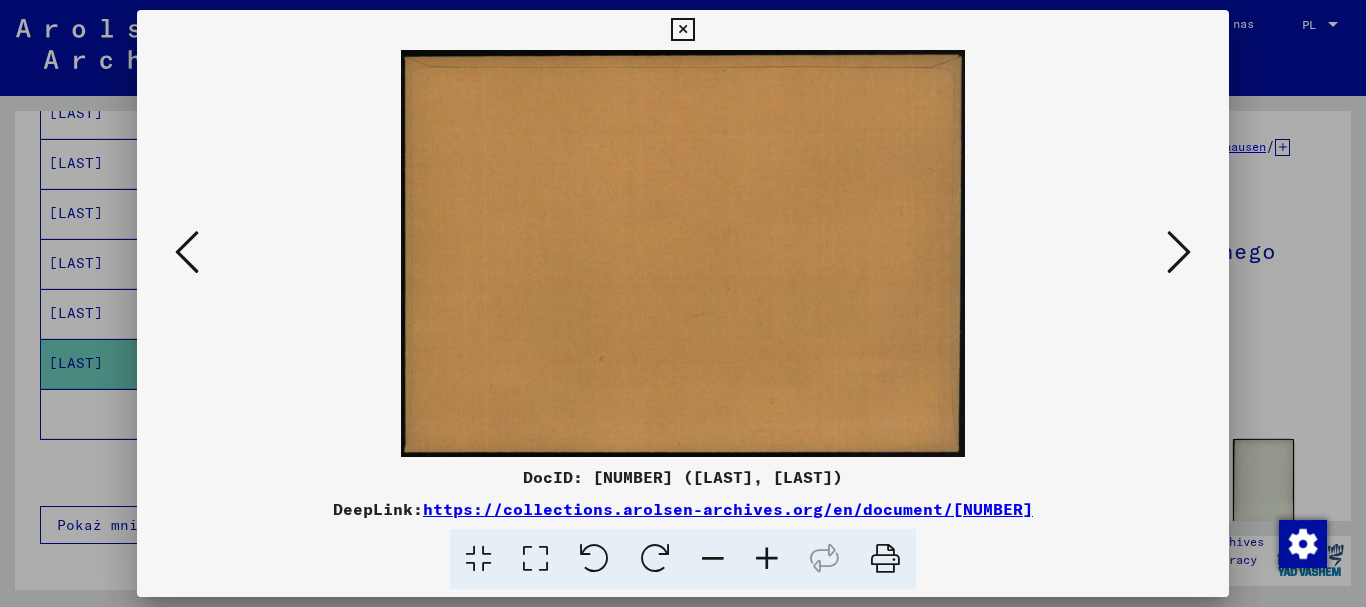 click at bounding box center (1179, 252) 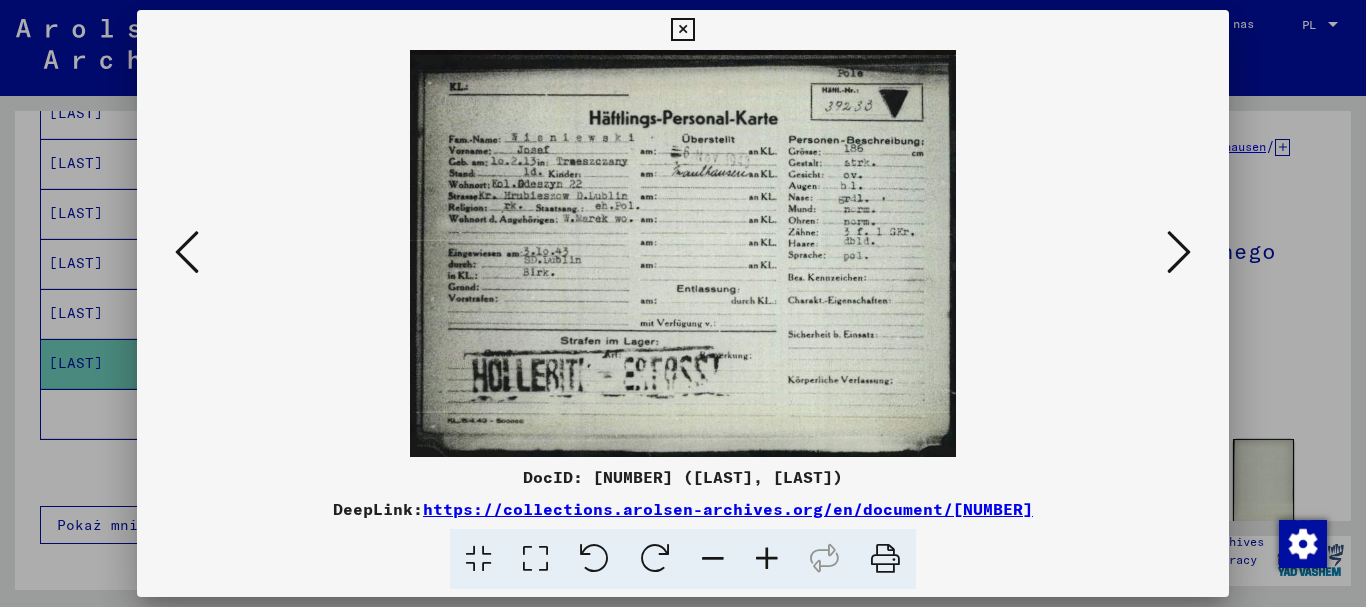 click at bounding box center [1179, 252] 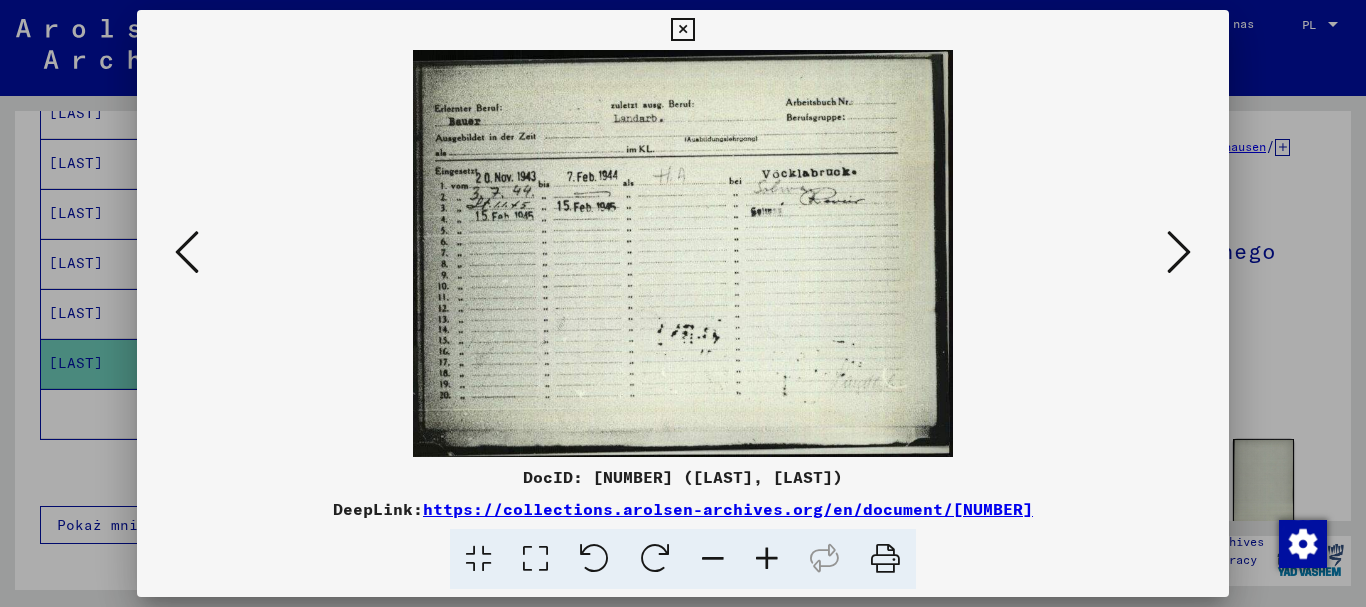 click at bounding box center [187, 252] 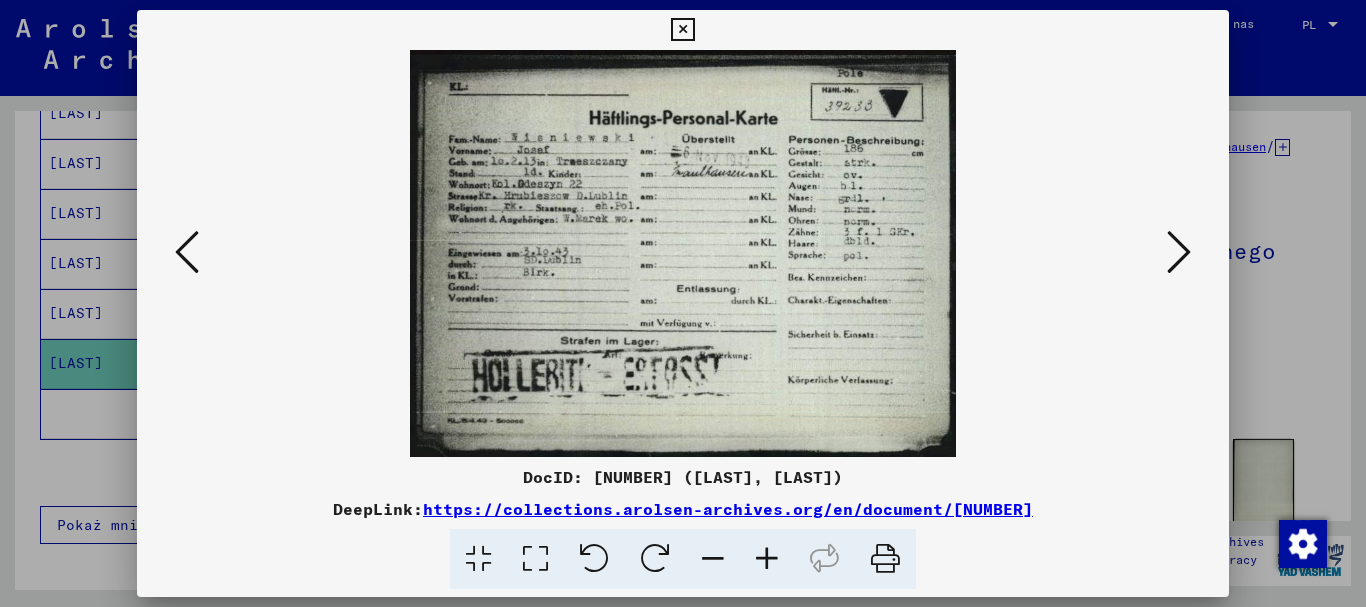 click at bounding box center (535, 559) 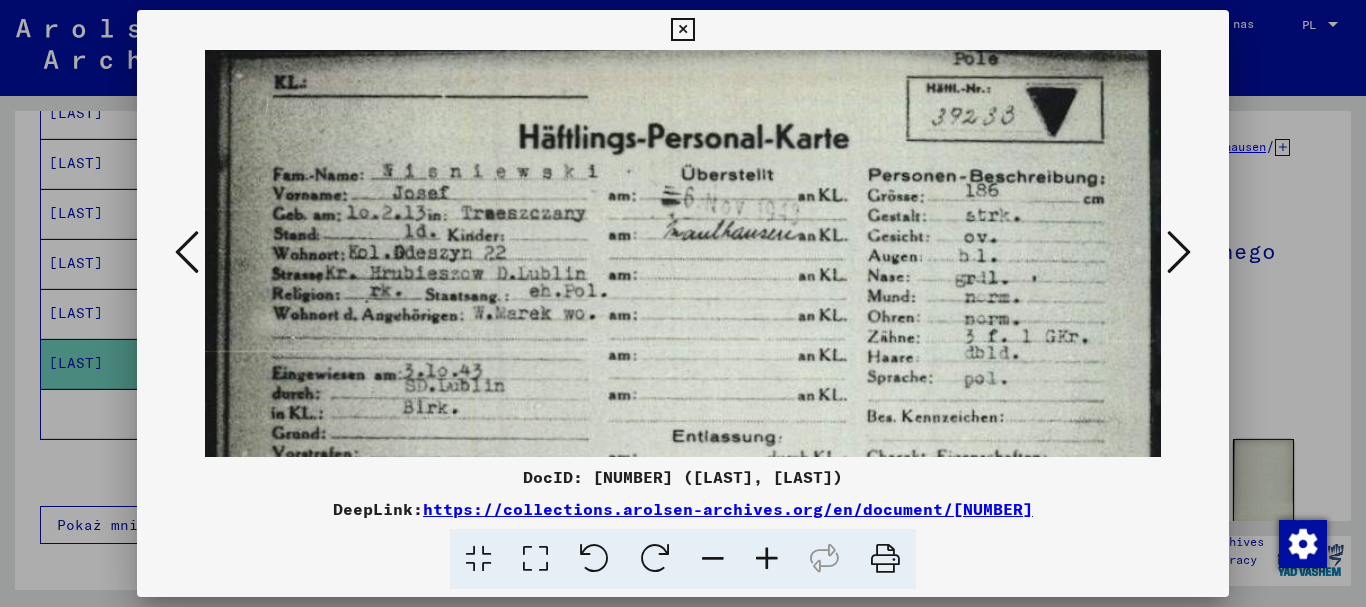 scroll, scrollTop: 31, scrollLeft: 0, axis: vertical 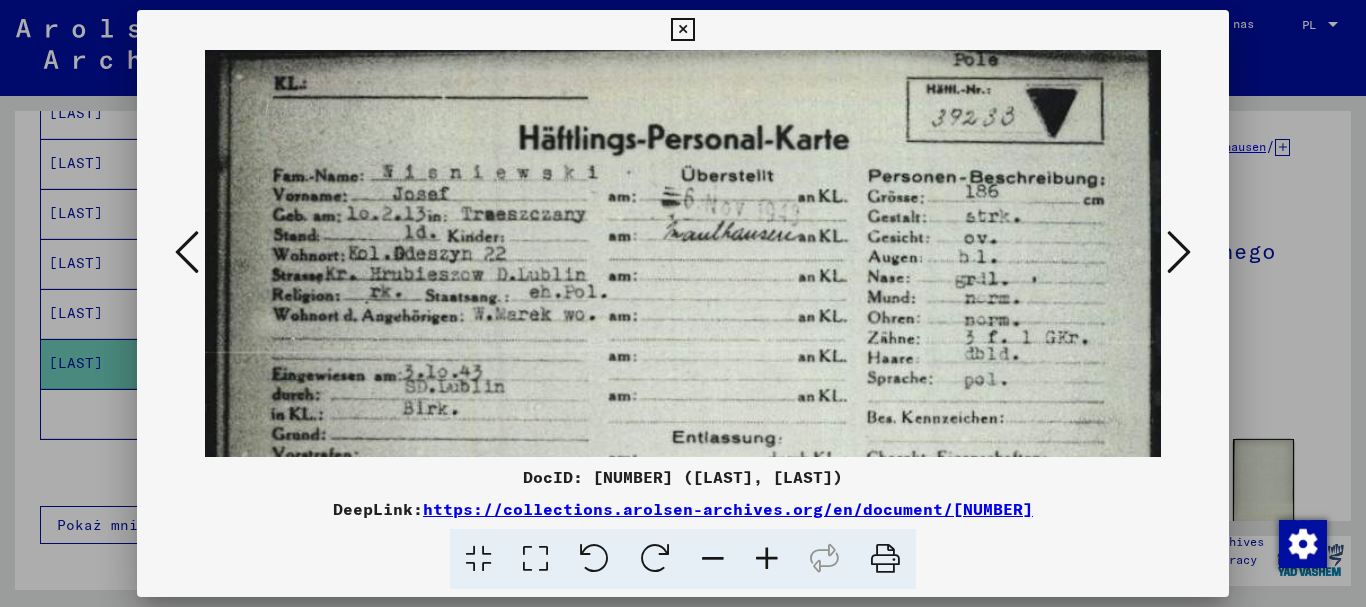 drag, startPoint x: 703, startPoint y: 403, endPoint x: 714, endPoint y: 372, distance: 32.89377 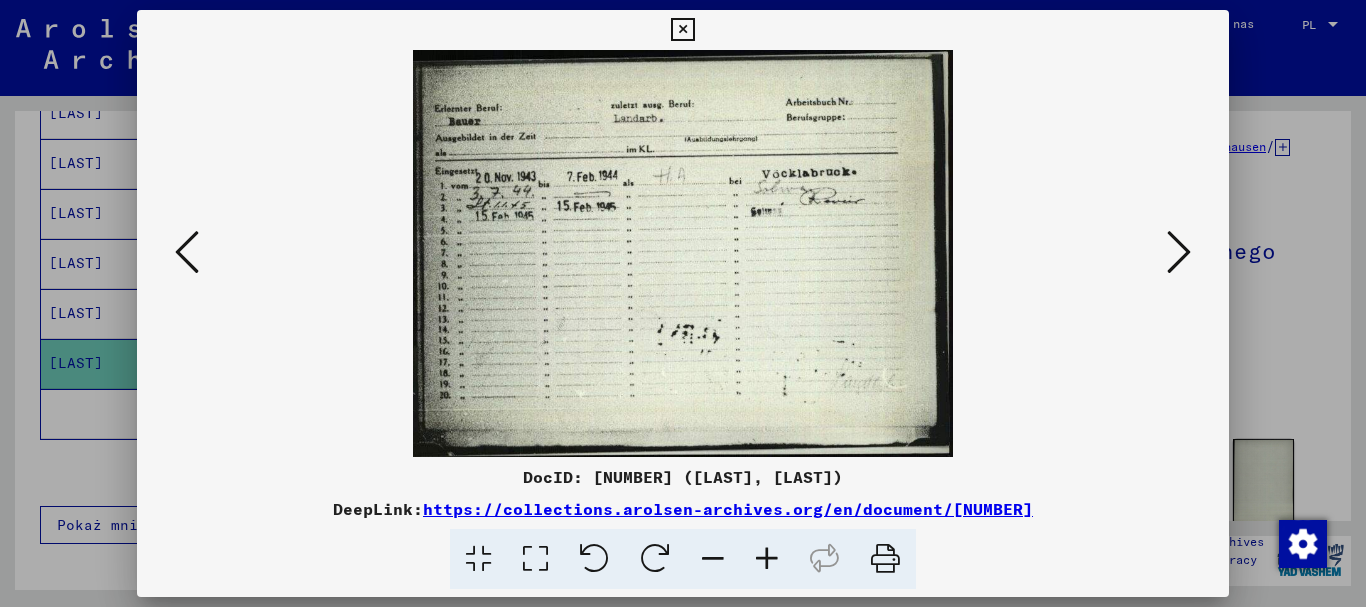 click at bounding box center [187, 252] 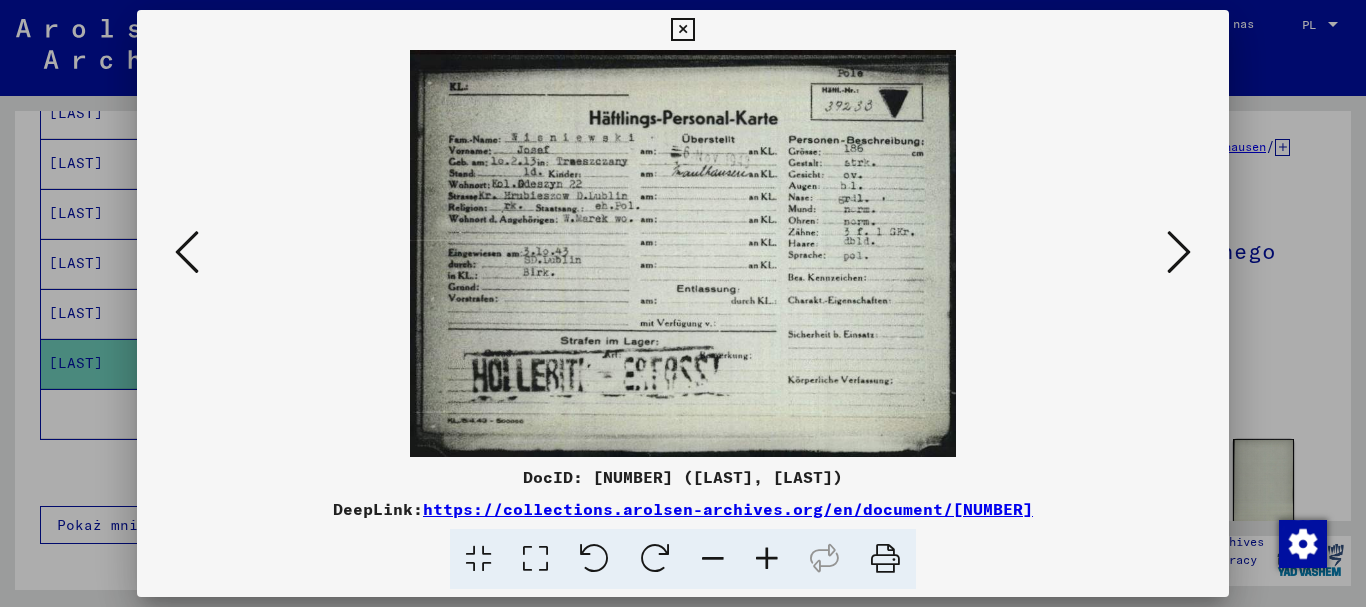 click at bounding box center (1179, 252) 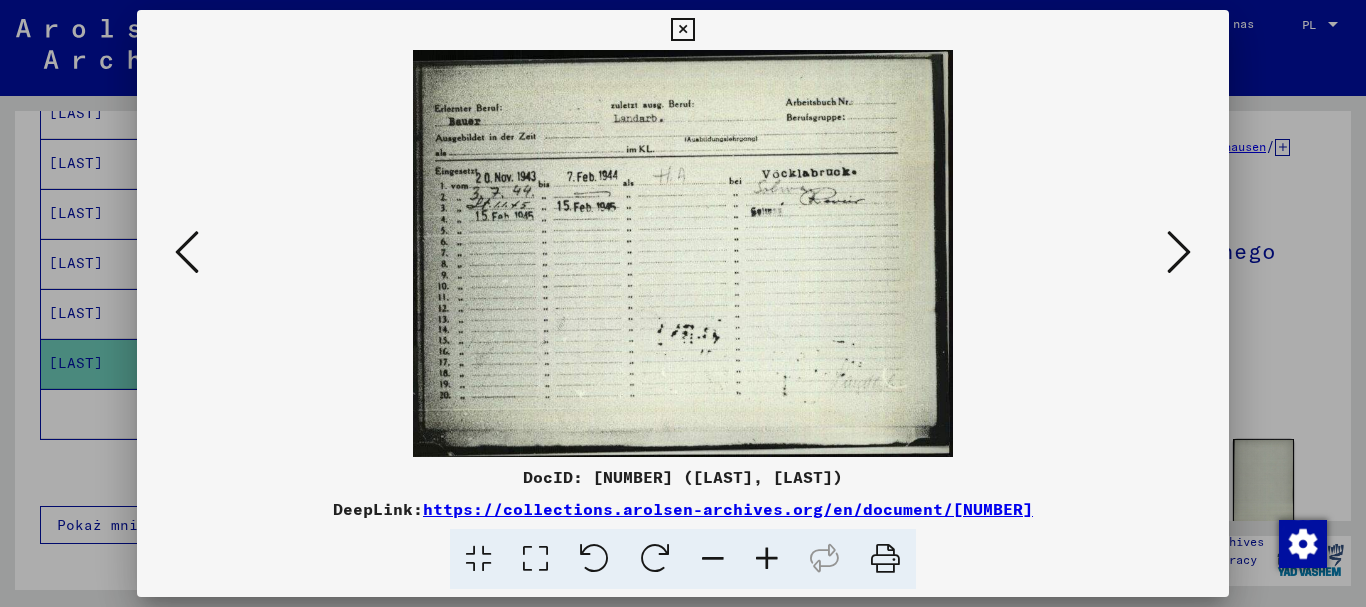 click at bounding box center [1179, 252] 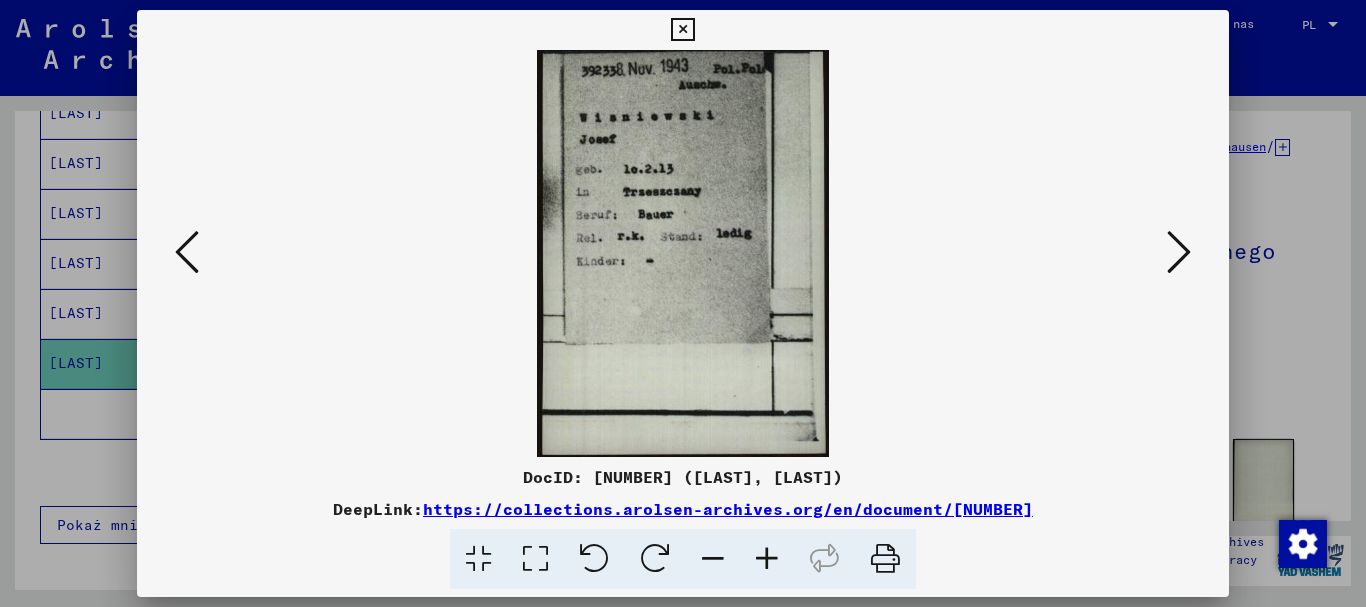 click at bounding box center (1179, 252) 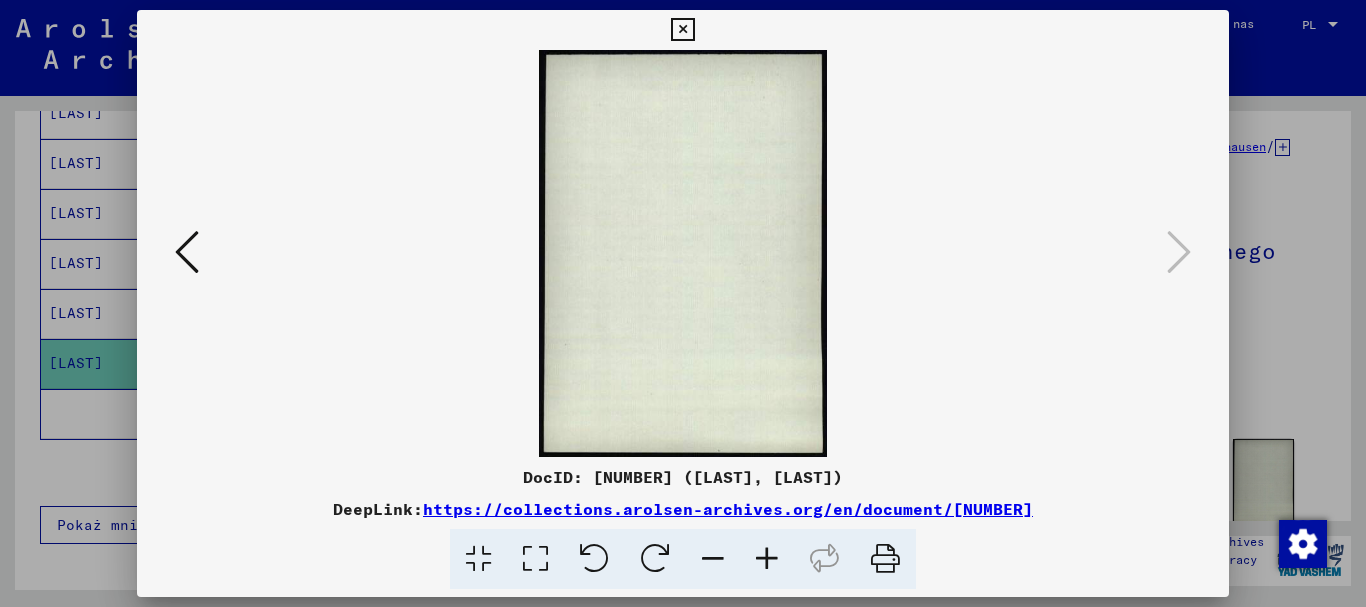 click at bounding box center (682, 30) 